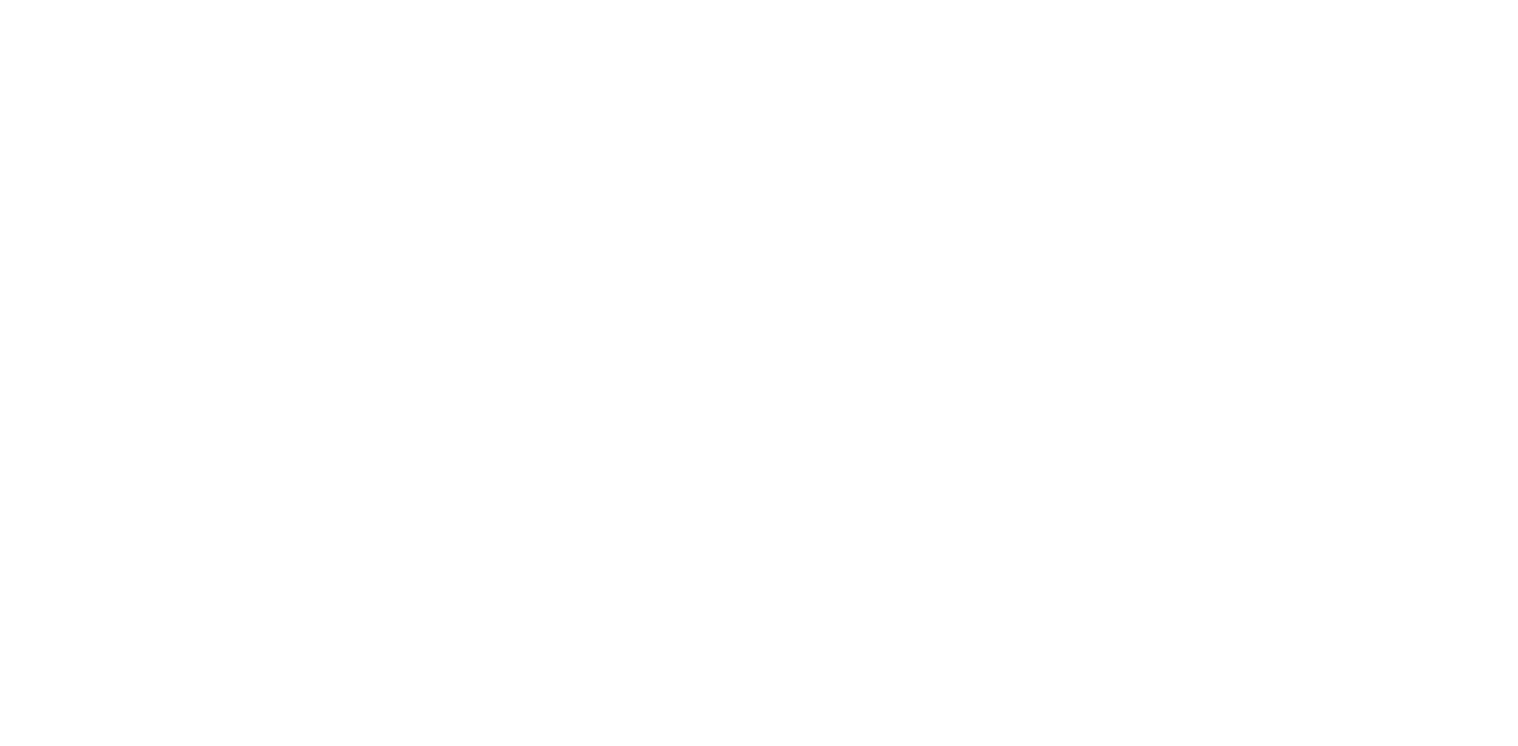 scroll, scrollTop: 0, scrollLeft: 0, axis: both 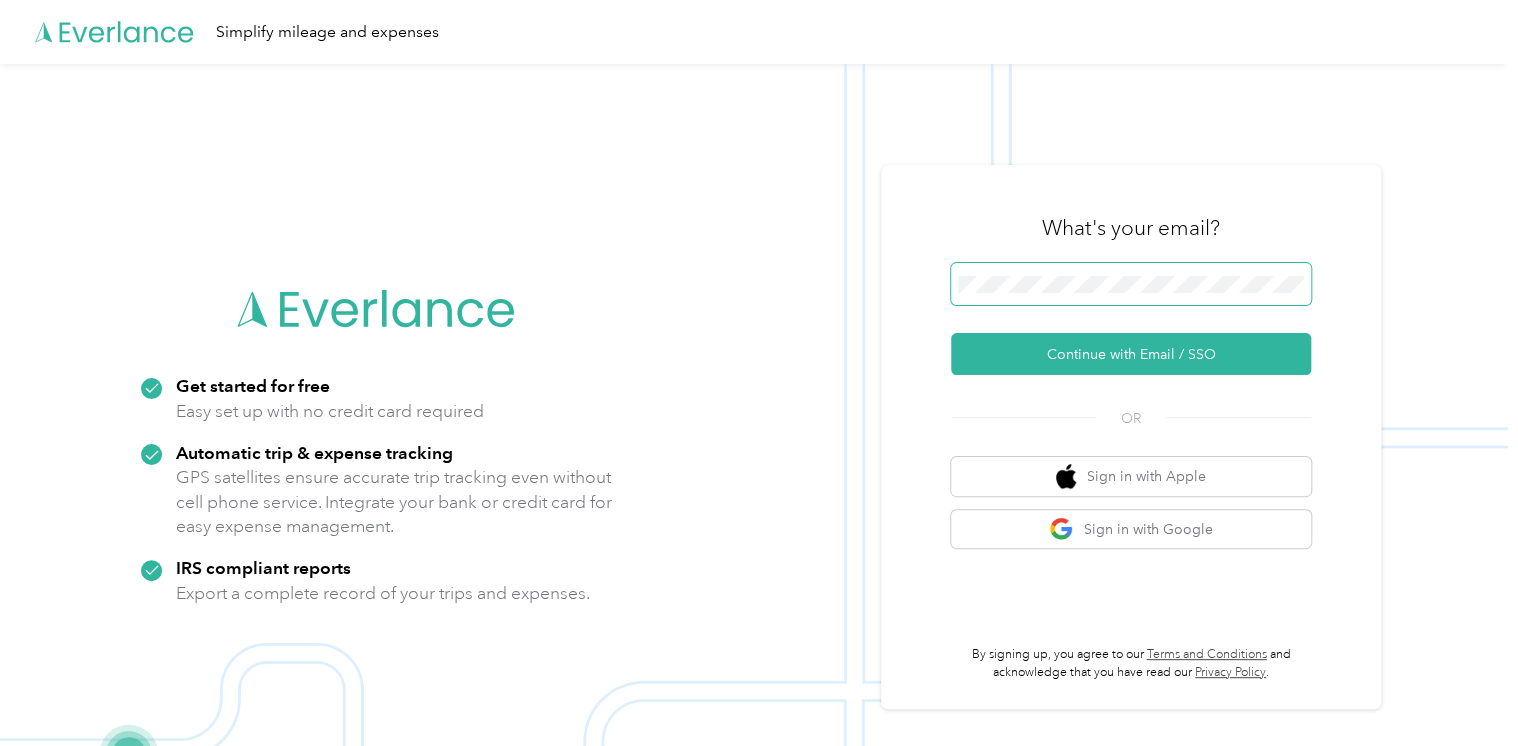 type 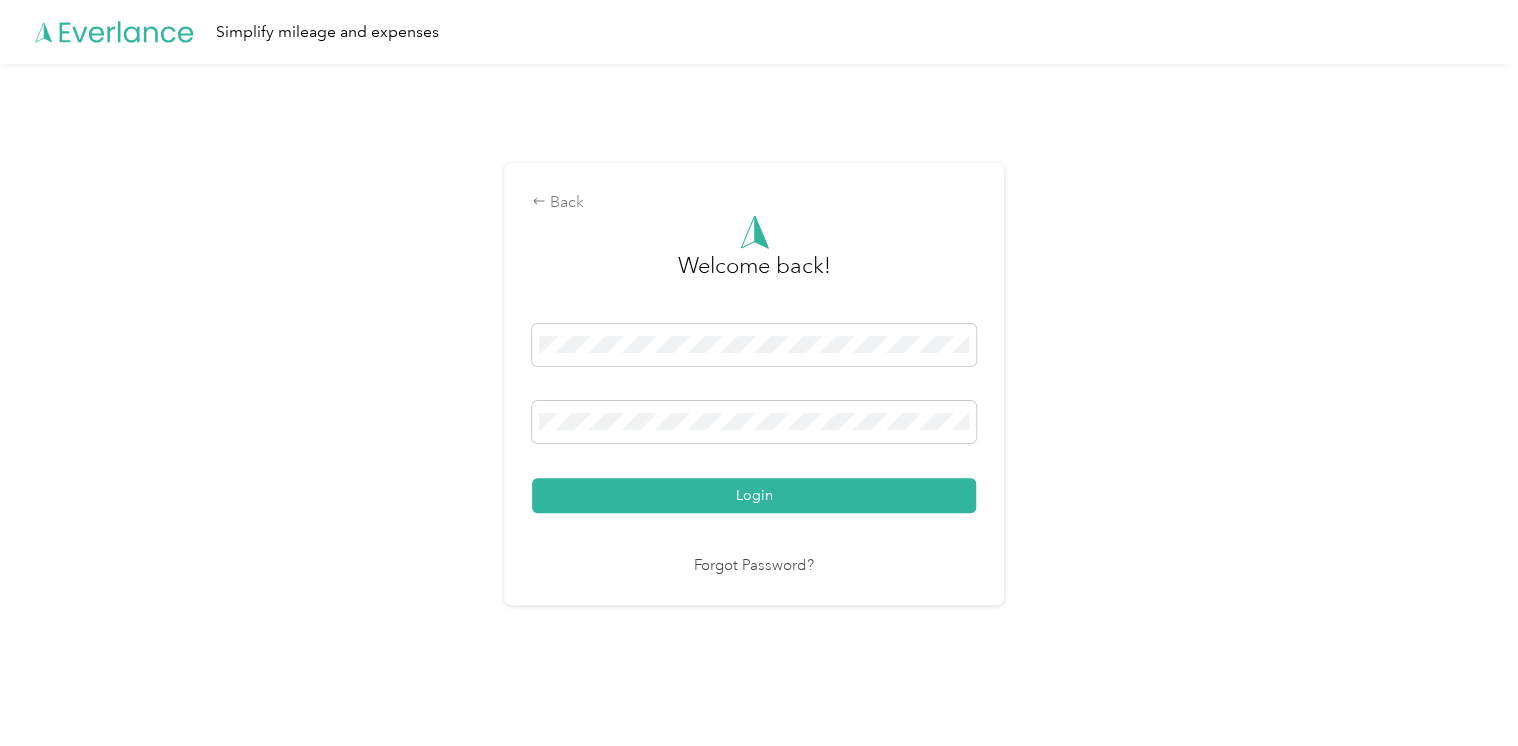 click on "Login" at bounding box center (754, 495) 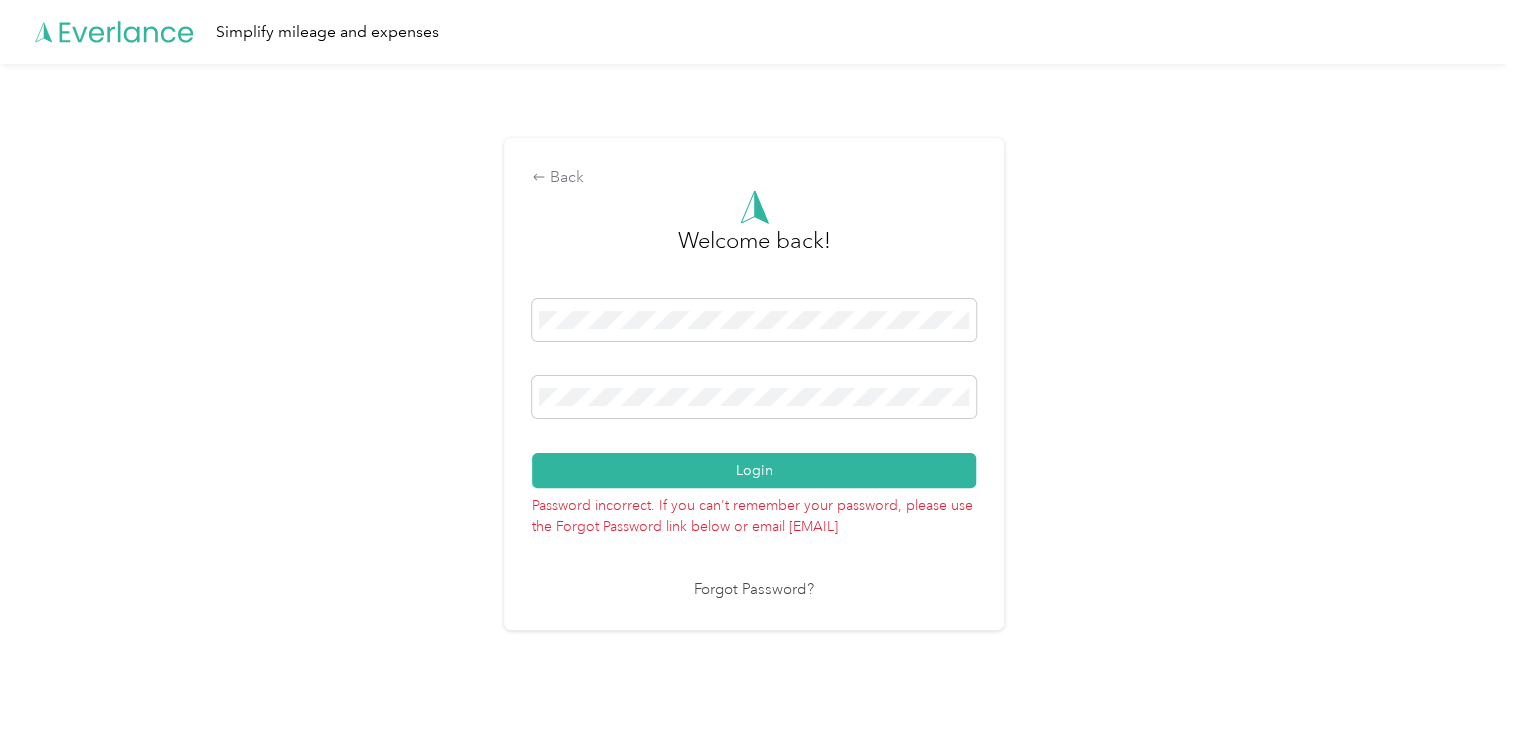 click on "Login" at bounding box center (754, 470) 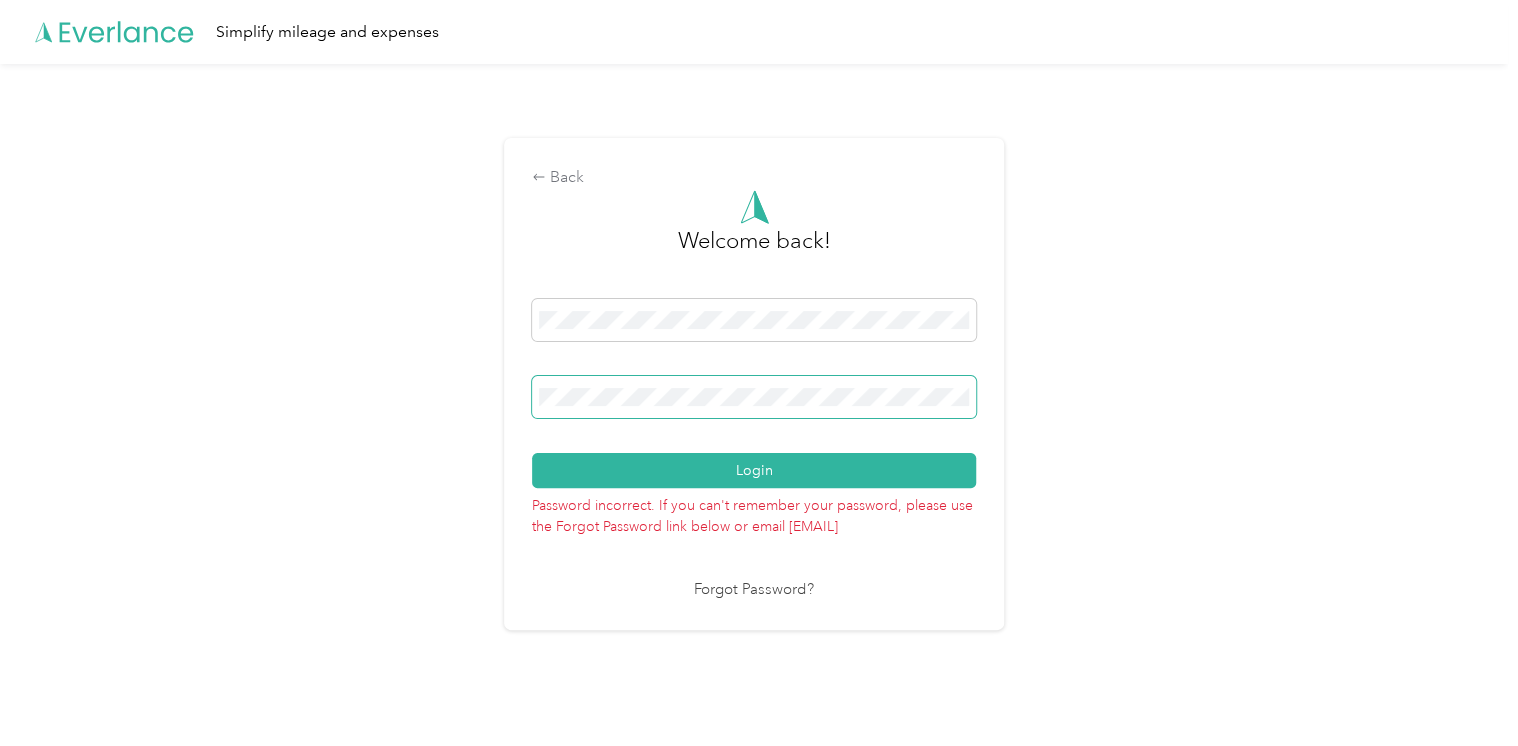 click on "Login" at bounding box center [754, 470] 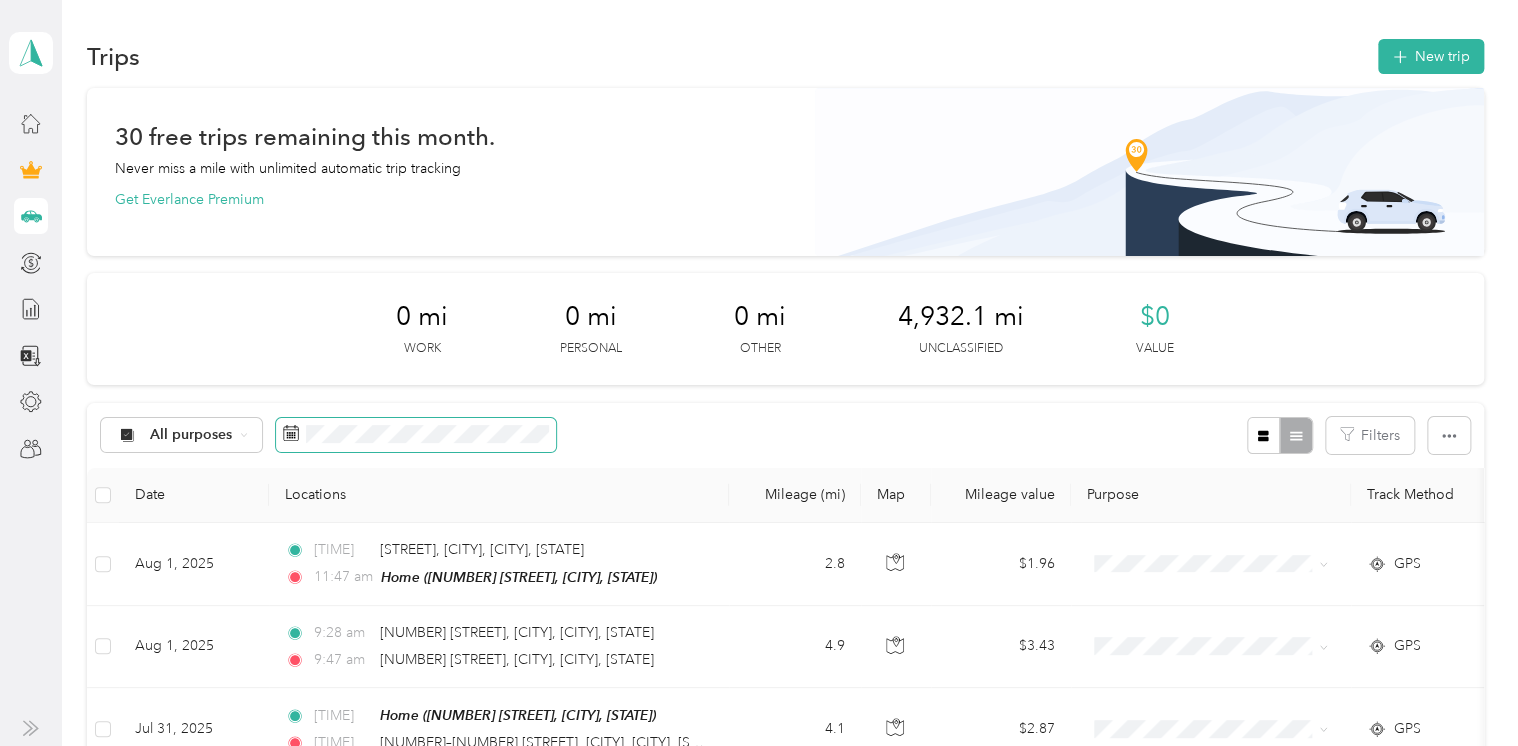 click at bounding box center [416, 435] 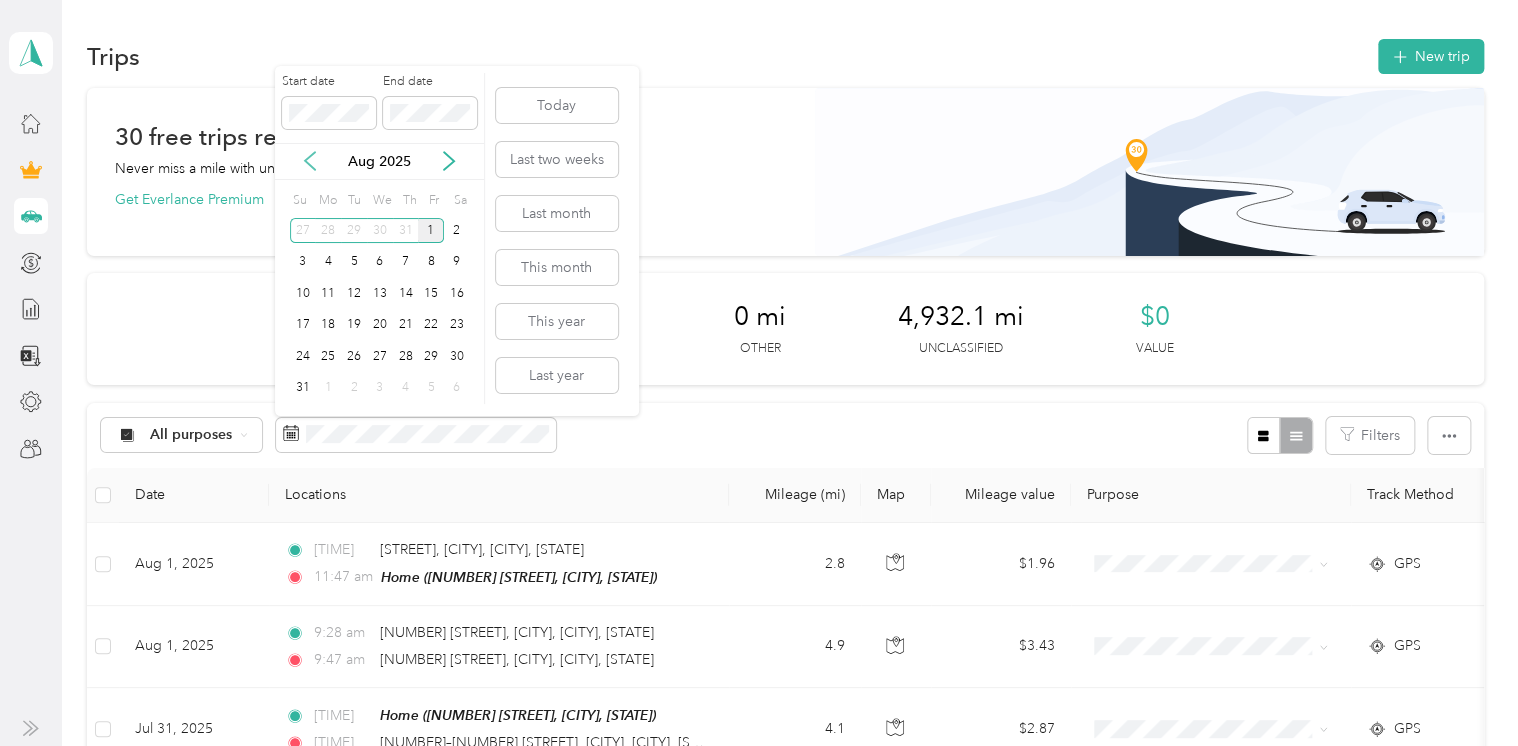 click 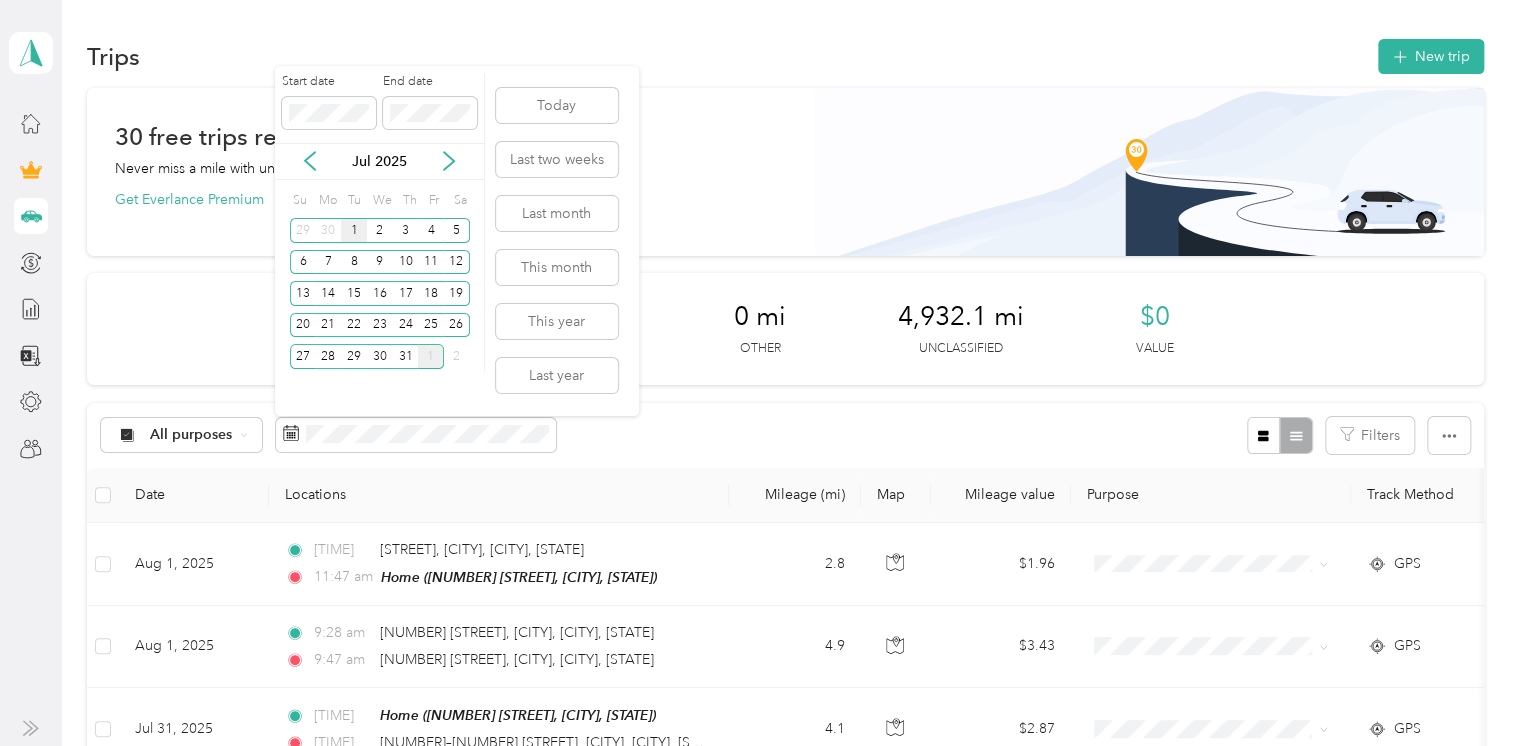 click on "1" at bounding box center (354, 230) 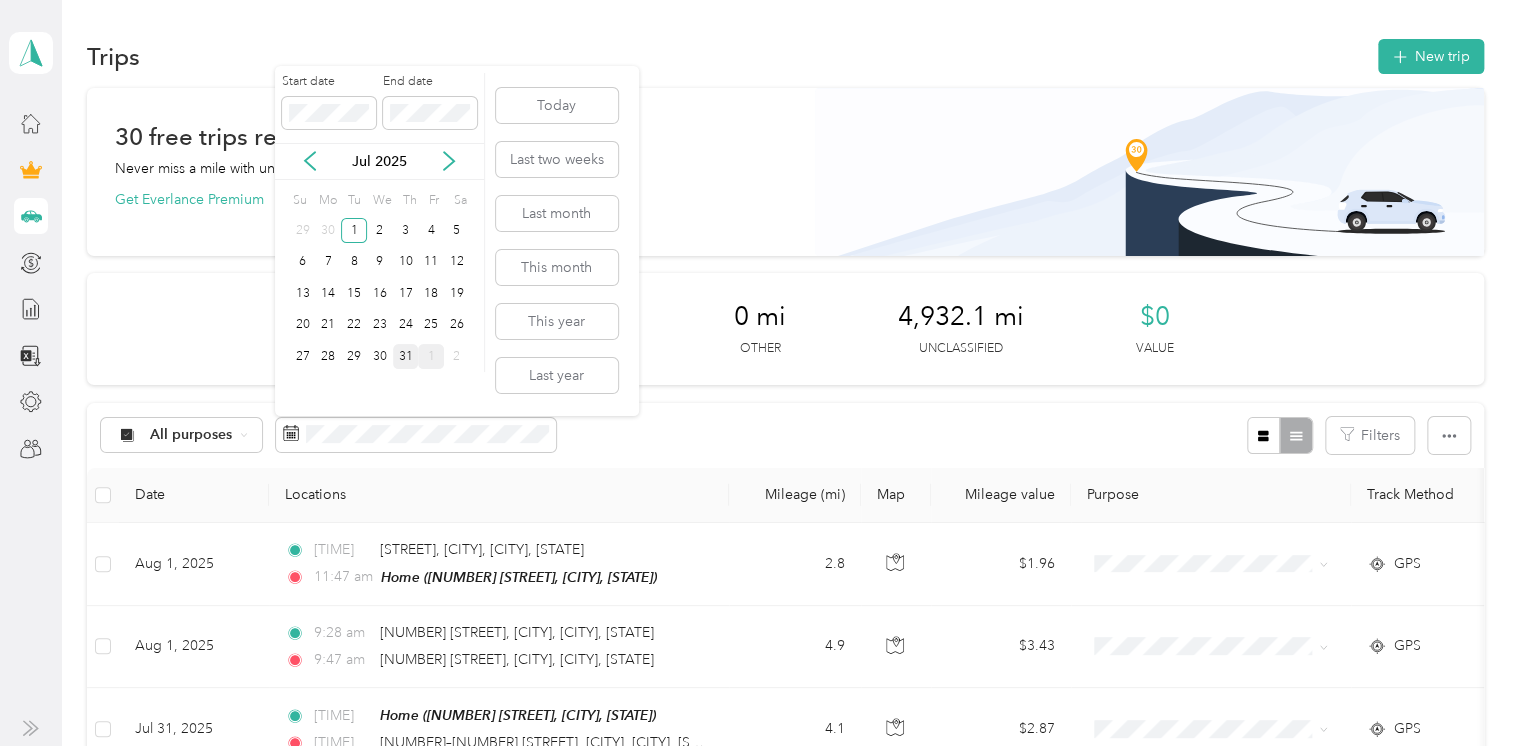 click on "31" at bounding box center (406, 356) 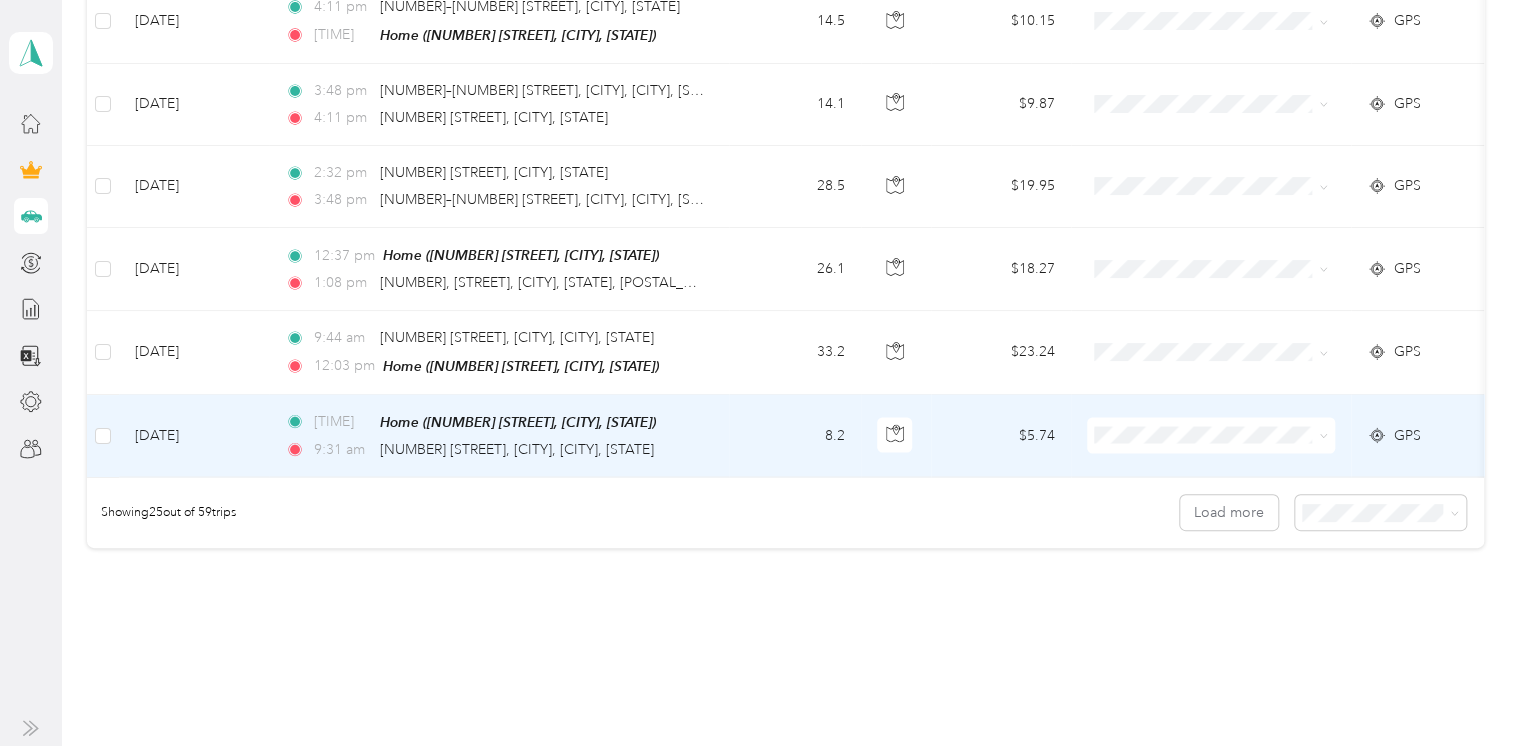 scroll, scrollTop: 2188, scrollLeft: 0, axis: vertical 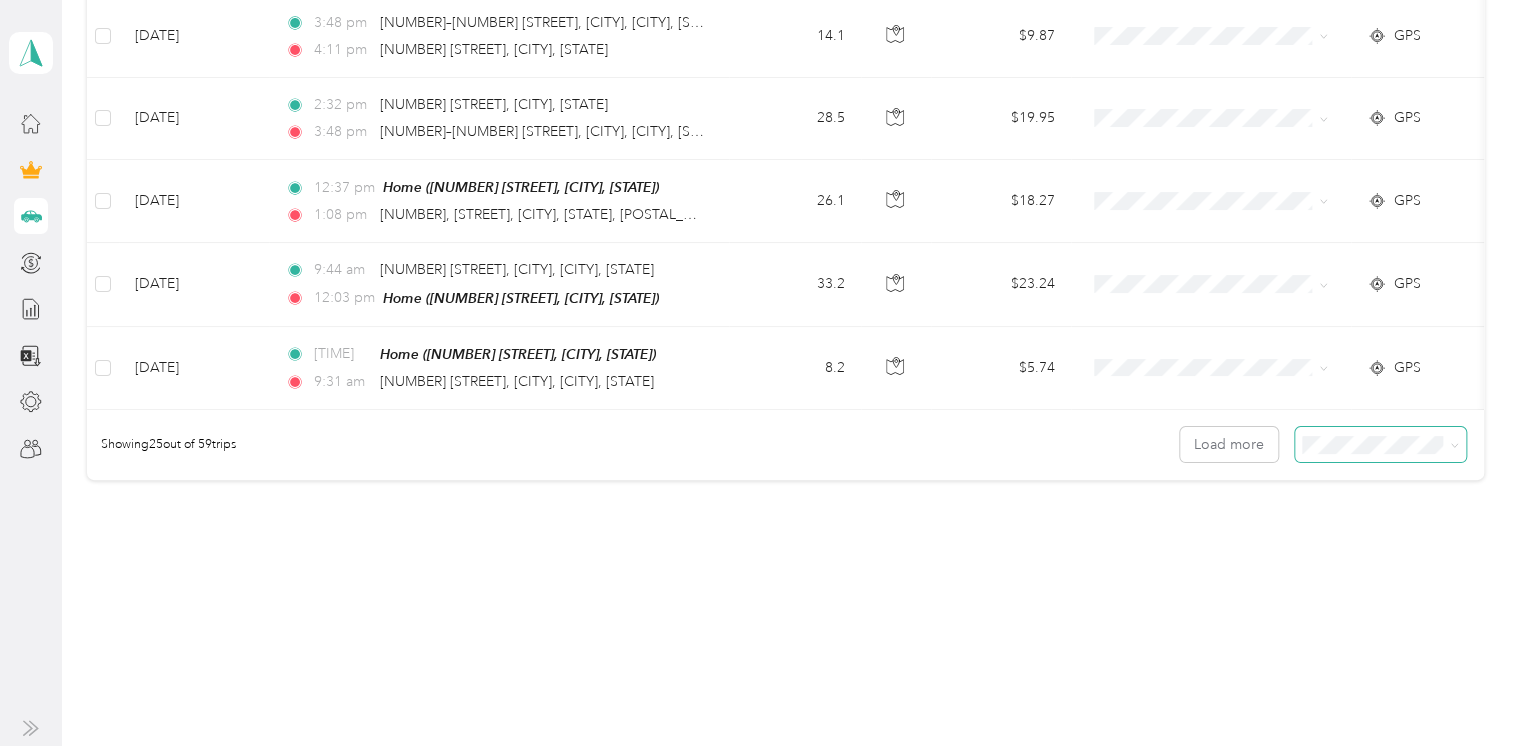 click at bounding box center [1380, 444] 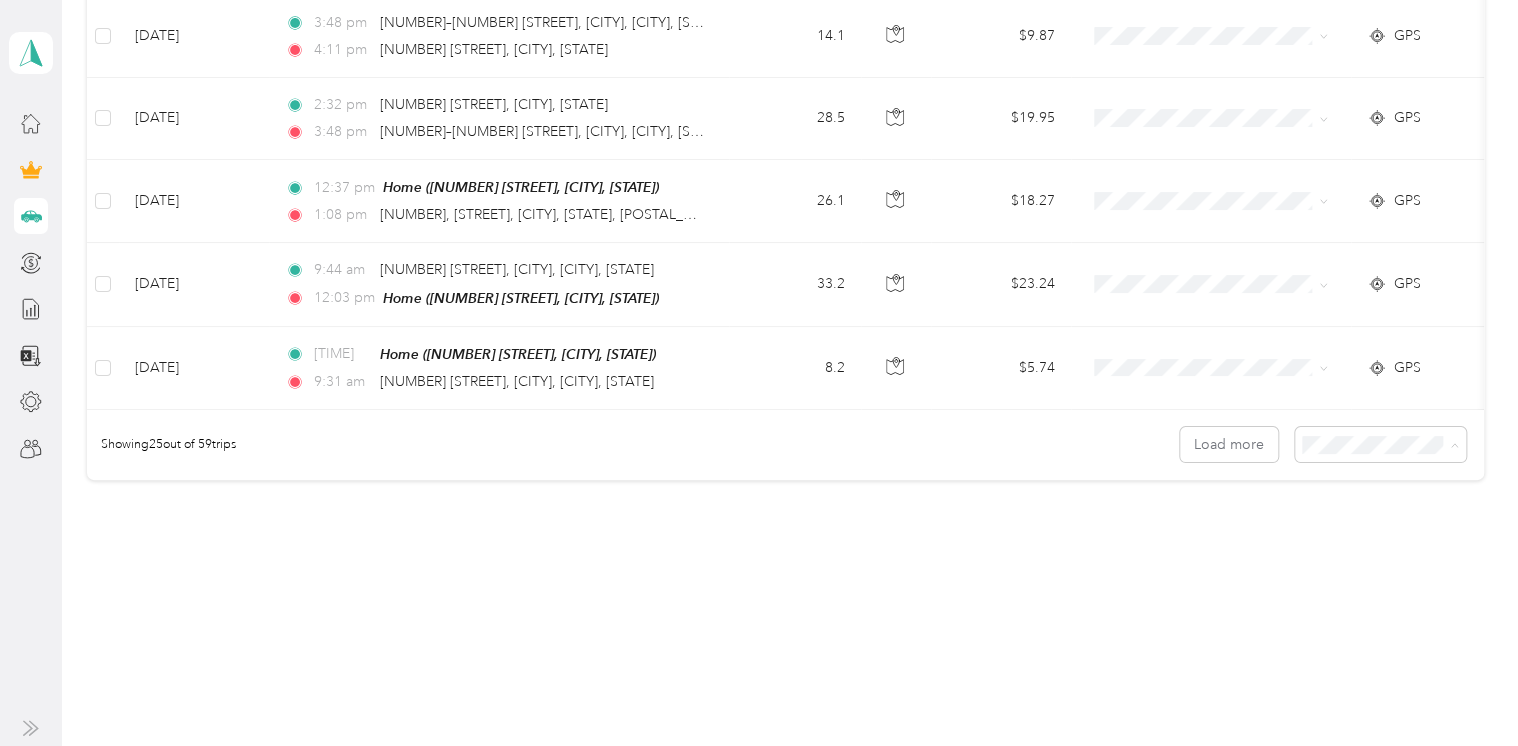click on "100 per load" at bounding box center (1345, 541) 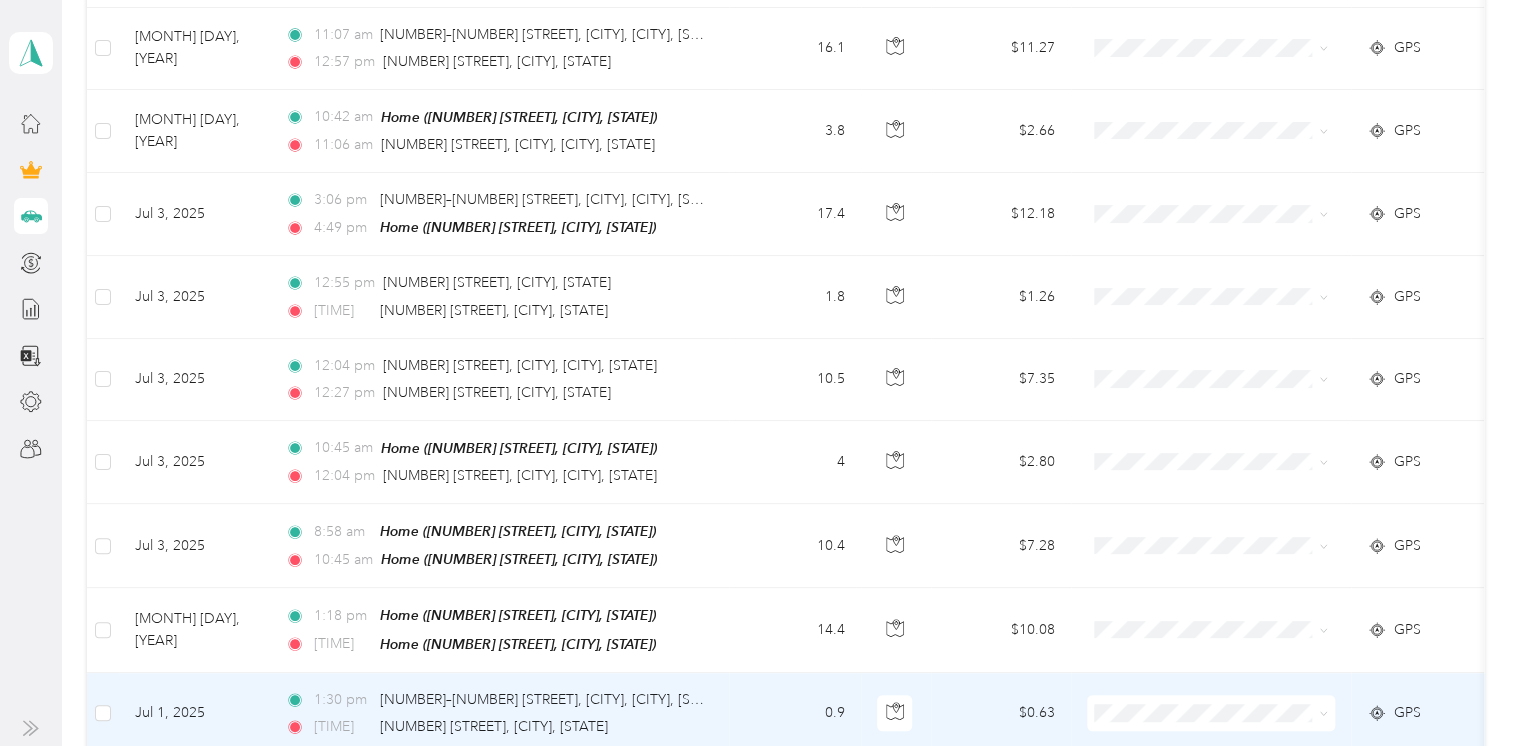 scroll, scrollTop: 4478, scrollLeft: 0, axis: vertical 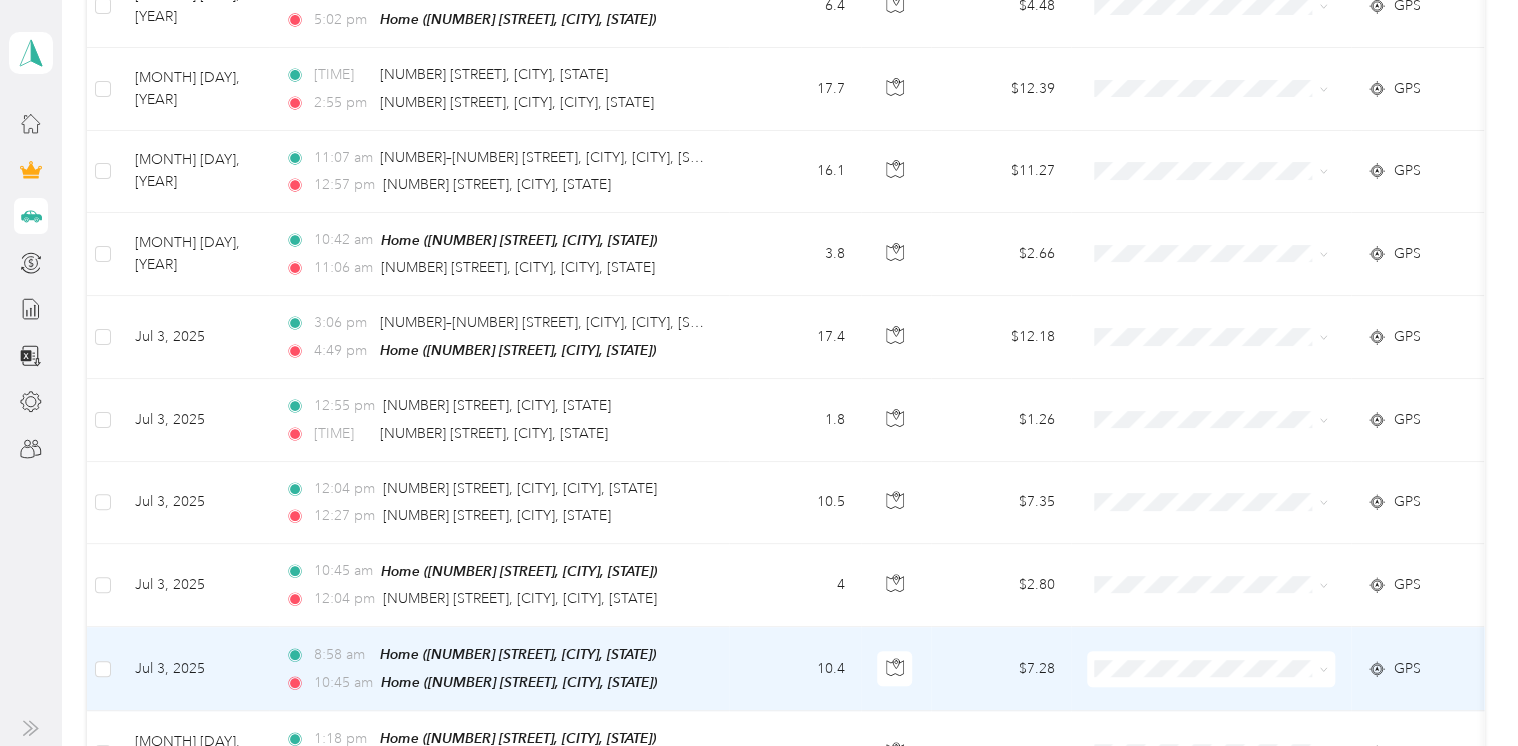 click on "10.4" at bounding box center [795, 669] 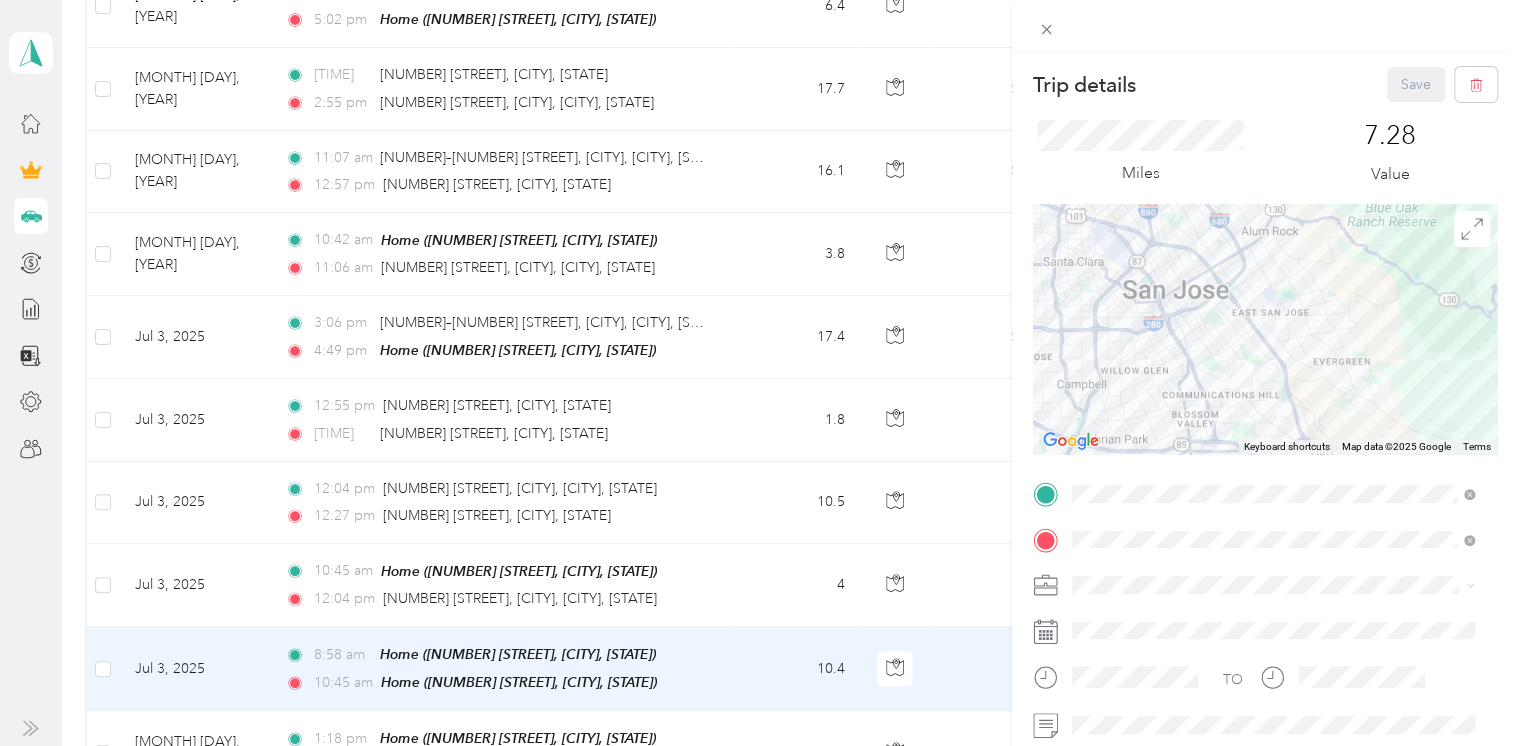 click on "Trip details Save This trip cannot be edited because it is either under review, approved, or paid. Contact your Team Manager to edit it. Miles 7.28 Value  To navigate the map with touch gestures double-tap and hold your finger on the map, then drag the map. ← Move left → Move right ↑ Move up ↓ Move down + Zoom in - Zoom out Home Jump left by 75% End Jump right by 75% Page Up Jump up by 75% Page Down Jump down by 75% Keyboard shortcuts Map Data Map data ©2025 Google Map data ©2025 Google 2 km  Click to toggle between metric and imperial units Terms Report a map error TO Add photo" at bounding box center [759, 373] 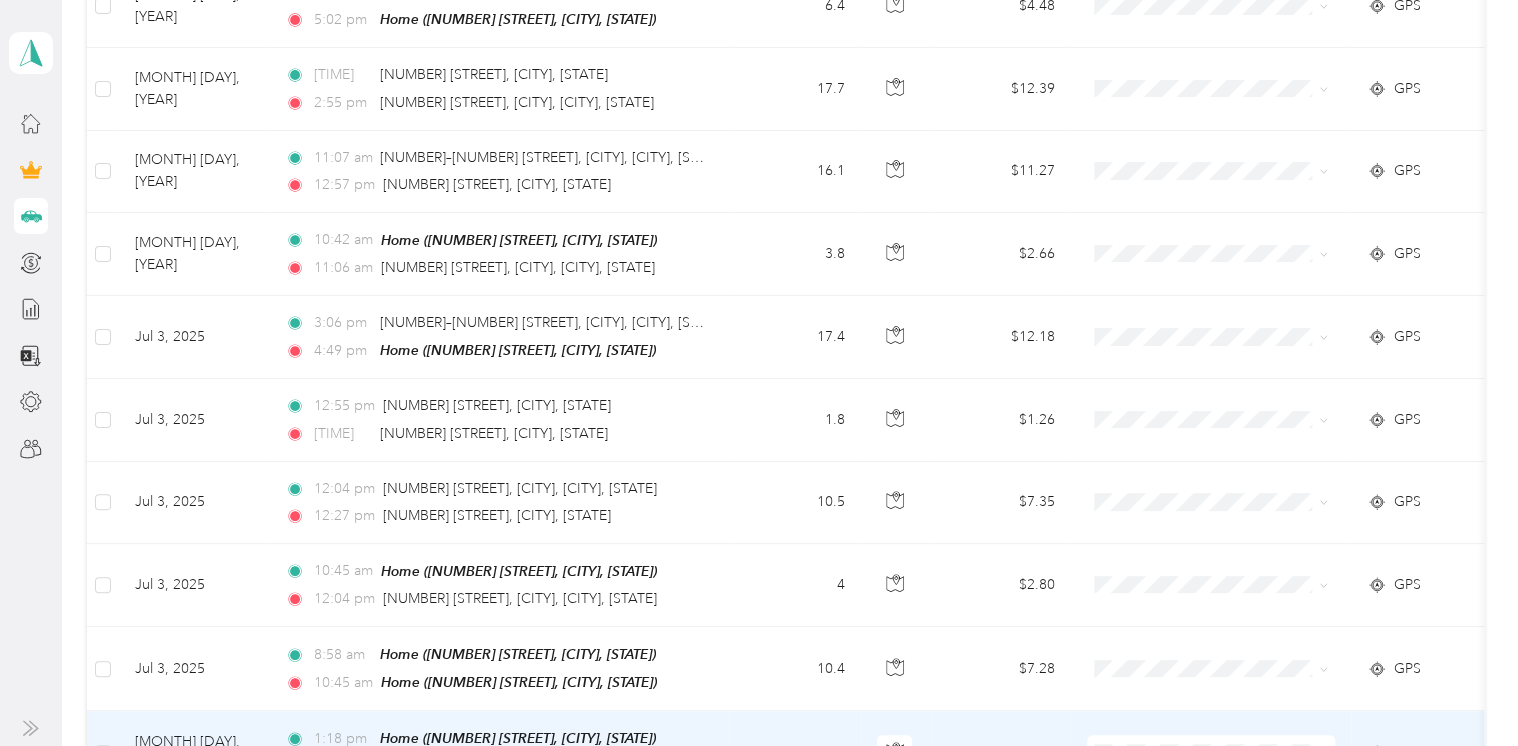 click on "[TIME] Home ([NUMBER] [STREET], [CITY], [STATE]) [TIME] Home ([NUMBER] [STREET], [CITY], [STATE])" at bounding box center [499, 753] 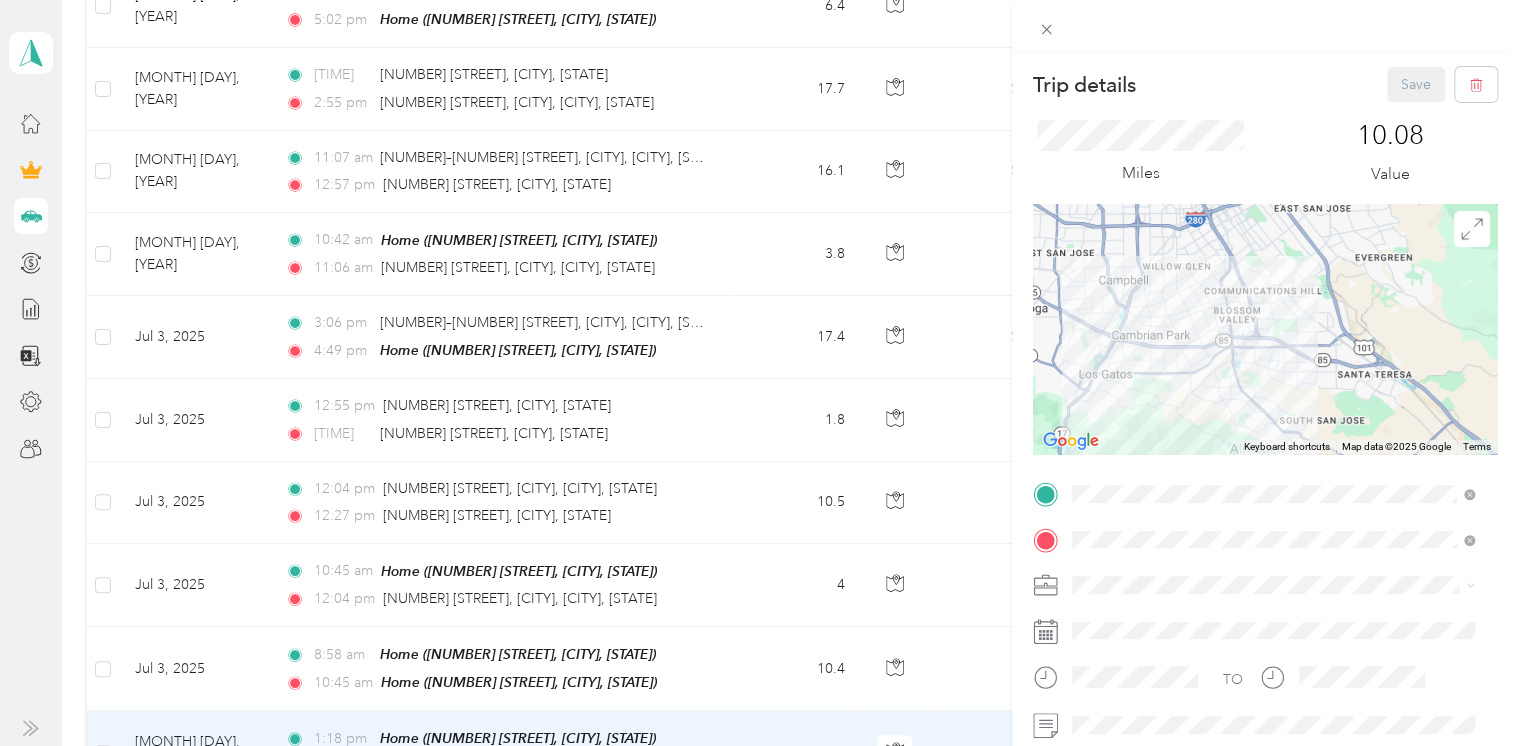 click on "Trip details Save This trip cannot be edited because it is either under review, approved, or paid. Contact your Team Manager to edit it. Miles [NUMBER] Value  To navigate the map with touch gestures double-tap and hold your finger on the map, then drag the map. ← Move left → Move right ↑ Move up ↓ Move down + Zoom in - Zoom out Home Jump left by 75% End Jump right by 75% Page Up Jump up by 75% Page Down Jump down by 75% Keyboard shortcuts Map Data Map data ©2025 Google Map data ©2025 Google [NUMBER] km  Click to toggle between metric and imperial units Terms Report a map error TO Add photo" at bounding box center (759, 373) 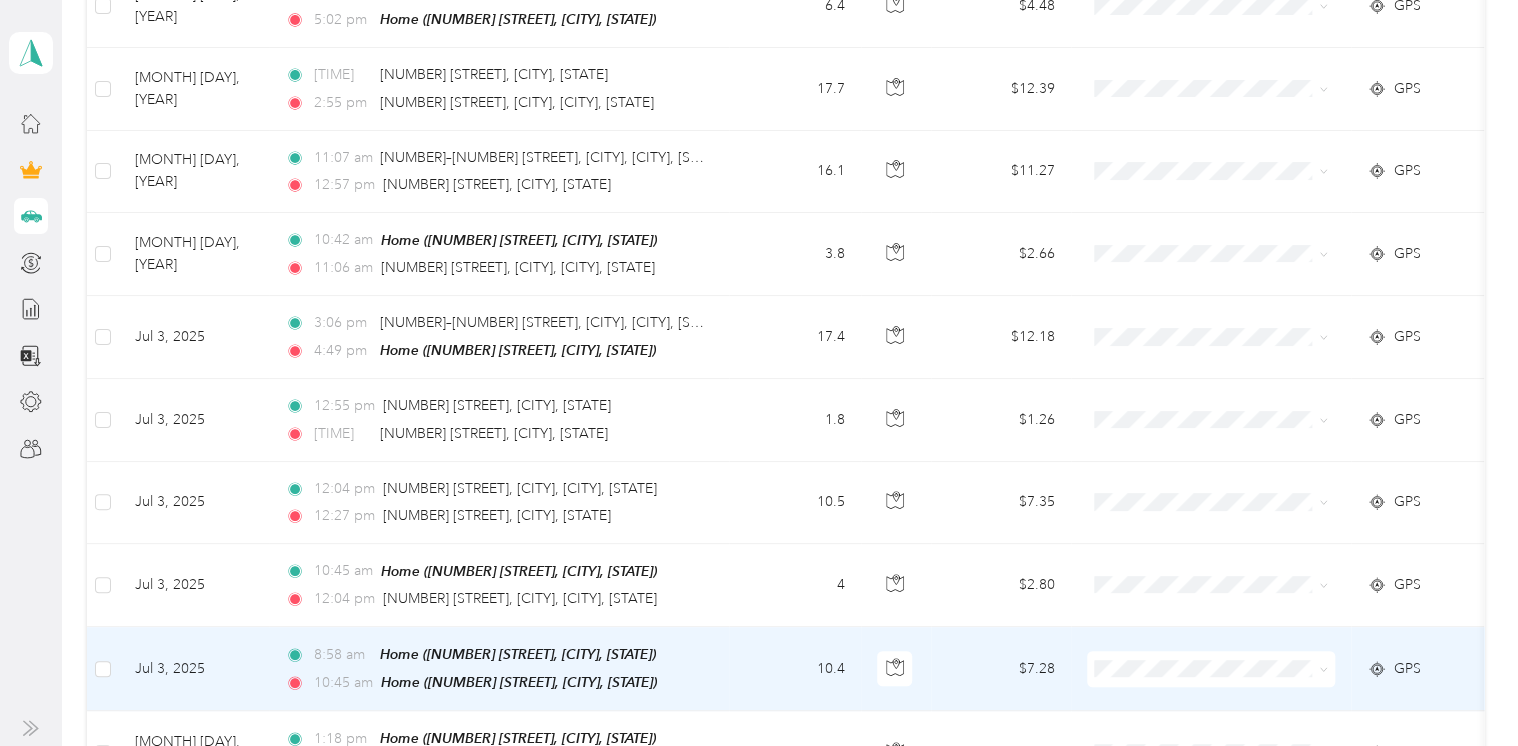 click on "10.4" at bounding box center (795, 669) 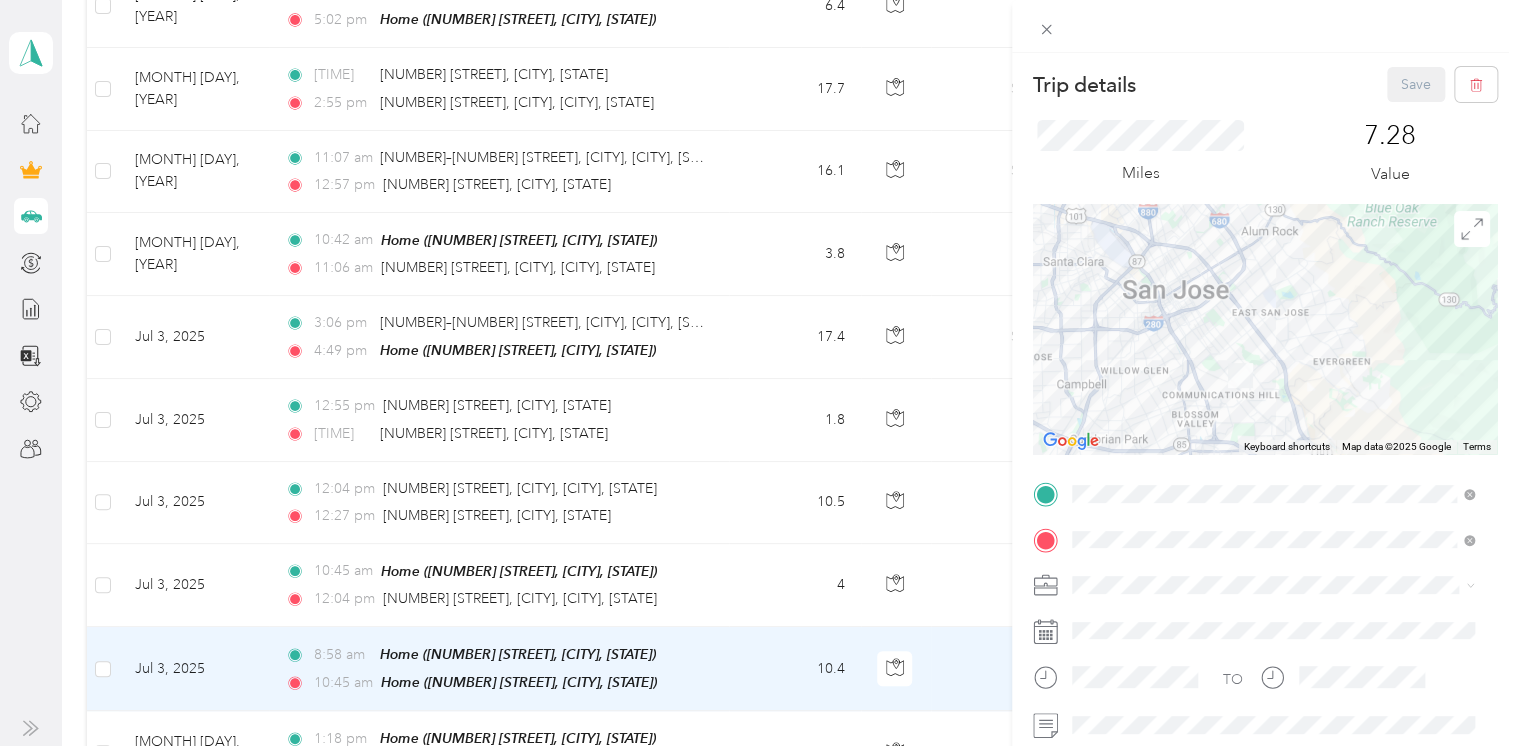 click on "Trip details Save This trip cannot be edited because it is either under review, approved, or paid. Contact your Team Manager to edit it. Miles 7.28 Value  To navigate the map with touch gestures double-tap and hold your finger on the map, then drag the map. ← Move left → Move right ↑ Move up ↓ Move down + Zoom in - Zoom out Home Jump left by 75% End Jump right by 75% Page Up Jump up by 75% Page Down Jump down by 75% Keyboard shortcuts Map Data Map data ©2025 Google Map data ©2025 Google 2 km  Click to toggle between metric and imperial units Terms Report a map error TO Add photo" at bounding box center [759, 373] 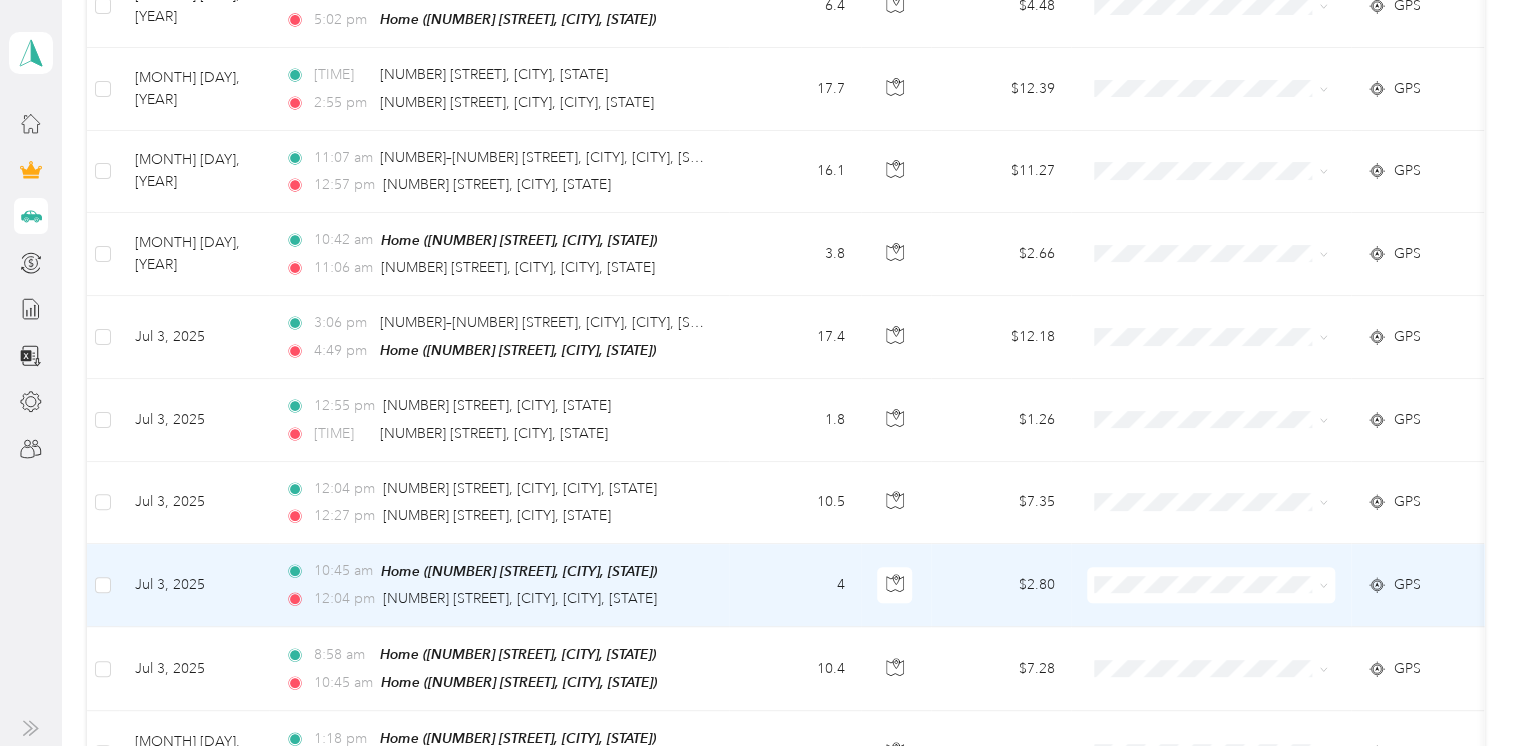 click on "[TIME] Home ([NUMBER] [STREET], [CITY], [STATE]) [TIME] [NUMBER] [STREET], [CITY], [CITY], [STATE]" at bounding box center [499, 585] 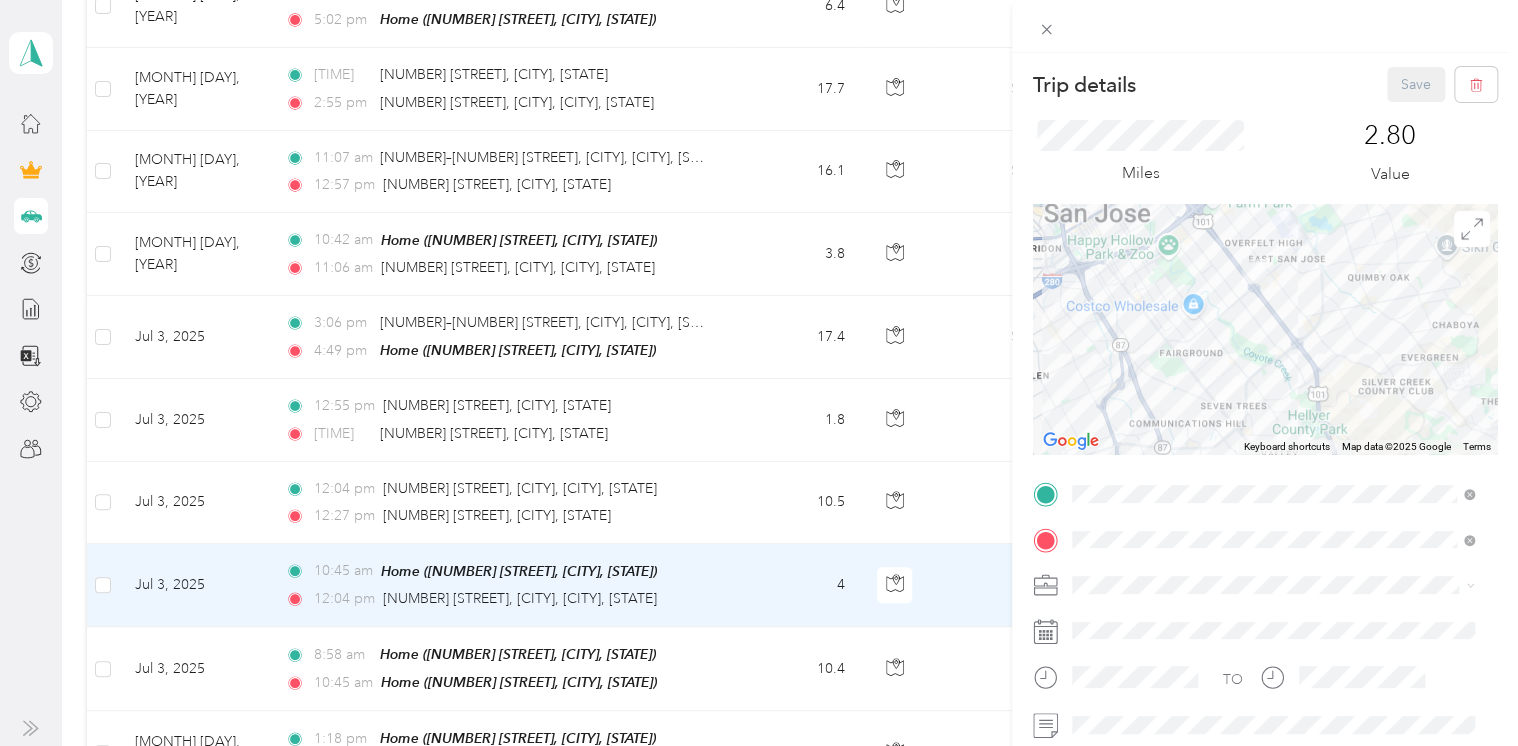 click on "Trip details Save This trip cannot be edited because it is either under review, approved, or paid. Contact your Team Manager to edit it. Miles 2.80 Value  To navigate the map with touch gestures double-tap and hold your finger on the map, then drag the map. ← Move left → Move right ↑ Move up ↓ Move down + Zoom in - Zoom out Home Jump left by 75% End Jump right by 75% Page Up Jump up by 75% Page Down Jump down by 75% Keyboard shortcuts Map Data Map data ©2025 Google Map data ©2025 Google 2 km  Click to toggle between metric and imperial units Terms Report a map error TO Add photo" at bounding box center (759, 373) 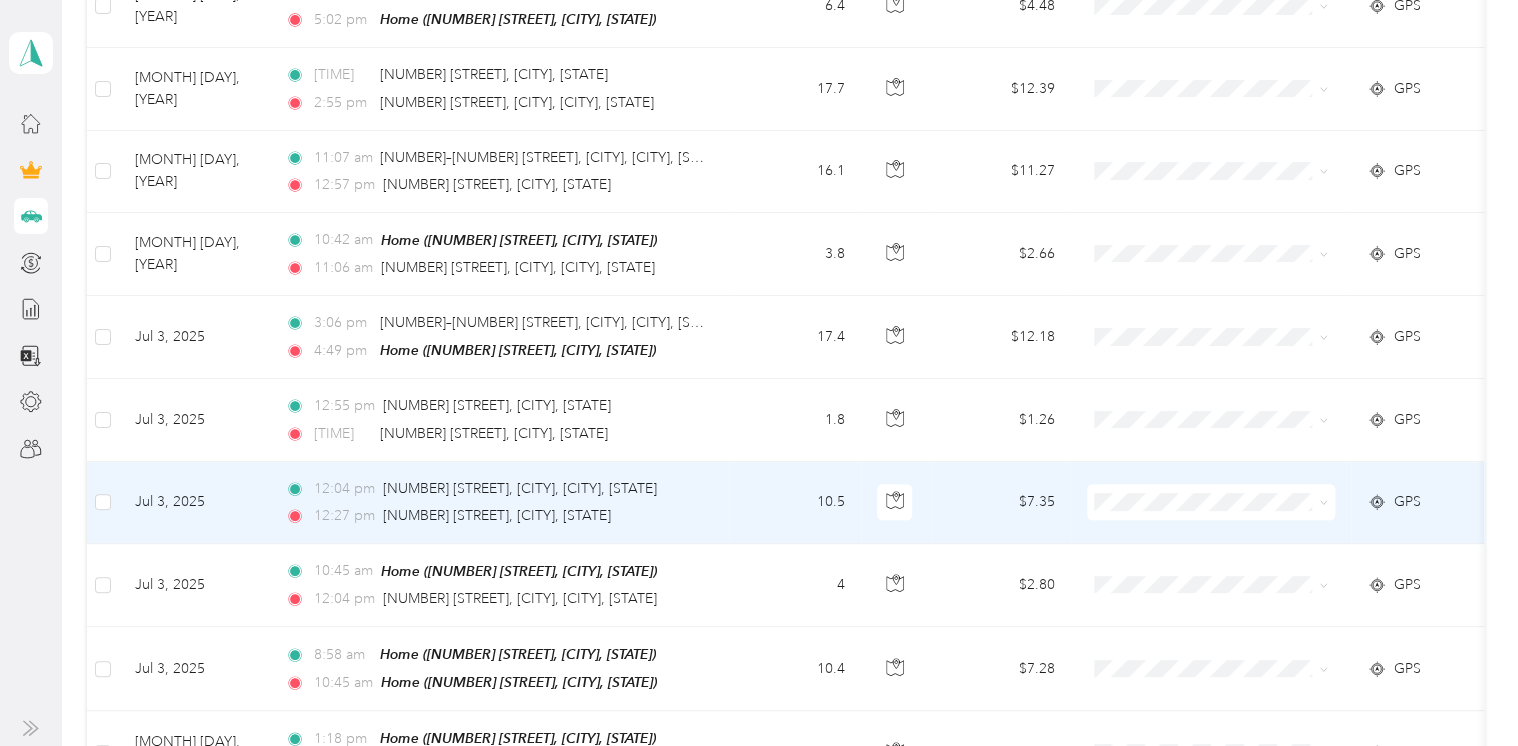 click on "10.5" at bounding box center (795, 503) 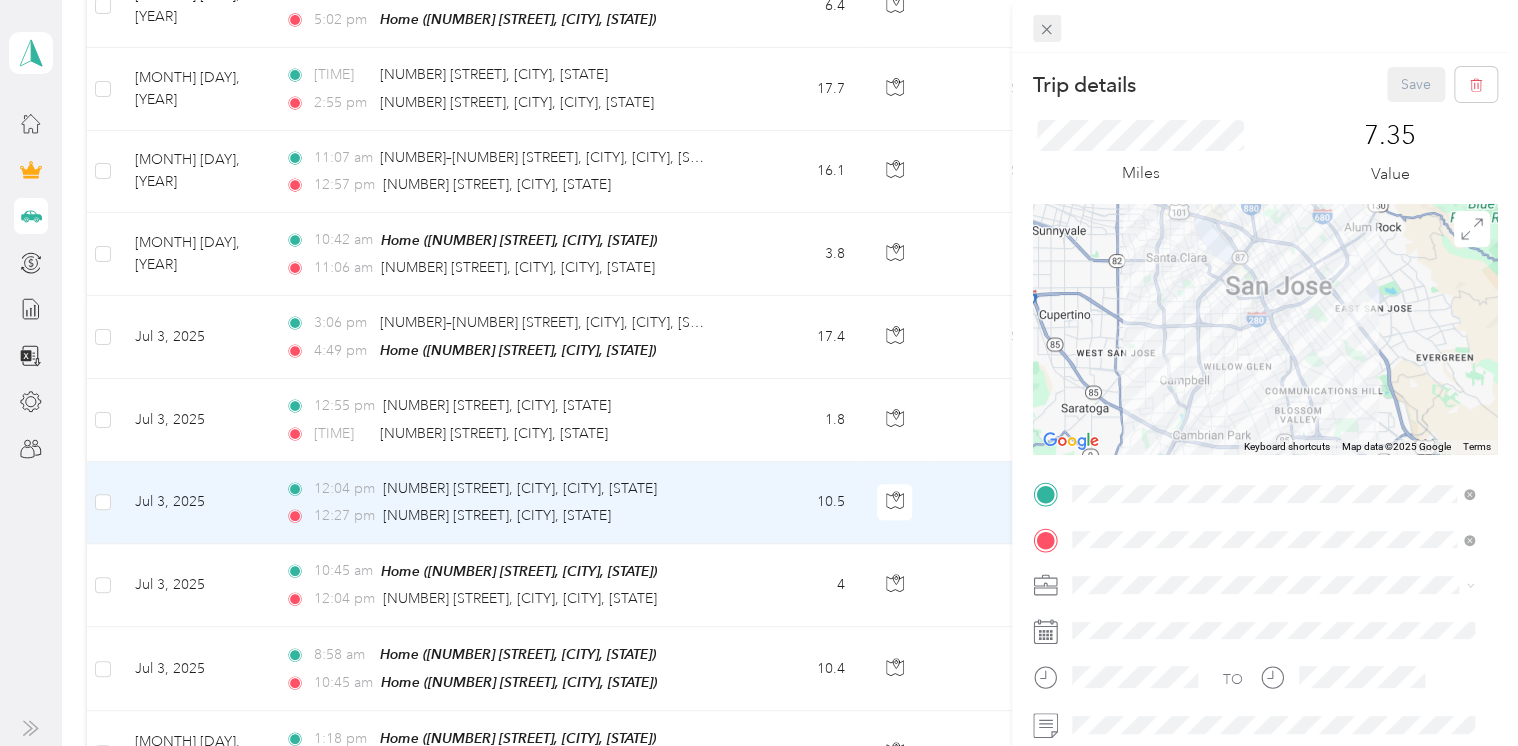 click 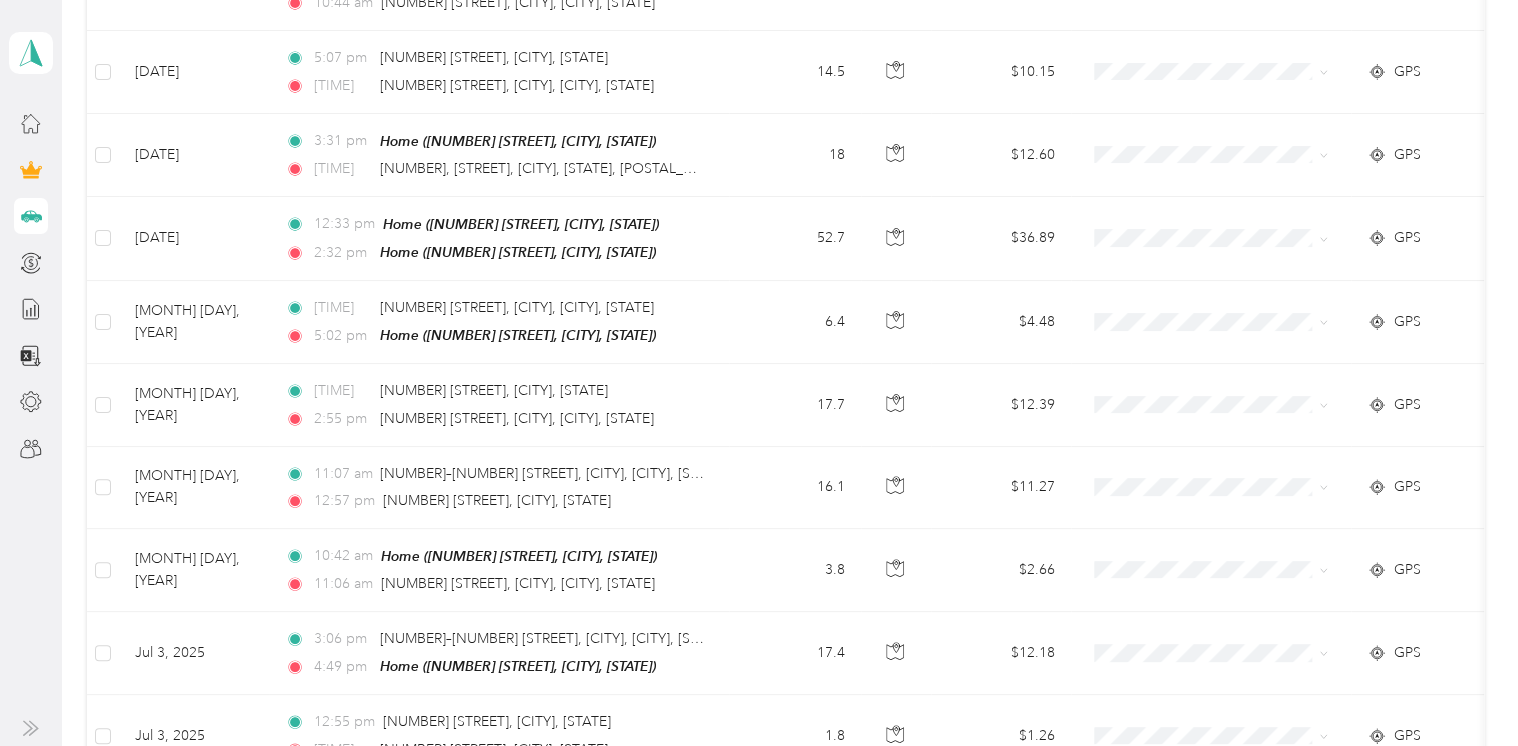 scroll, scrollTop: 4052, scrollLeft: 0, axis: vertical 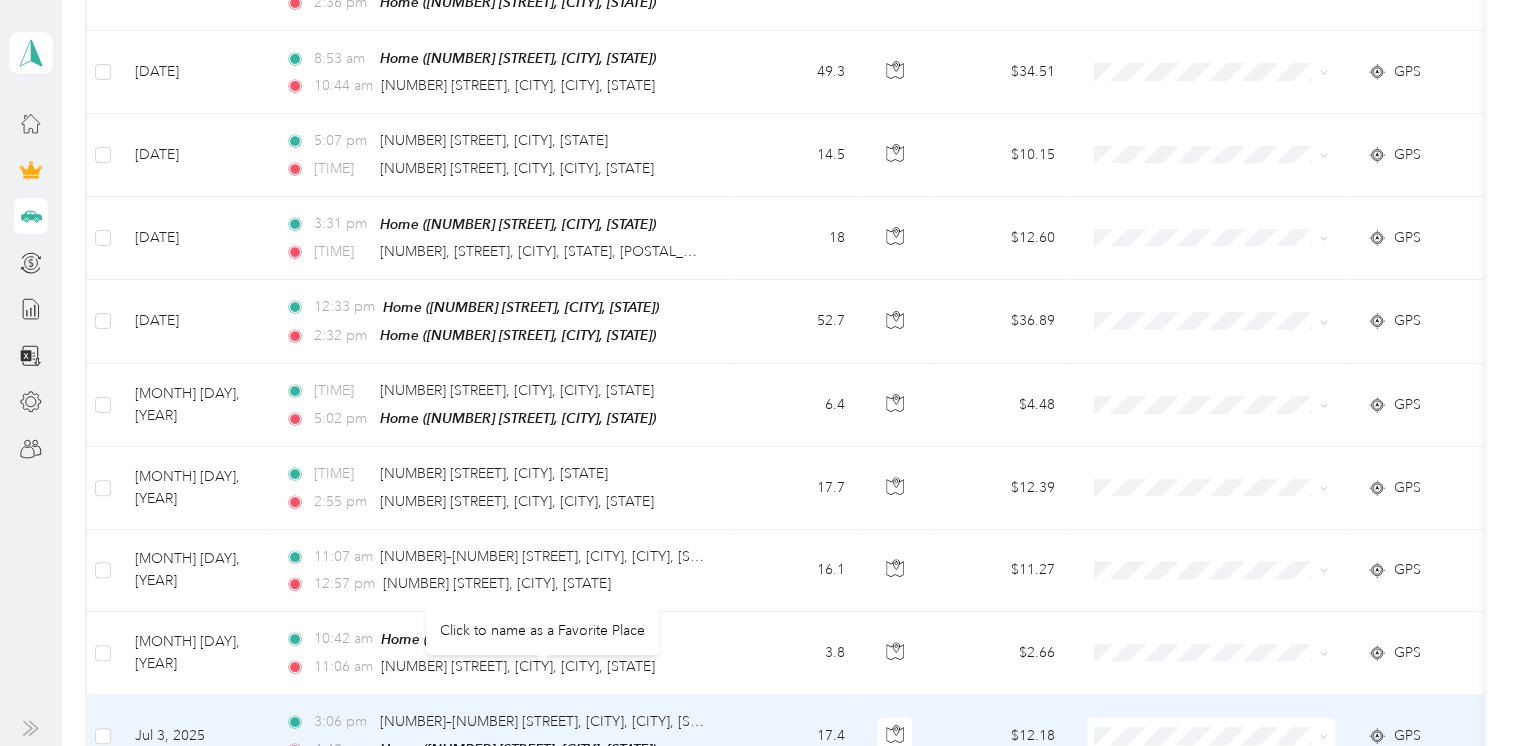 click on "[NUMBER]–[NUMBER] [STREET], [CITY], [CITY], [STATE]" at bounding box center [542, 722] 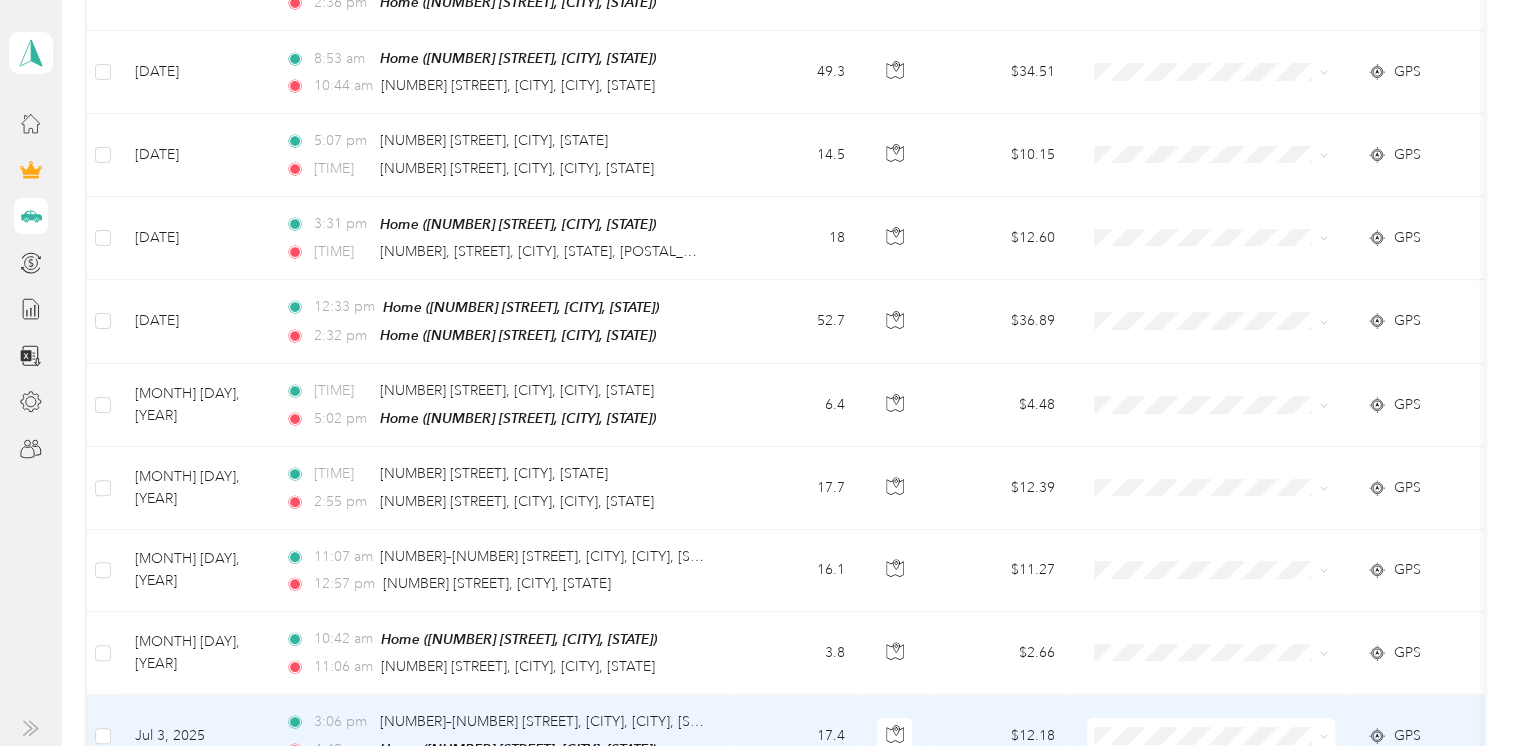 click on "17.4" at bounding box center [795, 736] 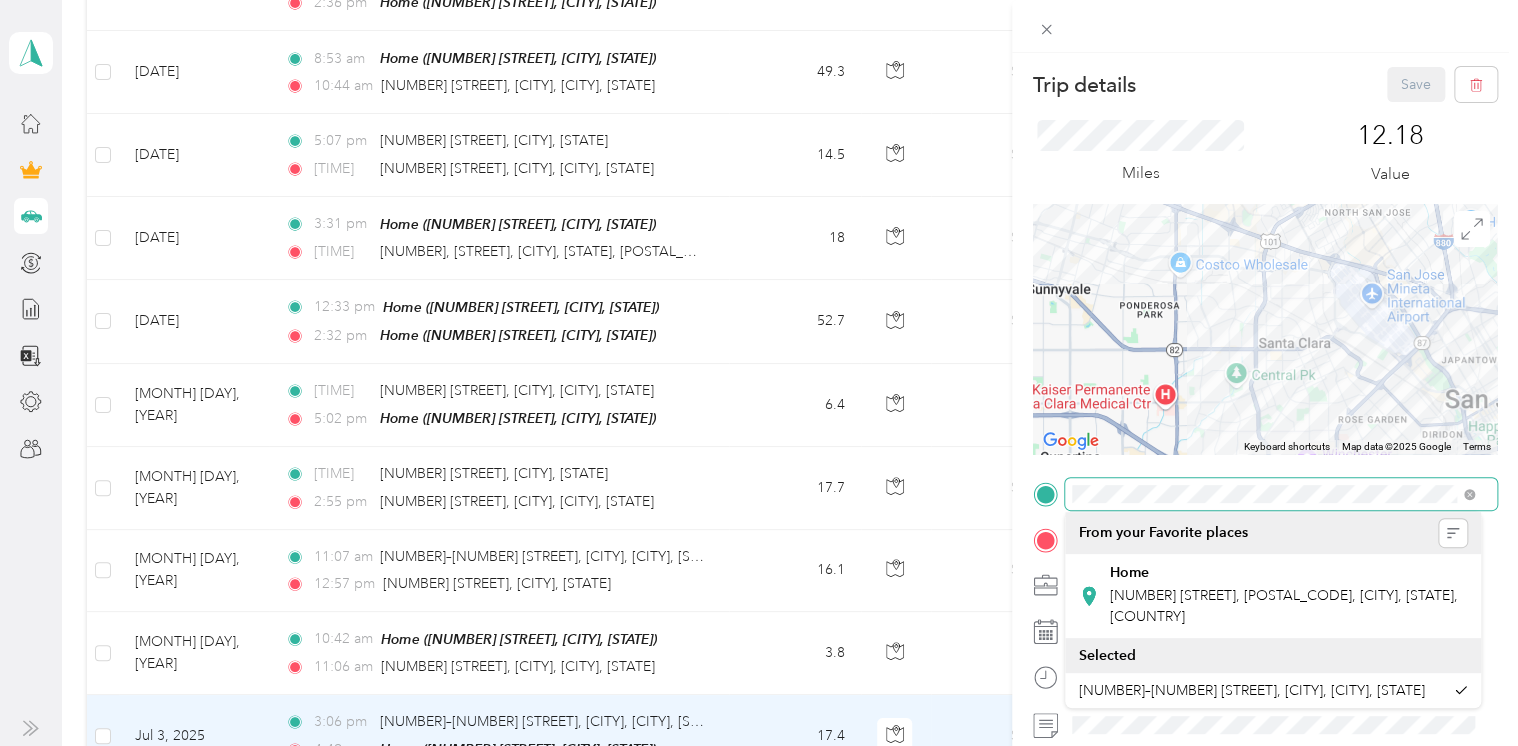 drag, startPoint x: 1240, startPoint y: 317, endPoint x: 1455, endPoint y: 745, distance: 478.96658 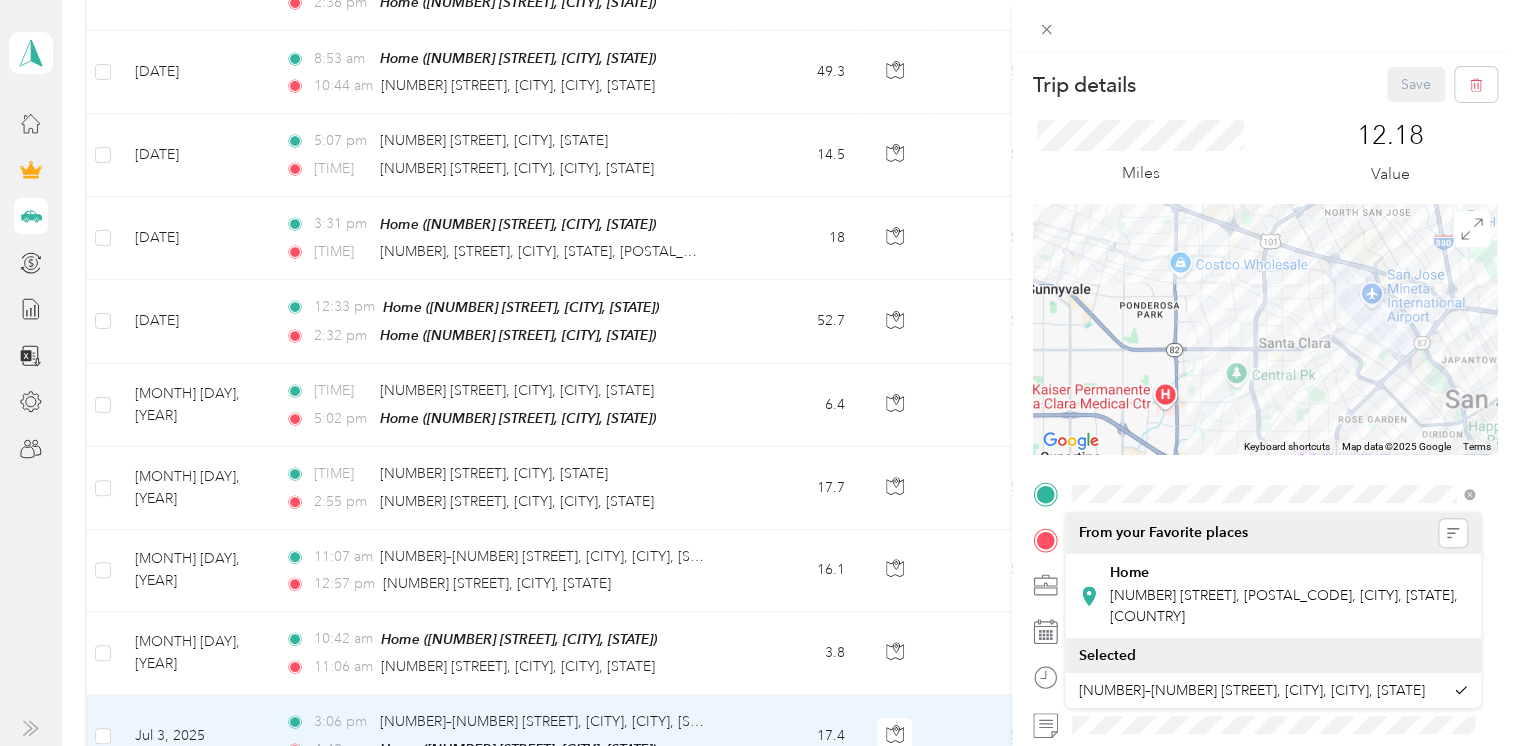 click on "Personal dashboard Trips New trip 30 free trips remaining this month. Never miss a mile with unlimited automatic trip tracking Get Everlance Premium 0   mi Work 0   mi Personal 0   mi Other 920.5   mi Unclassified $0 Value All purposes Filters Date Locations Mileage (mi) Map Mileage value Purpose Track Method Report                     [MONTH] [DAY], [YEAR] [TIME] Home ([NUMBER] [STREET], [CITY], [STATE]) [TIME] [NUMBER]–[NUMBER] [STREET], [CITY], [CITY], [STATE] [DISTANCE] [CURRENCY] GPS -- [MONTH] [DAY], [YEAR] [TIME] [NUMBER] [STREET], [CITY], [CITY], [STATE] [TIME] [NUMBER] [STREET], [CITY], [STATE] [DISTANCE] [CURRENCY] GPS -- [MONTH] [DAY], [YEAR] [TIME] Home ([NUMBER] [STREET], [CITY], [STATE]) [TIME] Home ([NUMBER] [STREET], [CITY], [STATE]) [DISTANCE] [CURRENCY] GPS -- [MONTH] [DAY], [YEAR] [TIME] [NUMBER]–[NUMBER] [STREET], [CITY], [CITY], [STATE] [TIME] Home ([NUMBER] [STREET], [CITY], [STATE]) [DISTANCE] [CURRENCY] GPS -- [MONTH] [DAY], [YEAR] [TIME] [NUMBER] [STREET], [CITY], [CITY], [STATE] [TIME] Home ([NUMBER] [STREET], [CITY], [STATE]) [DISTANCE] [CURRENCY] GPS -- --" at bounding box center [754, 373] 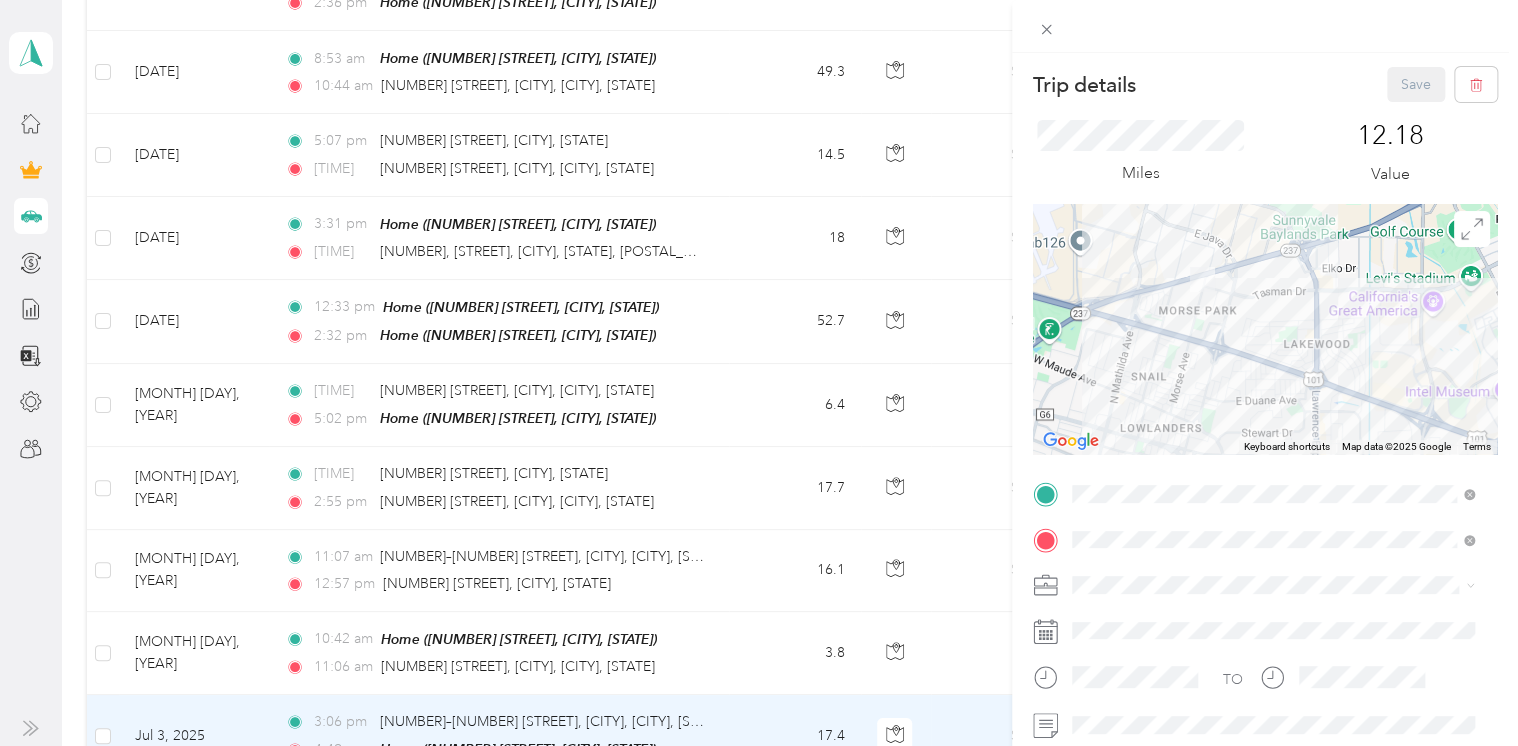 drag, startPoint x: 1207, startPoint y: 305, endPoint x: 1236, endPoint y: 429, distance: 127.345985 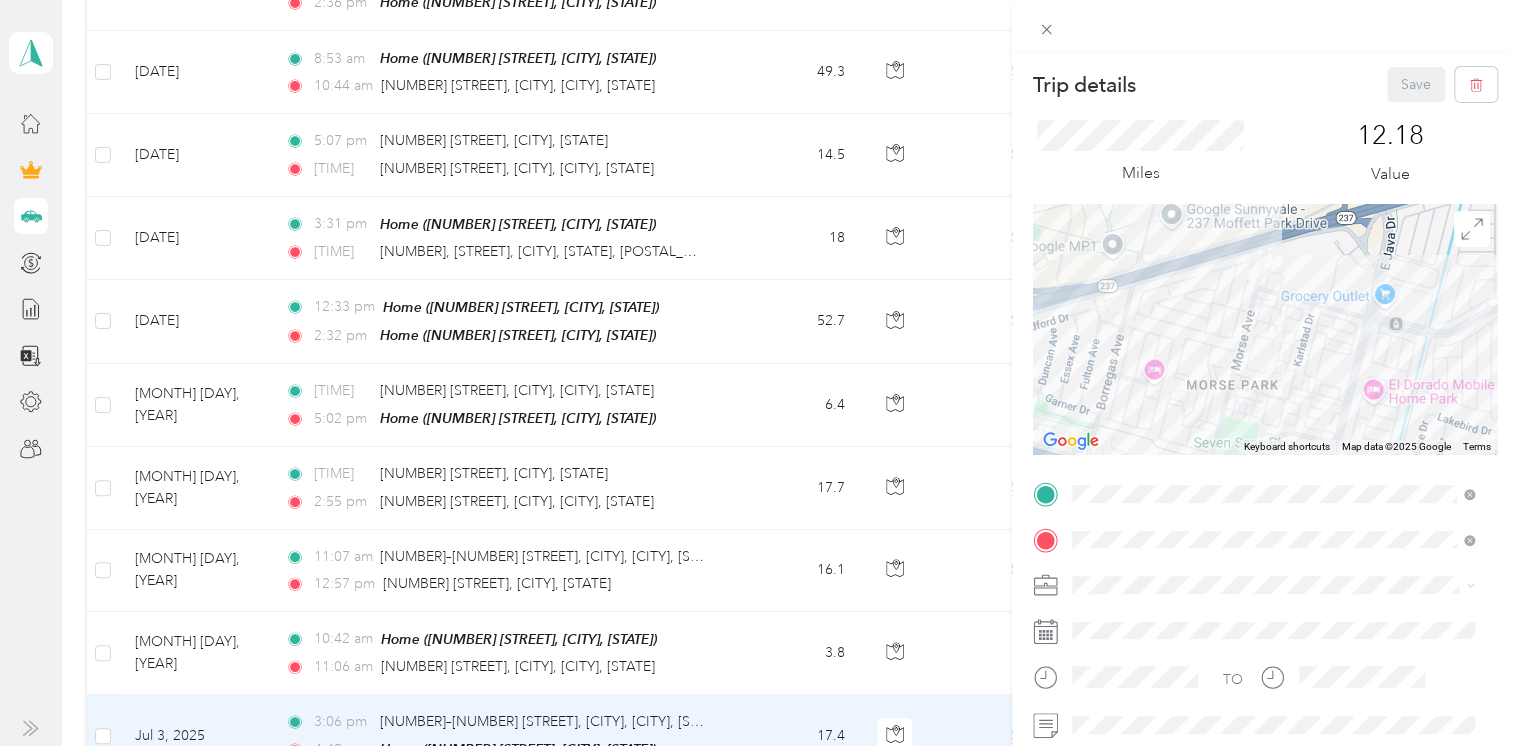 drag, startPoint x: 1226, startPoint y: 334, endPoint x: 1284, endPoint y: 408, distance: 94.02127 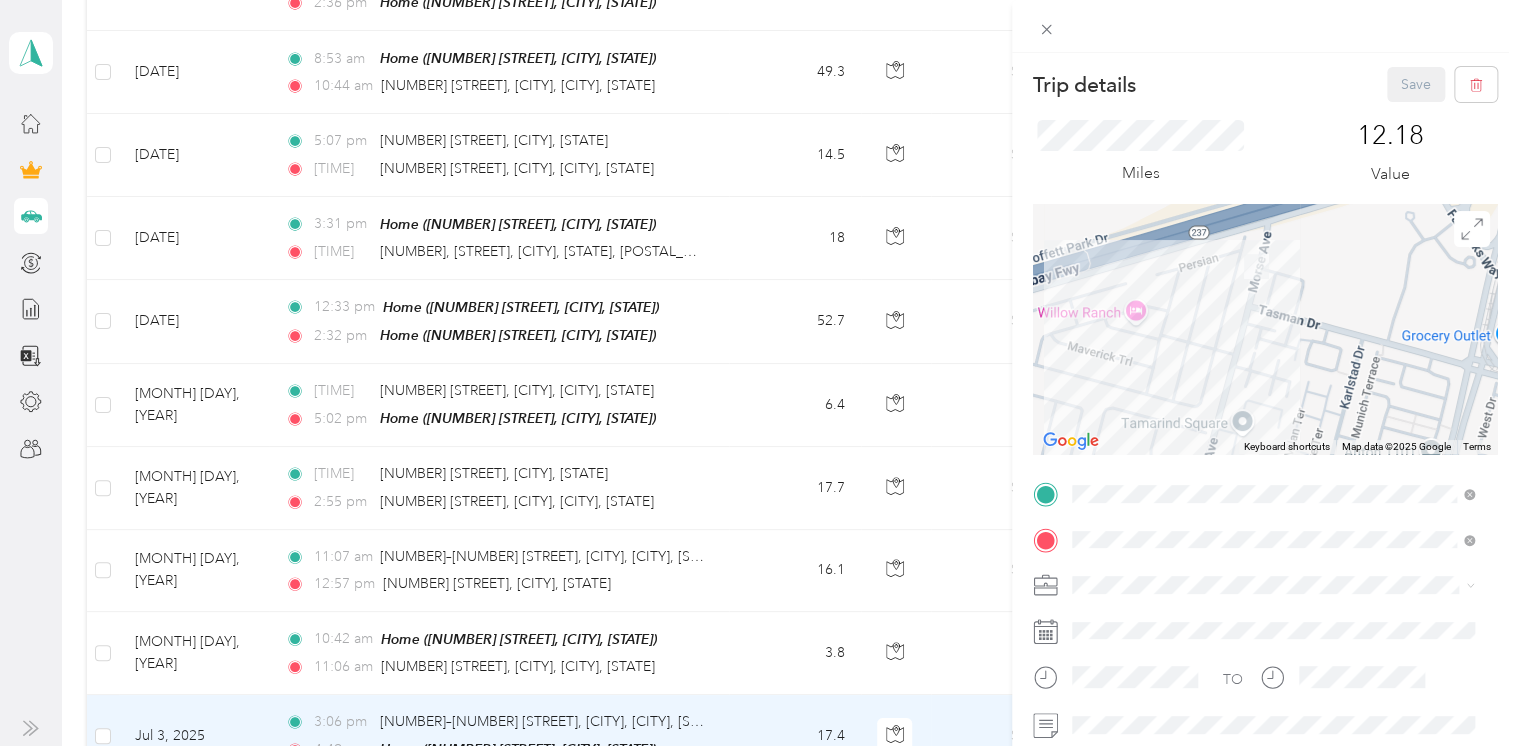 drag, startPoint x: 1256, startPoint y: 307, endPoint x: 1272, endPoint y: 420, distance: 114.12712 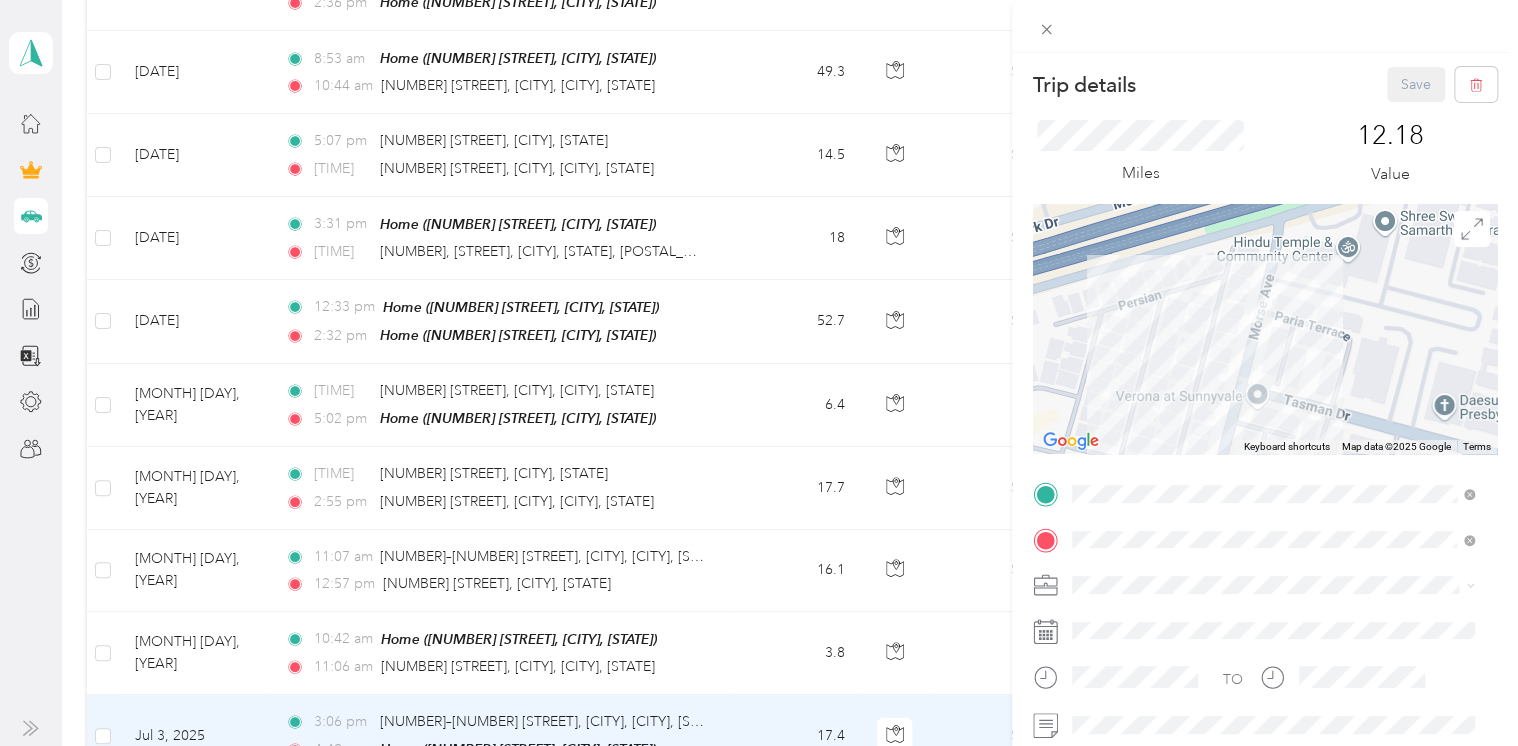 drag, startPoint x: 1268, startPoint y: 293, endPoint x: 1277, endPoint y: 402, distance: 109.370926 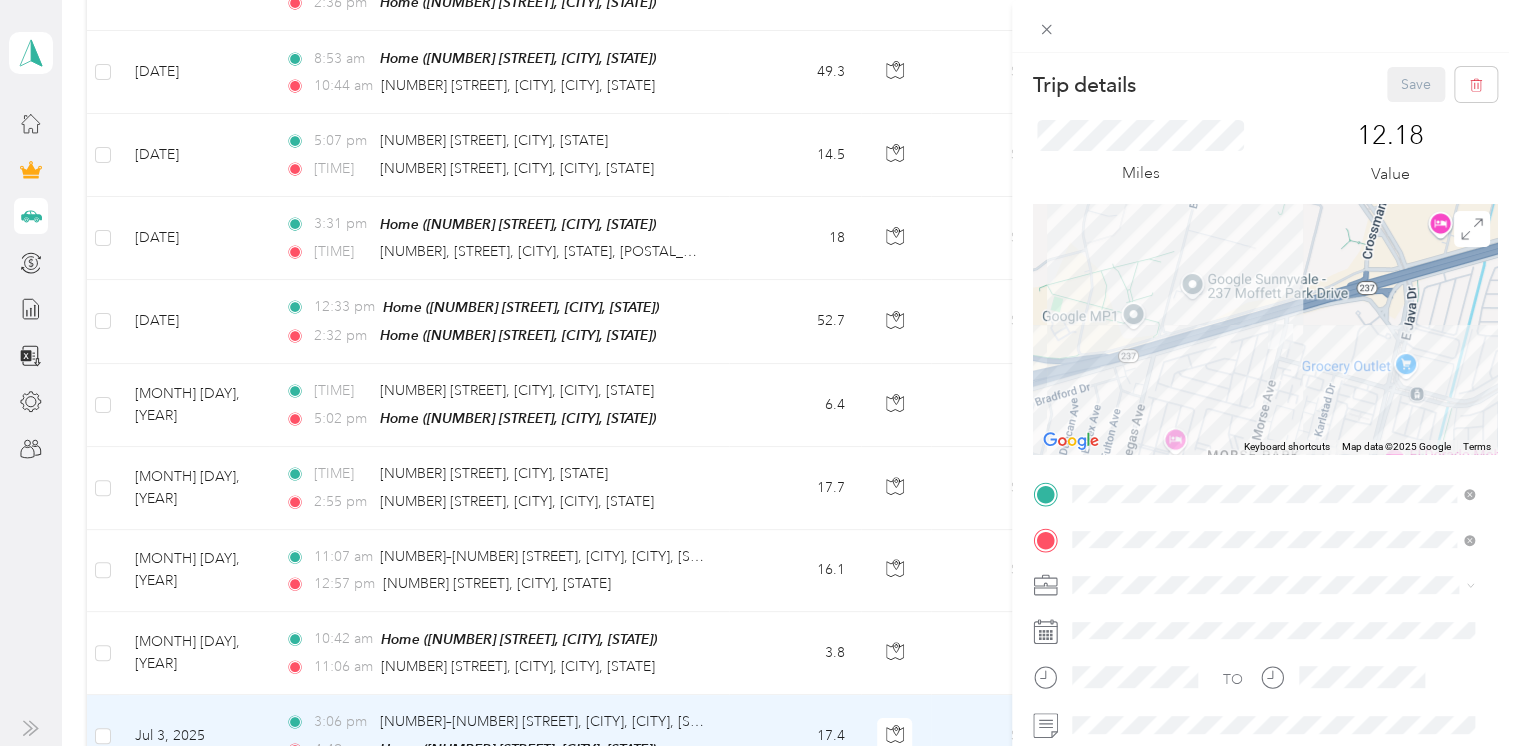 drag, startPoint x: 692, startPoint y: 537, endPoint x: 694, endPoint y: 318, distance: 219.00912 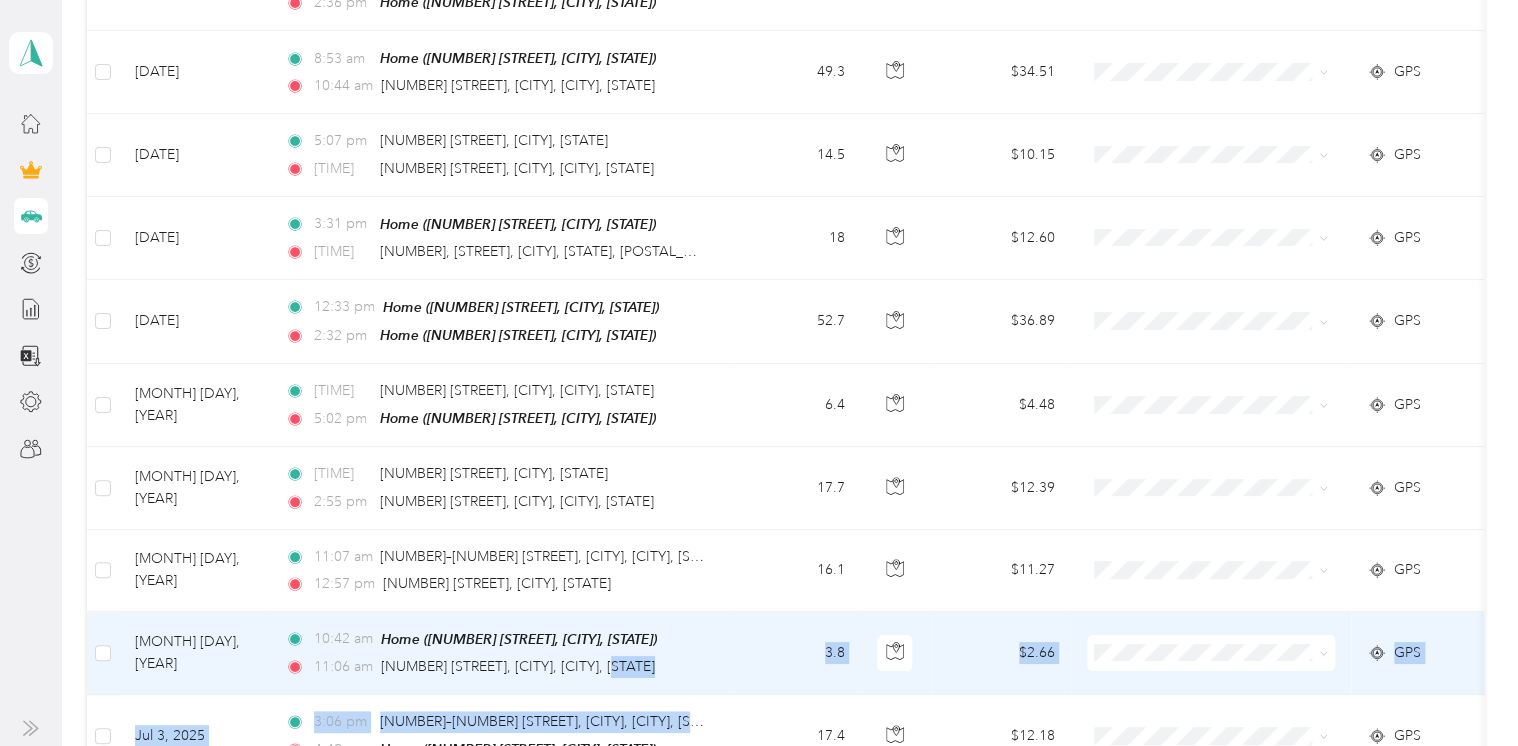 drag, startPoint x: 706, startPoint y: 686, endPoint x: 701, endPoint y: 626, distance: 60.207973 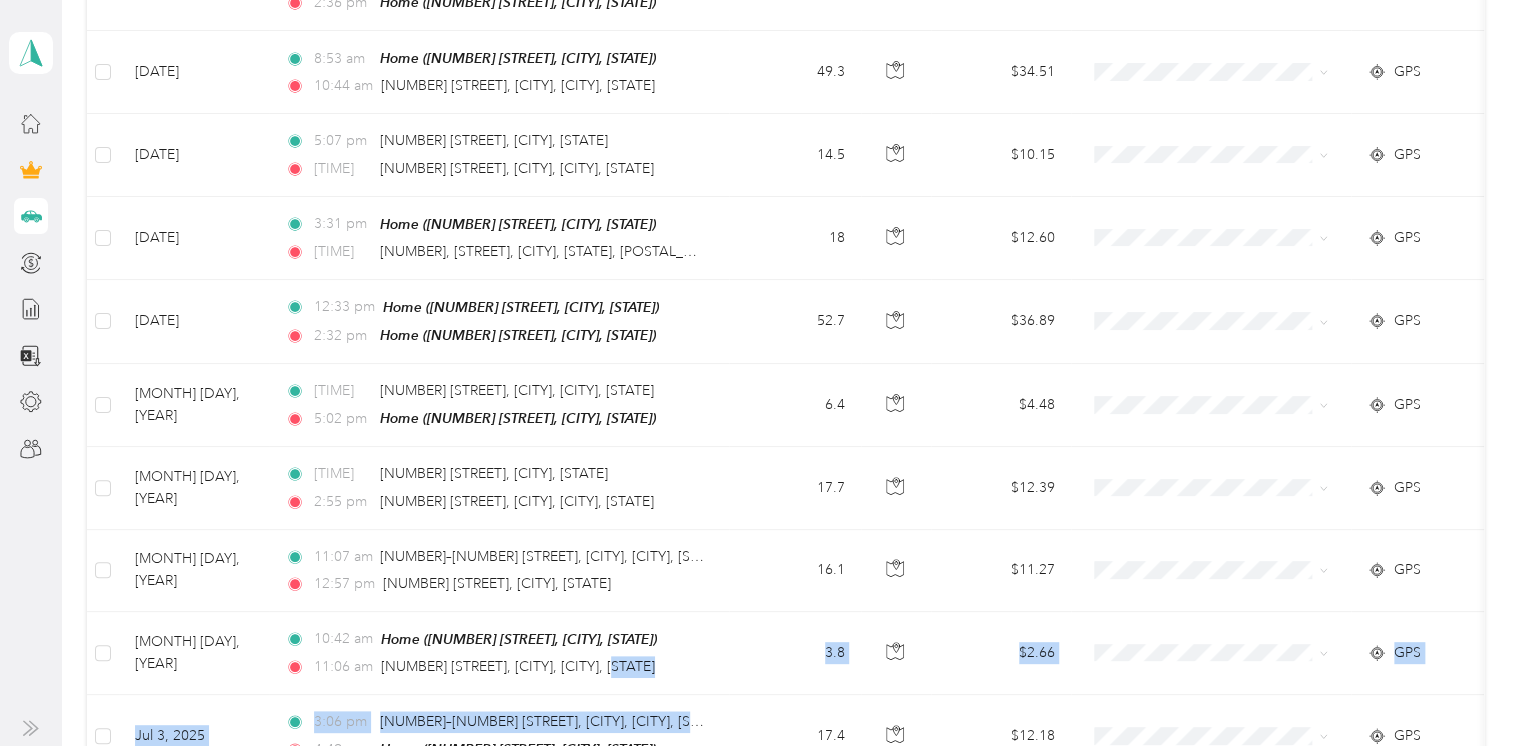 scroll, scrollTop: 4118, scrollLeft: 0, axis: vertical 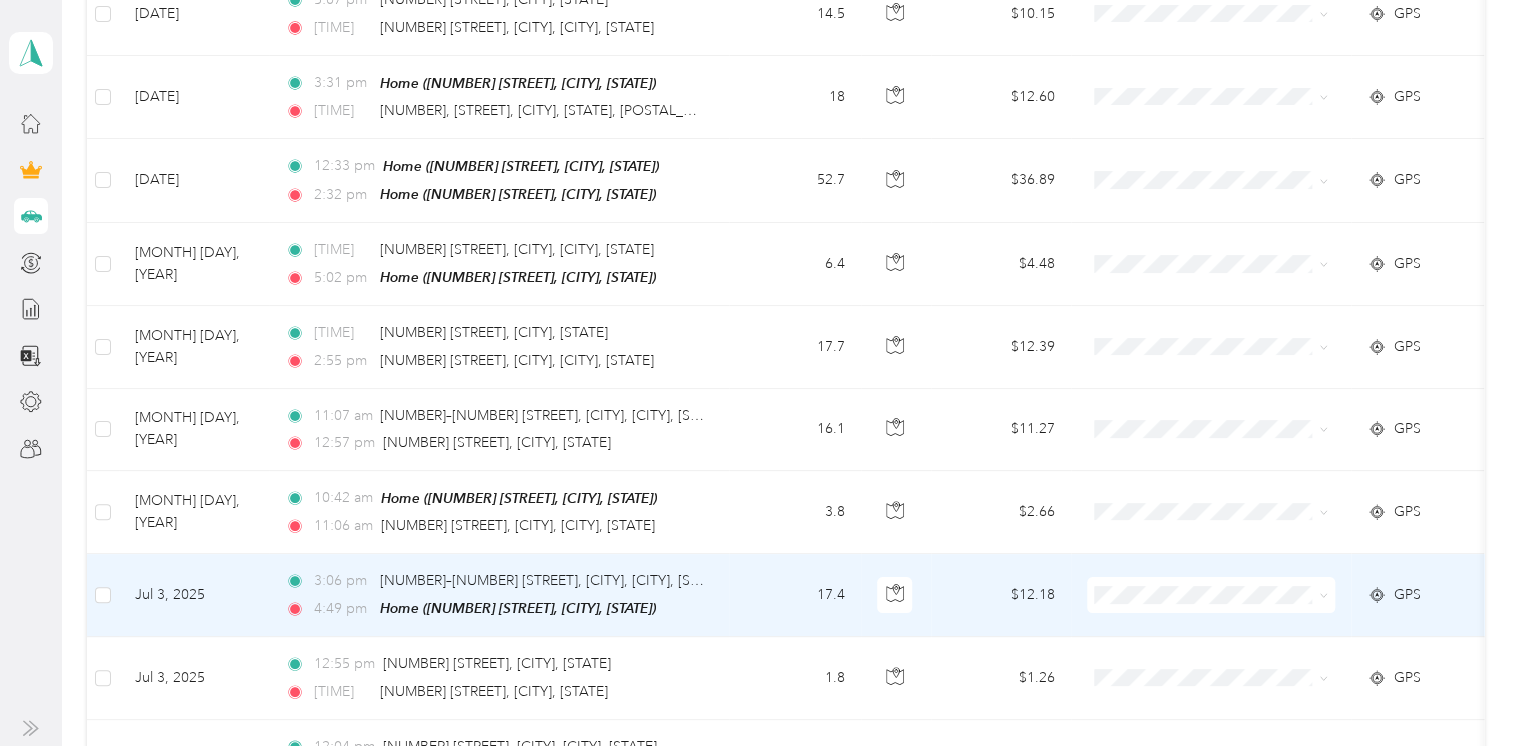 click on "17.4" at bounding box center (795, 595) 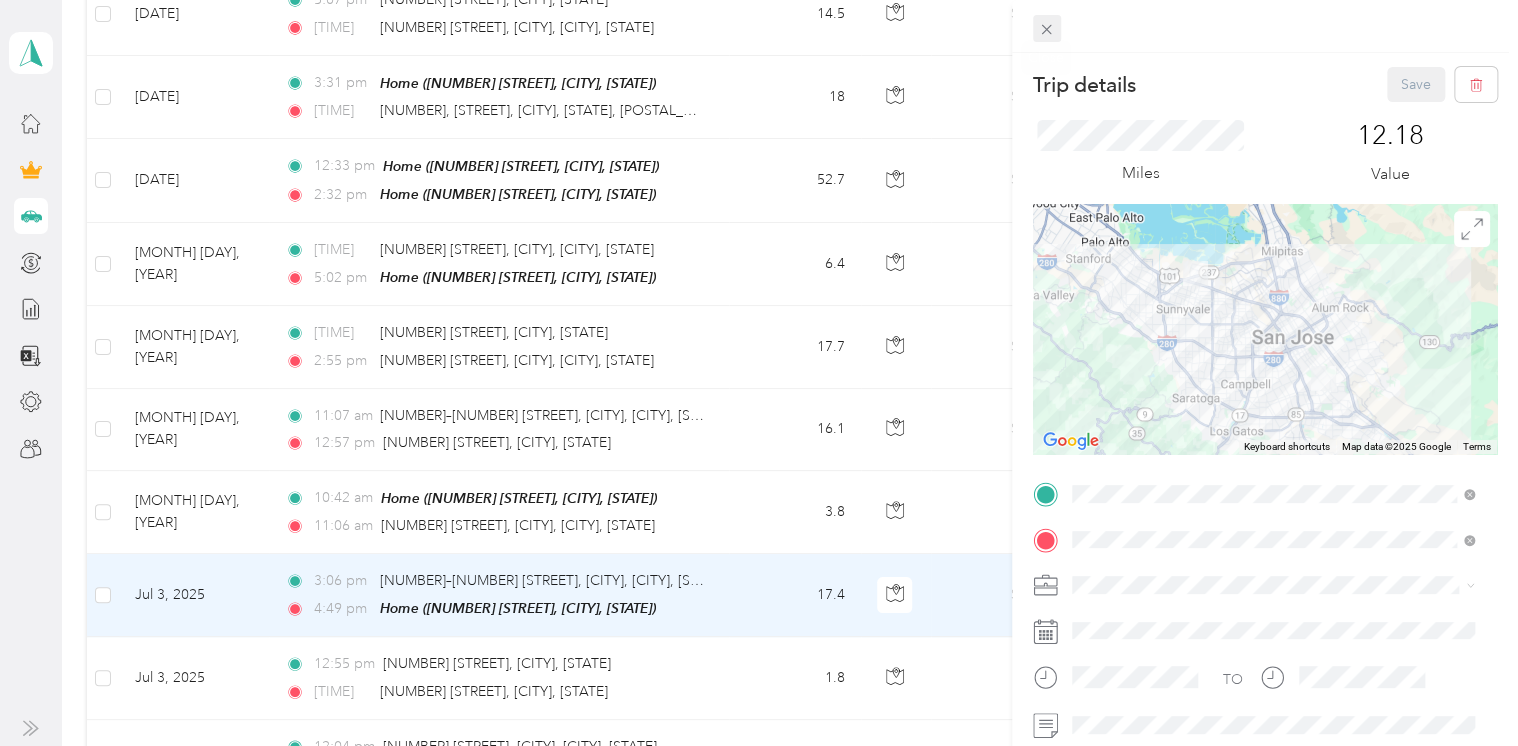 click 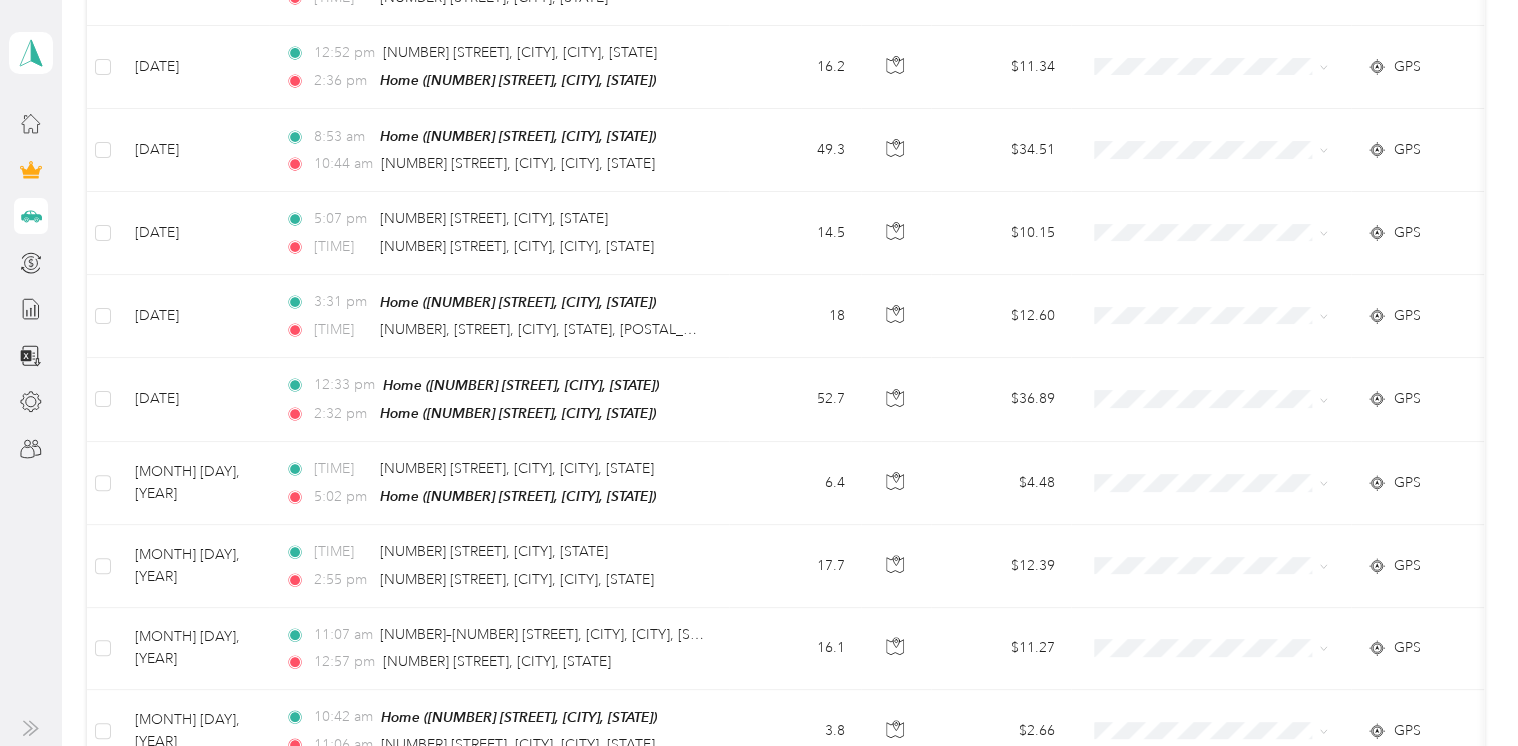 scroll, scrollTop: 3886, scrollLeft: 0, axis: vertical 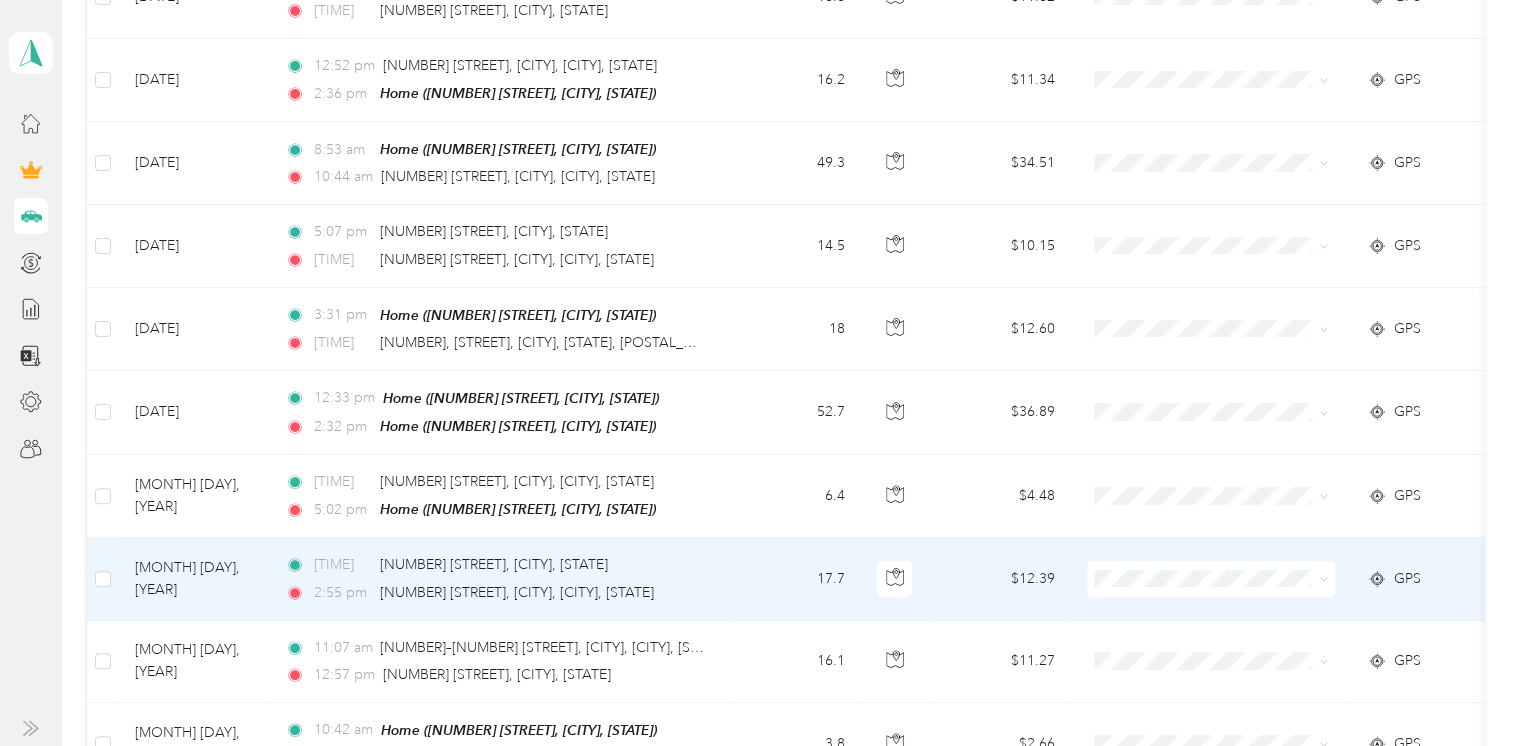 click on "17.7" at bounding box center (795, 579) 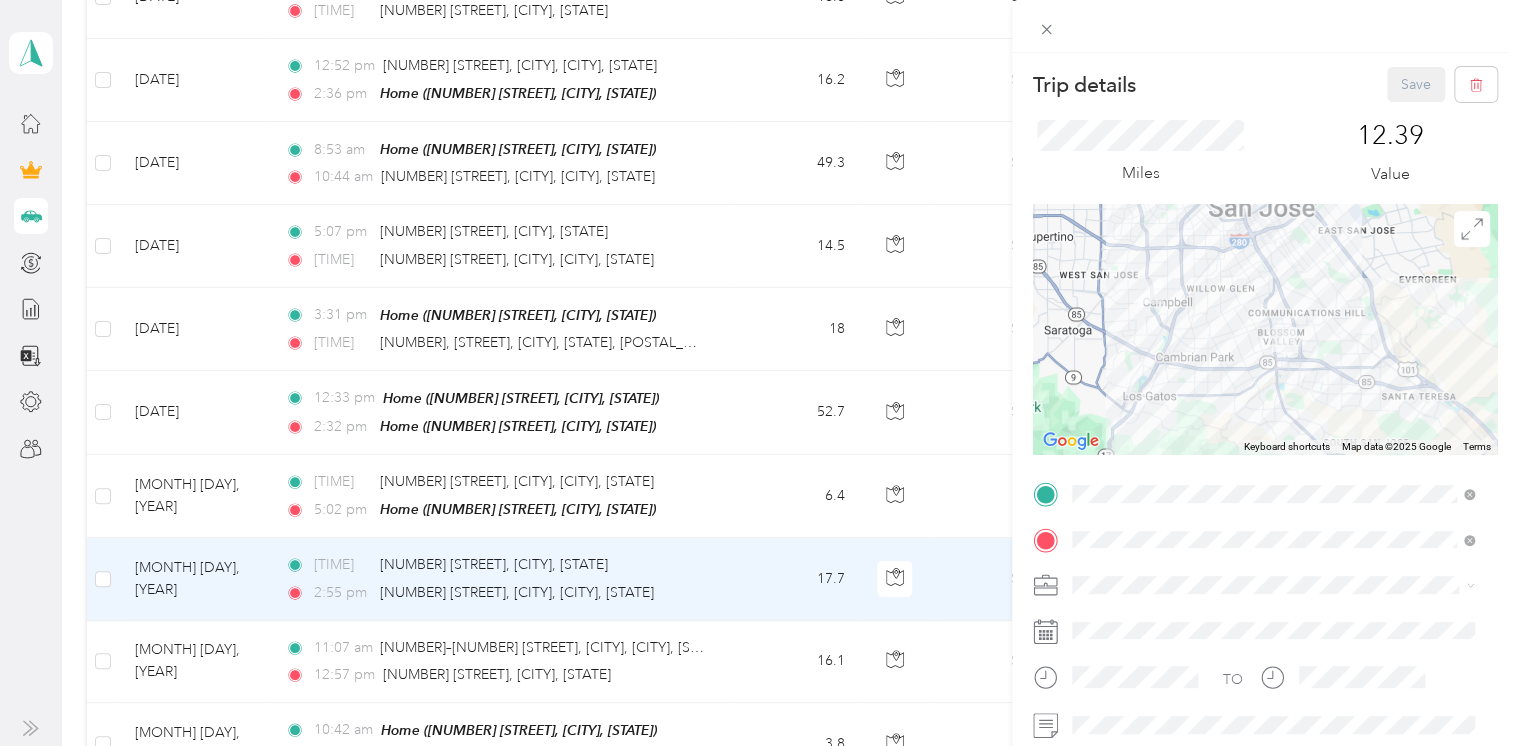 click on "Trip details Save This trip cannot be edited because it is either under review, approved, or paid. Contact your Team Manager to edit it. Miles 12.39 Value  To navigate the map with touch gestures double-tap and hold your finger on the map, then drag the map. ← Move left → Move right ↑ Move up ↓ Move down + Zoom in - Zoom out Home Jump left by 75% End Jump right by 75% Page Up Jump up by 75% Page Down Jump down by 75% Keyboard shortcuts Map Data Map data ©2025 Google Map data ©2025 Google 2 km  Click to toggle between metric and imperial units Terms Report a map error TO Add photo" at bounding box center (759, 373) 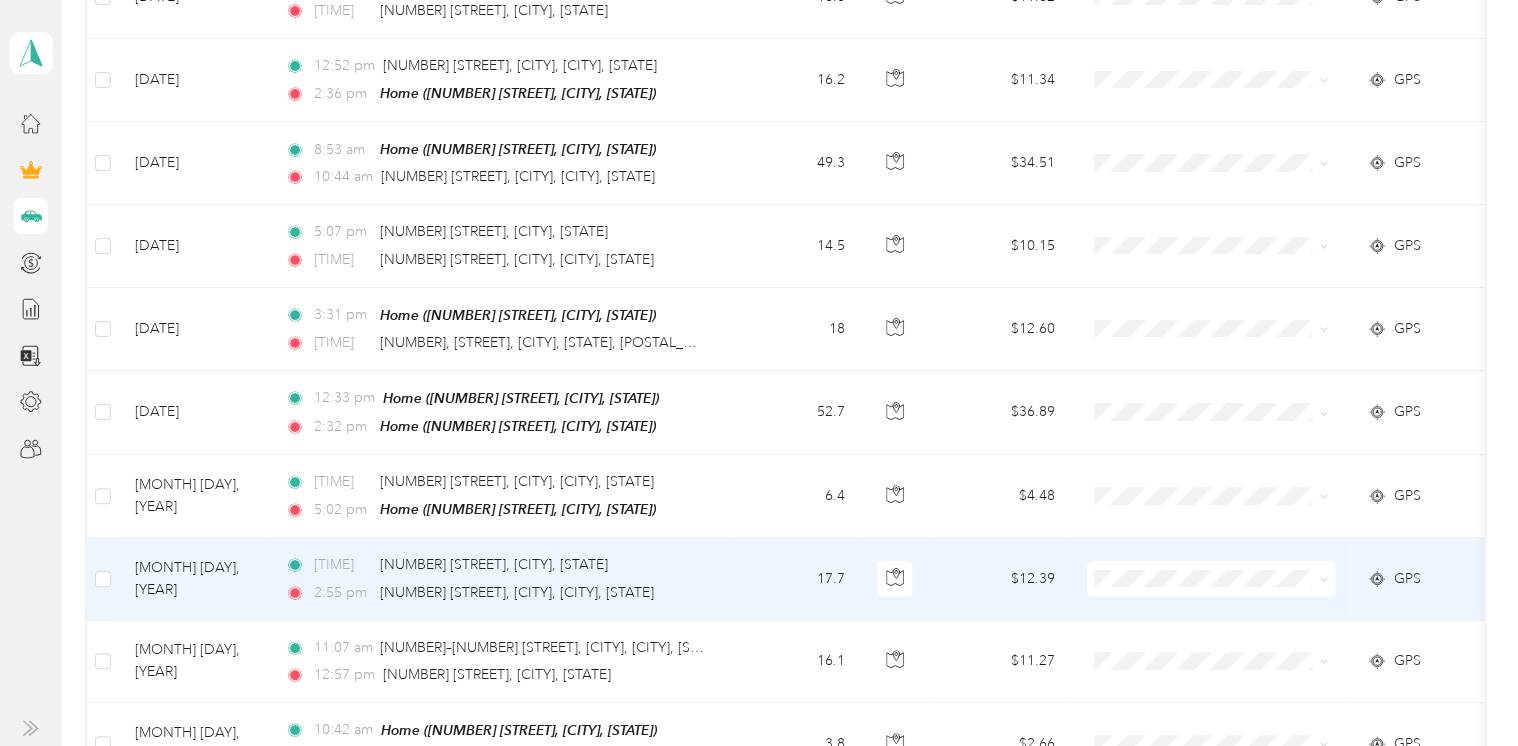 click on "17.7" at bounding box center [795, 579] 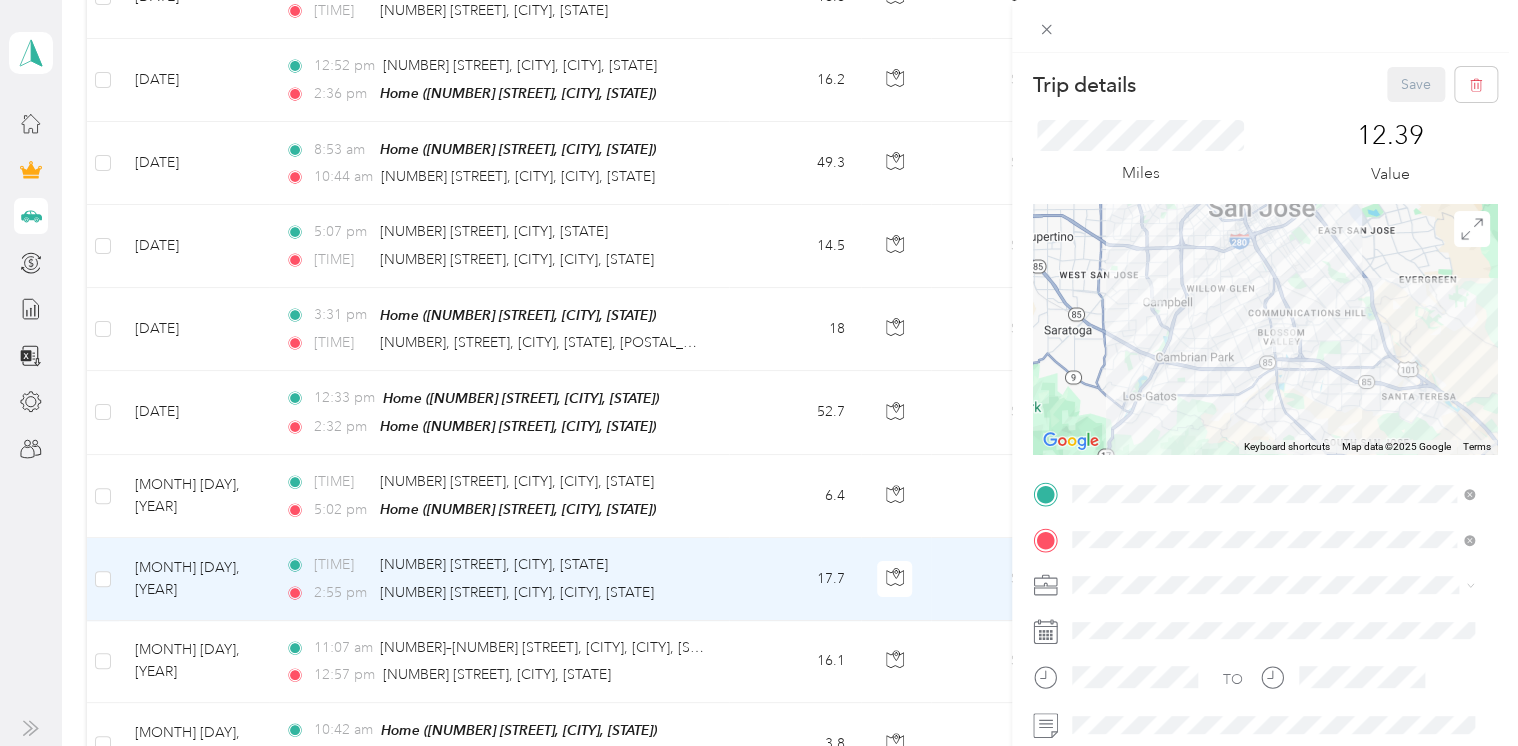 click on "Trip details Save This trip cannot be edited because it is either under review, approved, or paid. Contact your Team Manager to edit it. Miles 12.39 Value  To navigate the map with touch gestures double-tap and hold your finger on the map, then drag the map. ← Move left → Move right ↑ Move up ↓ Move down + Zoom in - Zoom out Home Jump left by 75% End Jump right by 75% Page Up Jump up by 75% Page Down Jump down by 75% Keyboard shortcuts Map Data Map data ©2025 Google Map data ©2025 Google 2 km  Click to toggle between metric and imperial units Terms Report a map error TO Add photo" at bounding box center [759, 373] 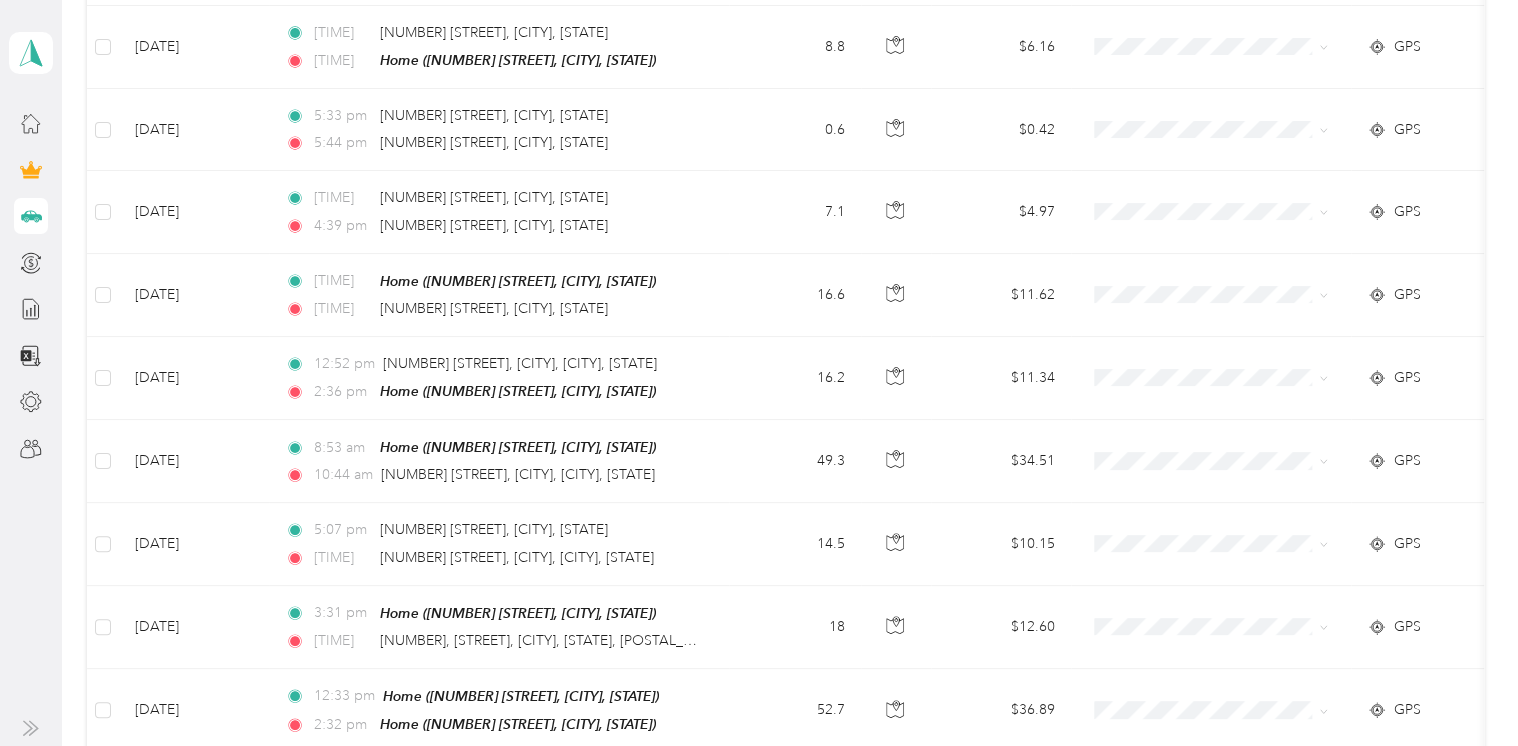 scroll, scrollTop: 3568, scrollLeft: 0, axis: vertical 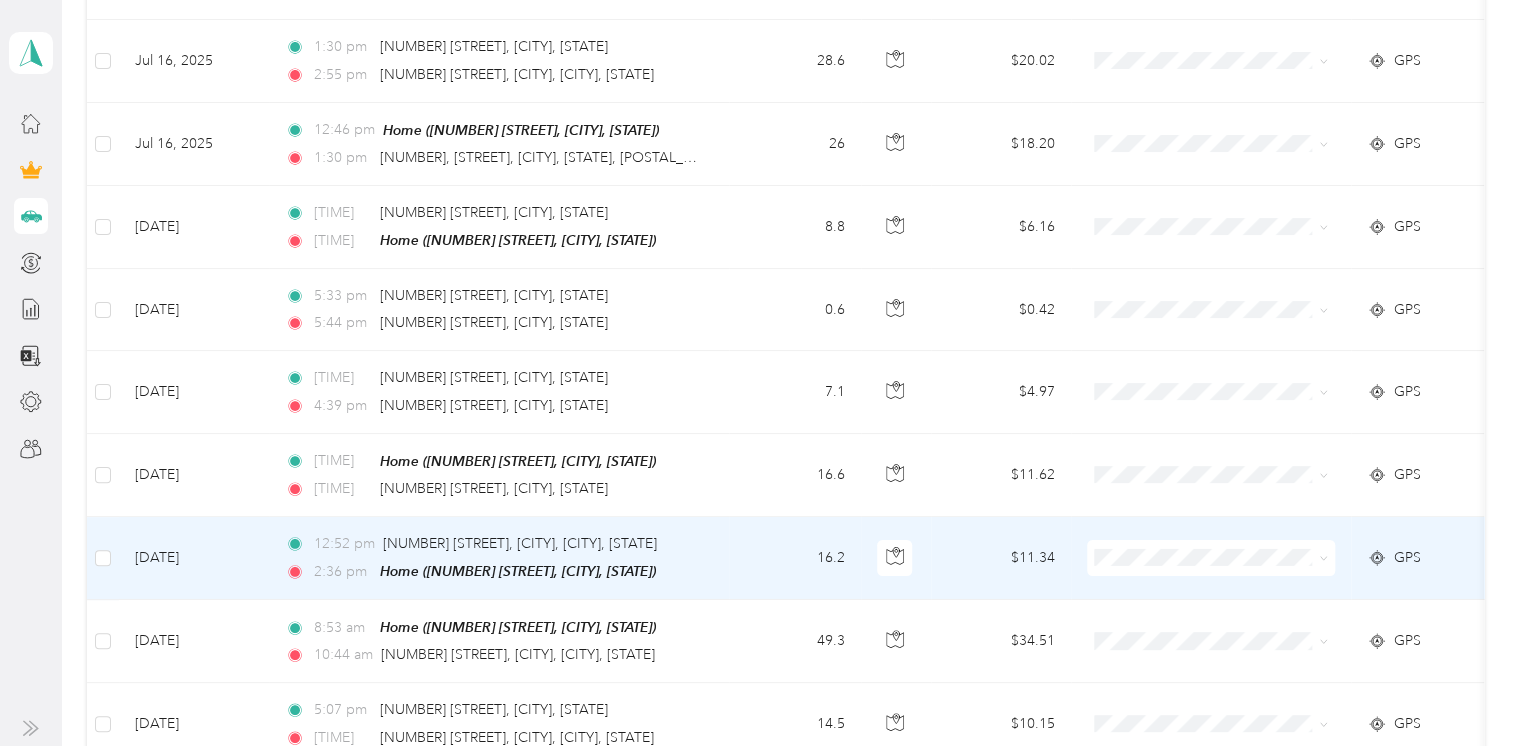 click on "16.2" at bounding box center (795, 558) 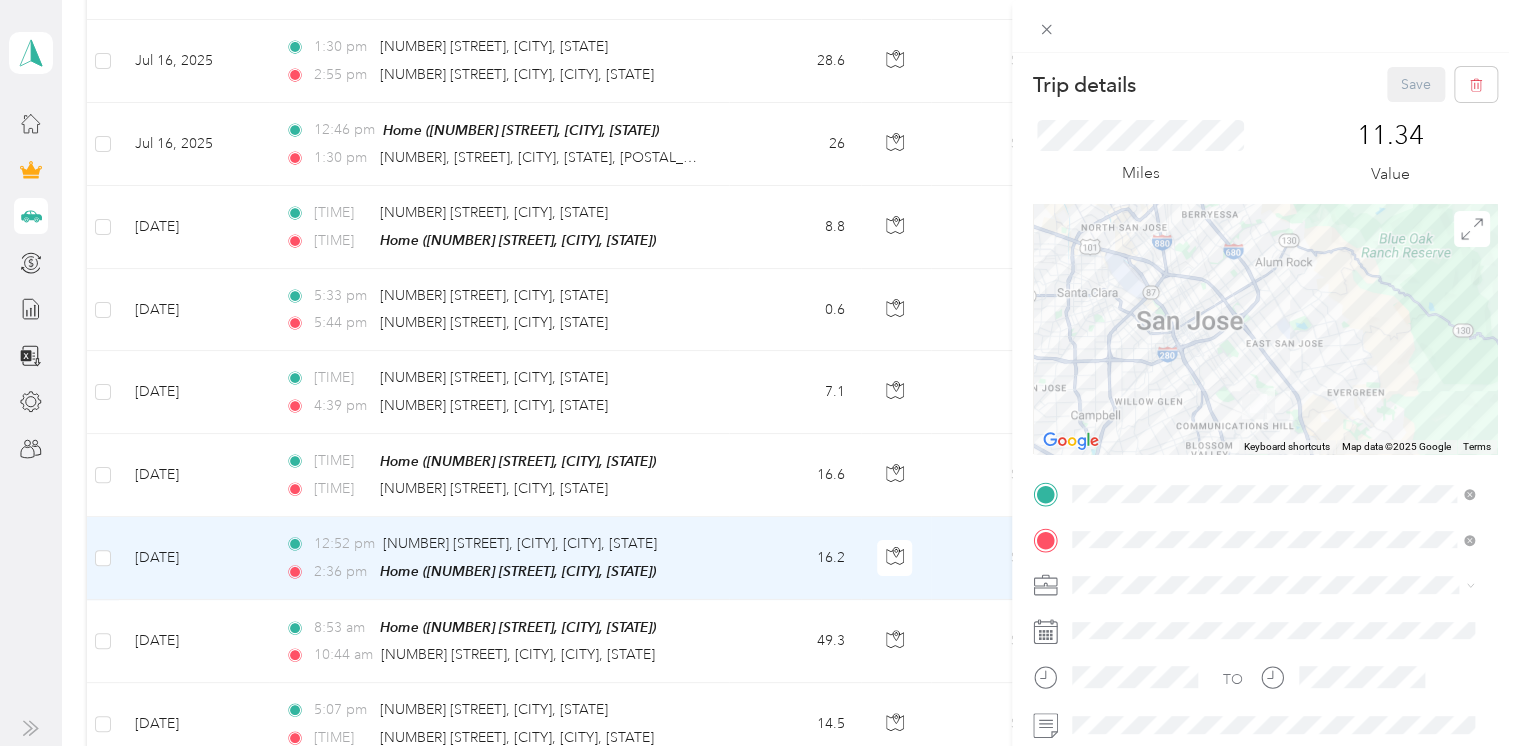 click on "Trip details Save This trip cannot be edited because it is either under review, approved, or paid. Contact your Team Manager to edit it. Miles [NUMBER] Value  To navigate the map with touch gestures double-tap and hold your finger on the map, then drag the map. ← Move left → Move right ↑ Move up ↓ Move down + Zoom in - Zoom out Home Jump left by 75% End Jump right by 75% Page Up Jump up by 75% Page Down Jump down by 75% Keyboard shortcuts Map Data Map data ©2025 Google Map data ©2025 Google [NUMBER] km  Click to toggle between metric and imperial units Terms Report a map error TO Add photo" at bounding box center (759, 373) 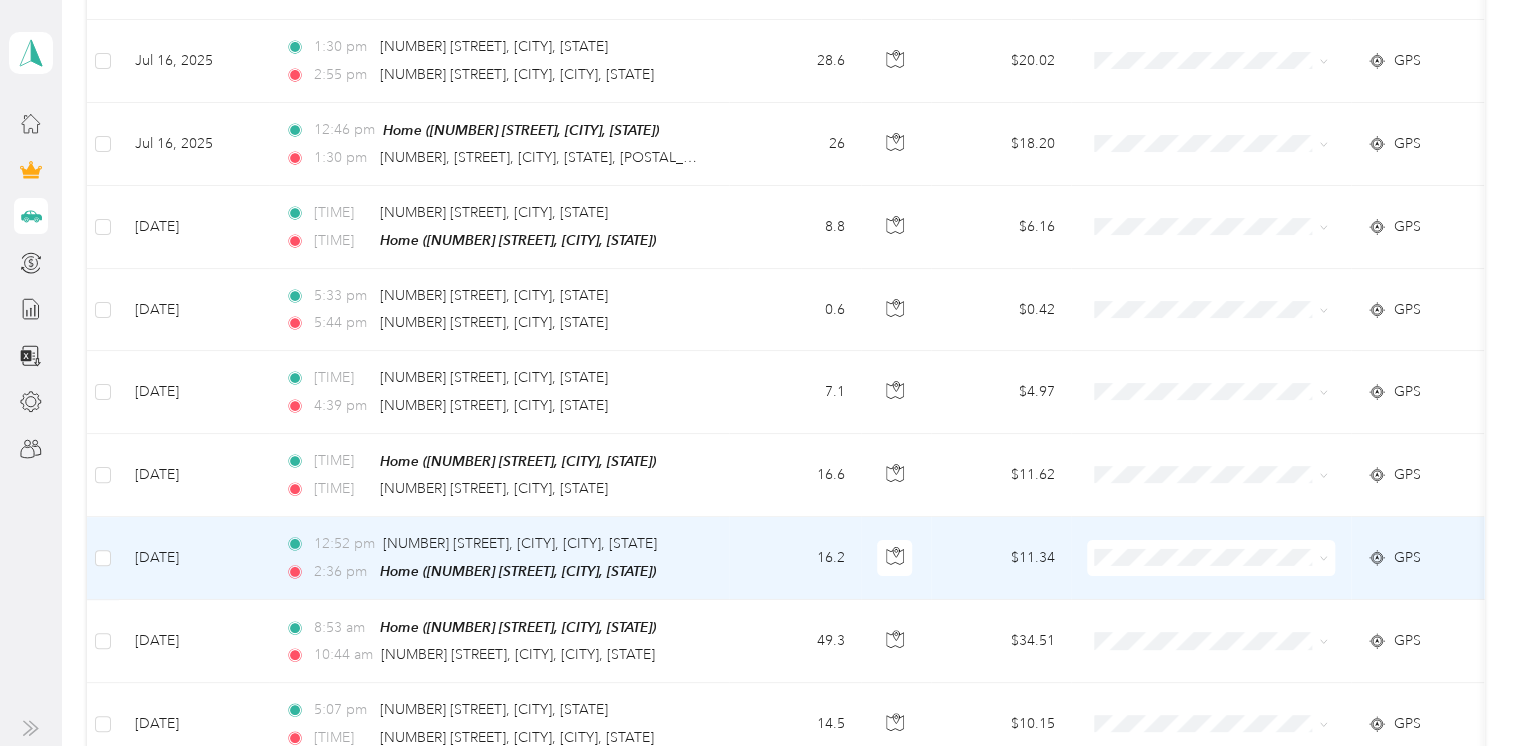 click on "16.2" at bounding box center (795, 558) 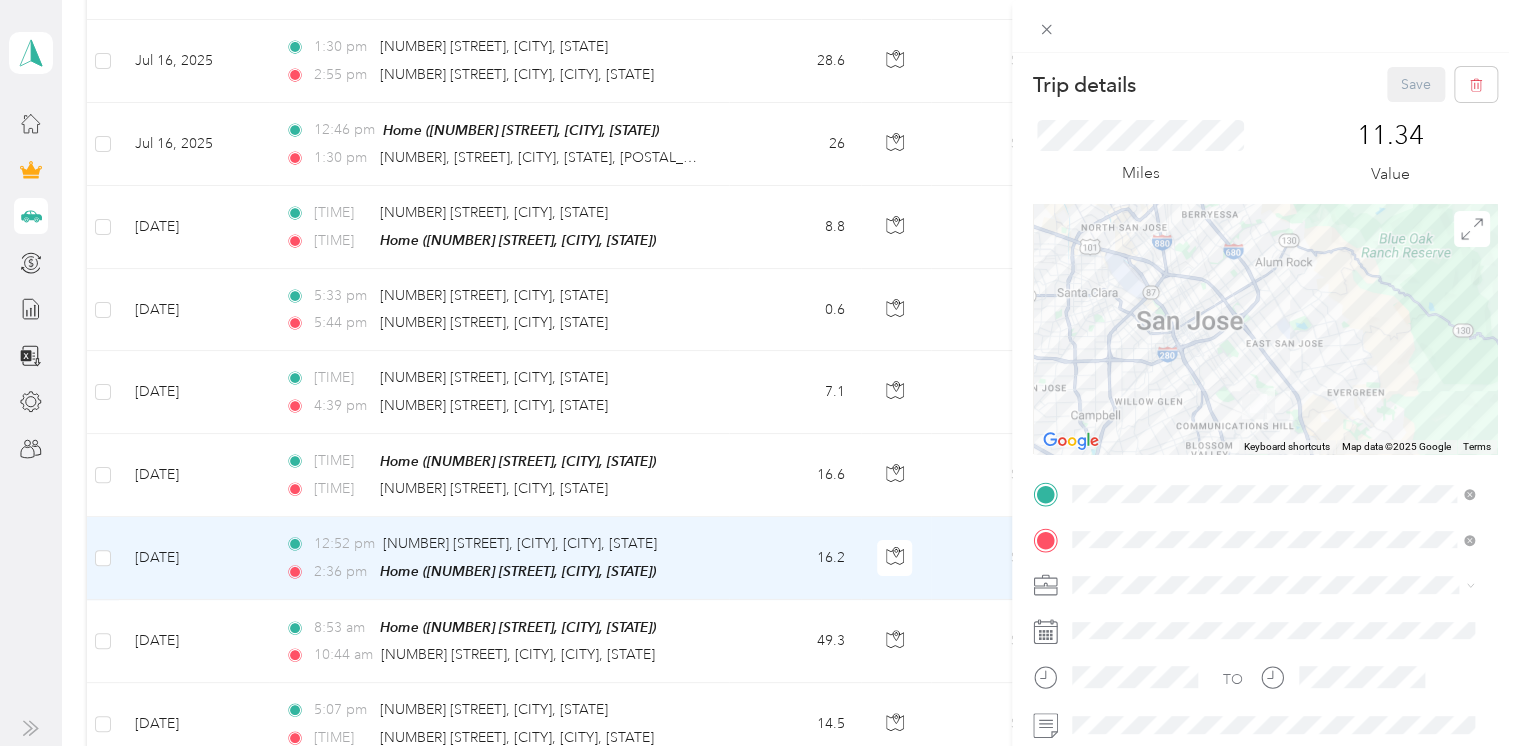 click on "Trip details Save This trip cannot be edited because it is either under review, approved, or paid. Contact your Team Manager to edit it. Miles [NUMBER] Value  To navigate the map with touch gestures double-tap and hold your finger on the map, then drag the map. ← Move left → Move right ↑ Move up ↓ Move down + Zoom in - Zoom out Home Jump left by 75% End Jump right by 75% Page Up Jump up by 75% Page Down Jump down by 75% Keyboard shortcuts Map Data Map data ©2025 Google Map data ©2025 Google [NUMBER] km  Click to toggle between metric and imperial units Terms Report a map error TO Add photo" at bounding box center (759, 373) 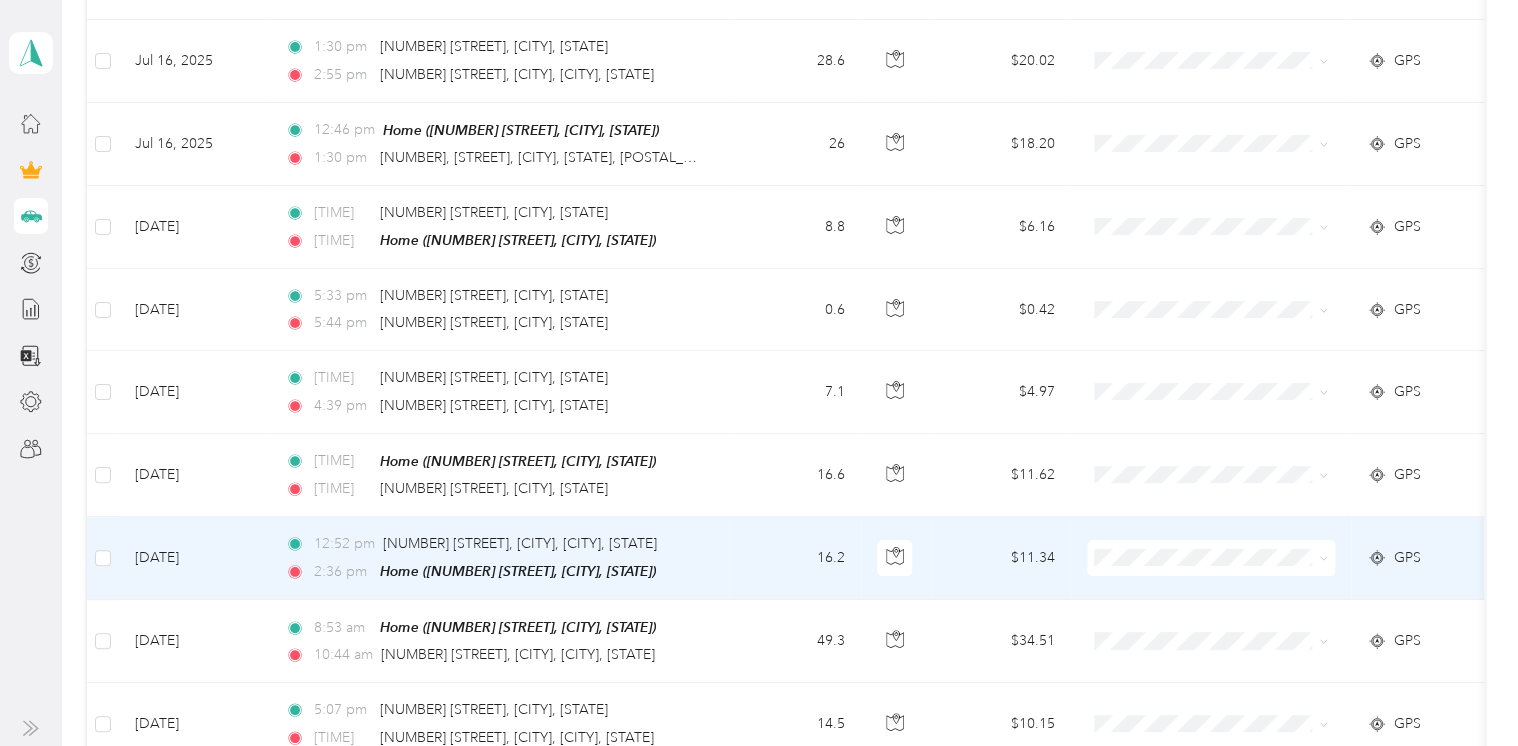 click on "16.2" at bounding box center (795, 558) 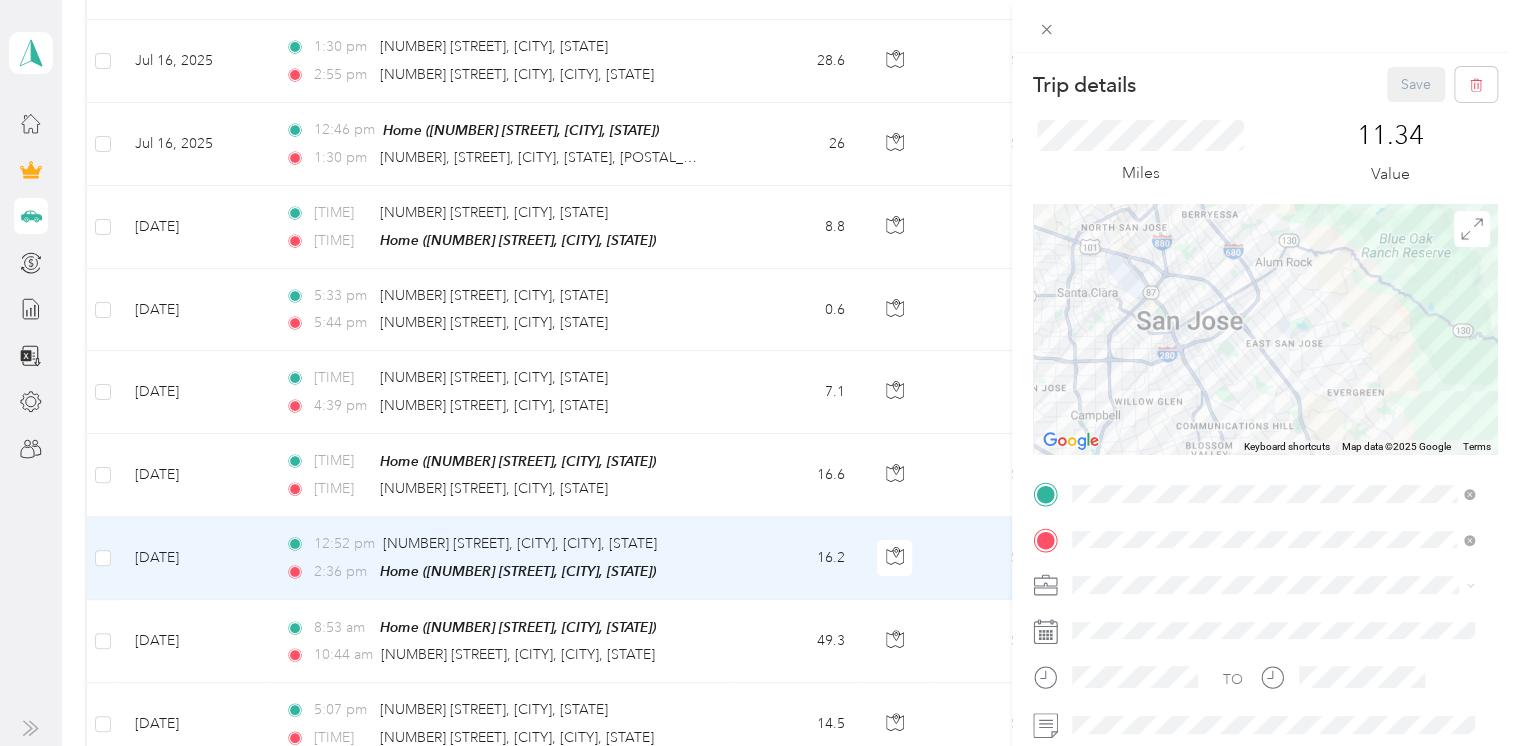 click on "Trip details Save This trip cannot be edited because it is either under review, approved, or paid. Contact your Team Manager to edit it. Miles [NUMBER] Value  To navigate the map with touch gestures double-tap and hold your finger on the map, then drag the map. ← Move left → Move right ↑ Move up ↓ Move down + Zoom in - Zoom out Home Jump left by 75% End Jump right by 75% Page Up Jump up by 75% Page Down Jump down by 75% Keyboard shortcuts Map Data Map data ©2025 Google Map data ©2025 Google [NUMBER] km  Click to toggle between metric and imperial units Terms Report a map error TO Add photo" at bounding box center (759, 373) 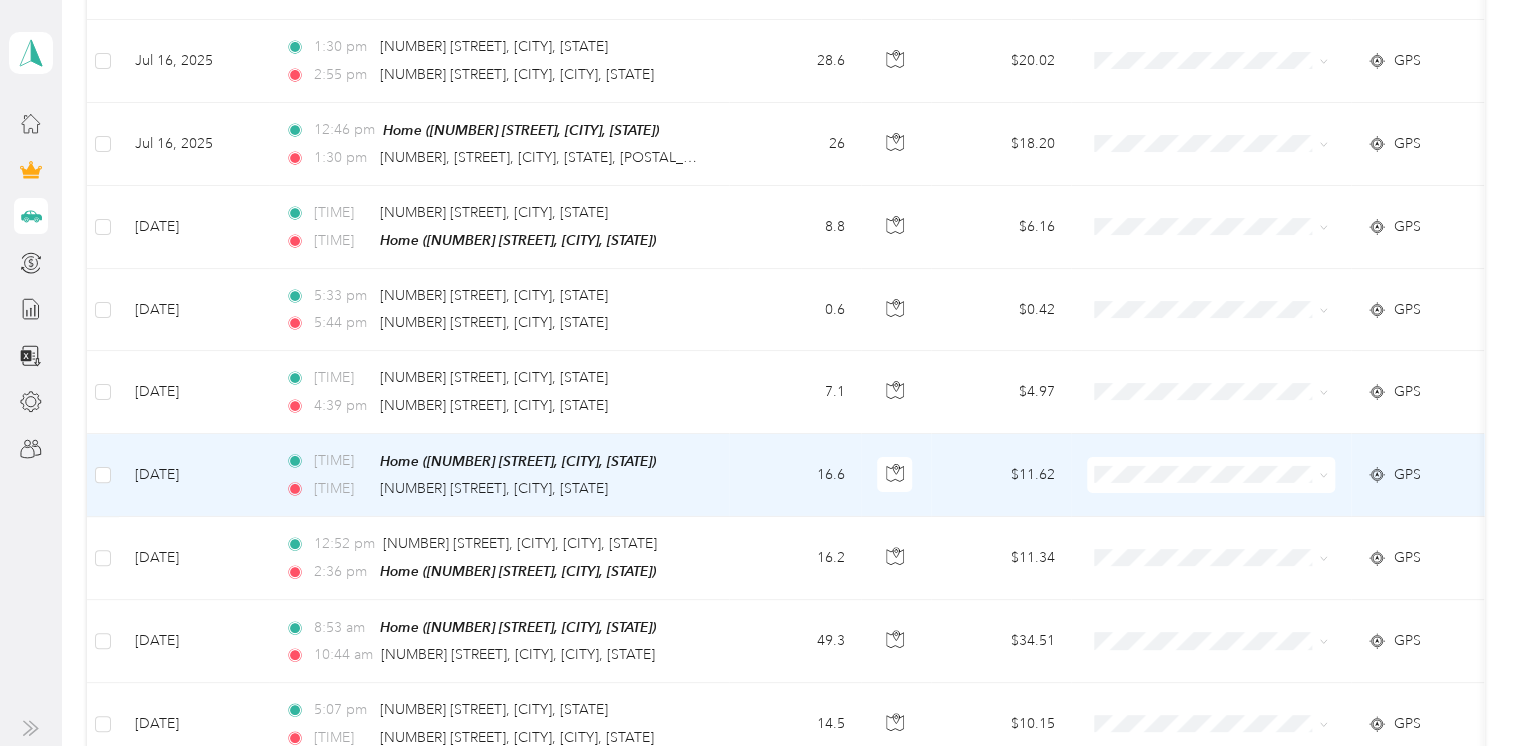 click on "16.6" at bounding box center [795, 475] 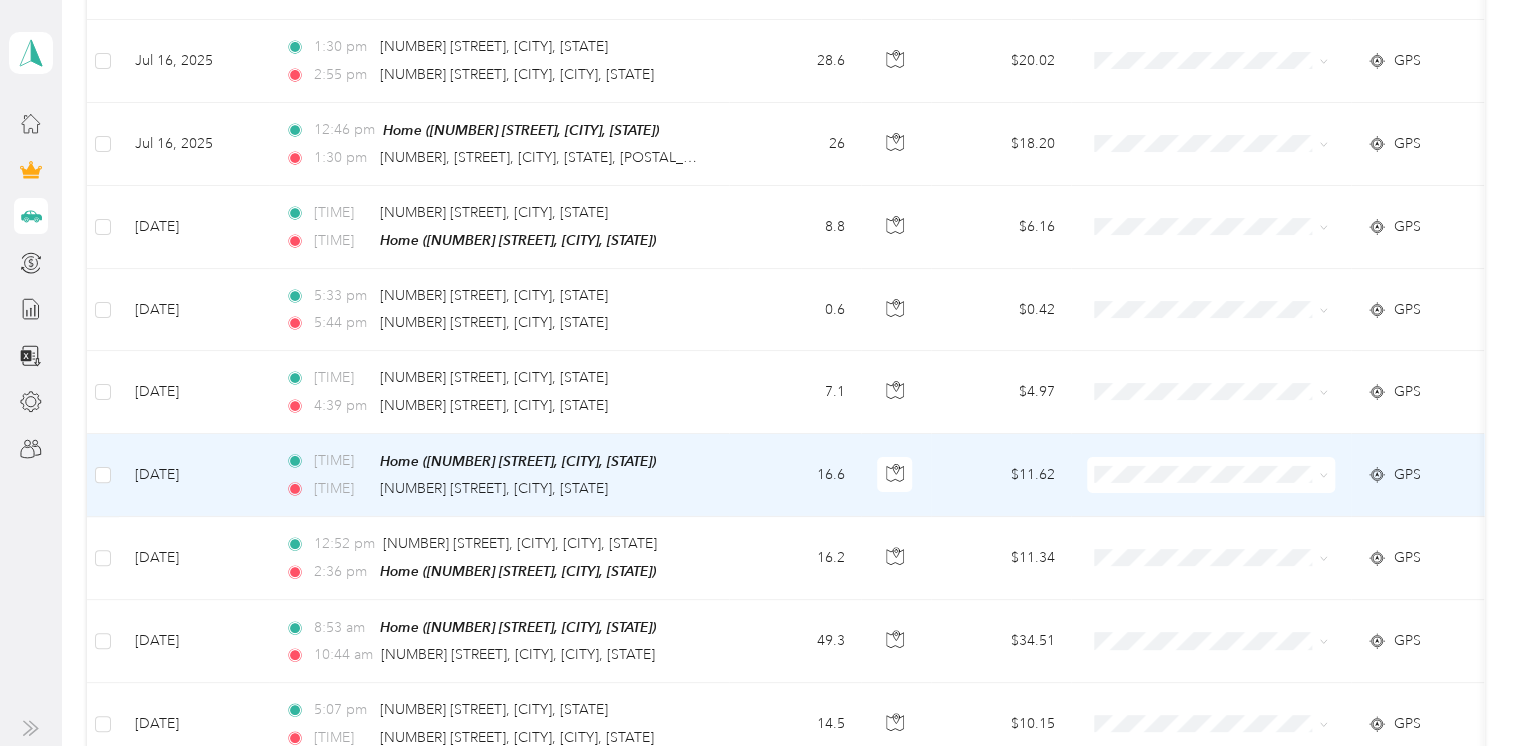 click at bounding box center [759, 373] 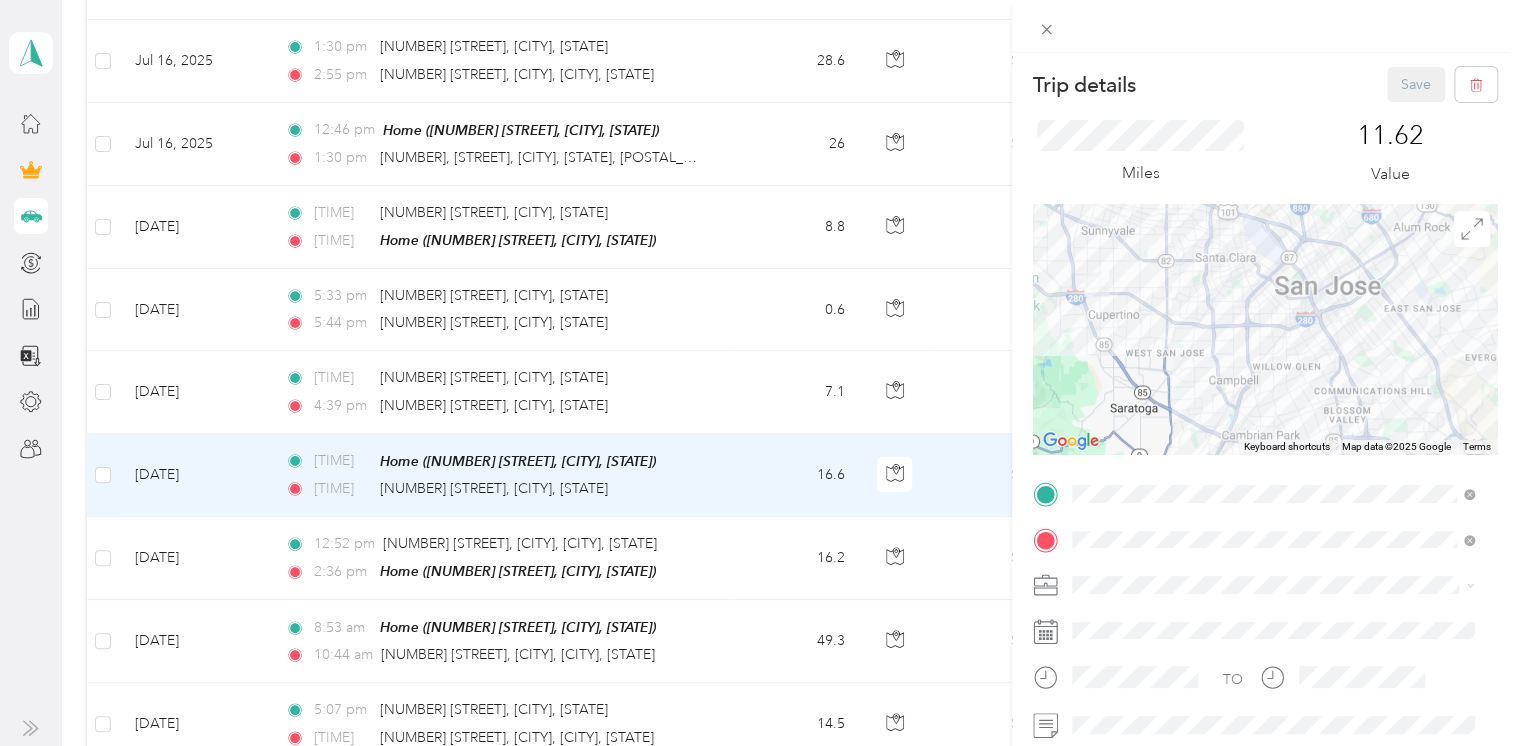 click on "Trip details Save This trip cannot be edited because it is either under review, approved, or paid. Contact your Team Manager to edit it. Miles 11.62 Value  To navigate the map with touch gestures double-tap and hold your finger on the map, then drag the map. ← Move left → Move right ↑ Move up ↓ Move down + Zoom in - Zoom out Home Jump left by 75% End Jump right by 75% Page Up Jump up by 75% Page Down Jump down by 75% Keyboard shortcuts Map Data Map data ©2025 Google Map data ©2025 Google 2 km  Click to toggle between metric and imperial units Terms Report a map error TO Add photo" at bounding box center [759, 373] 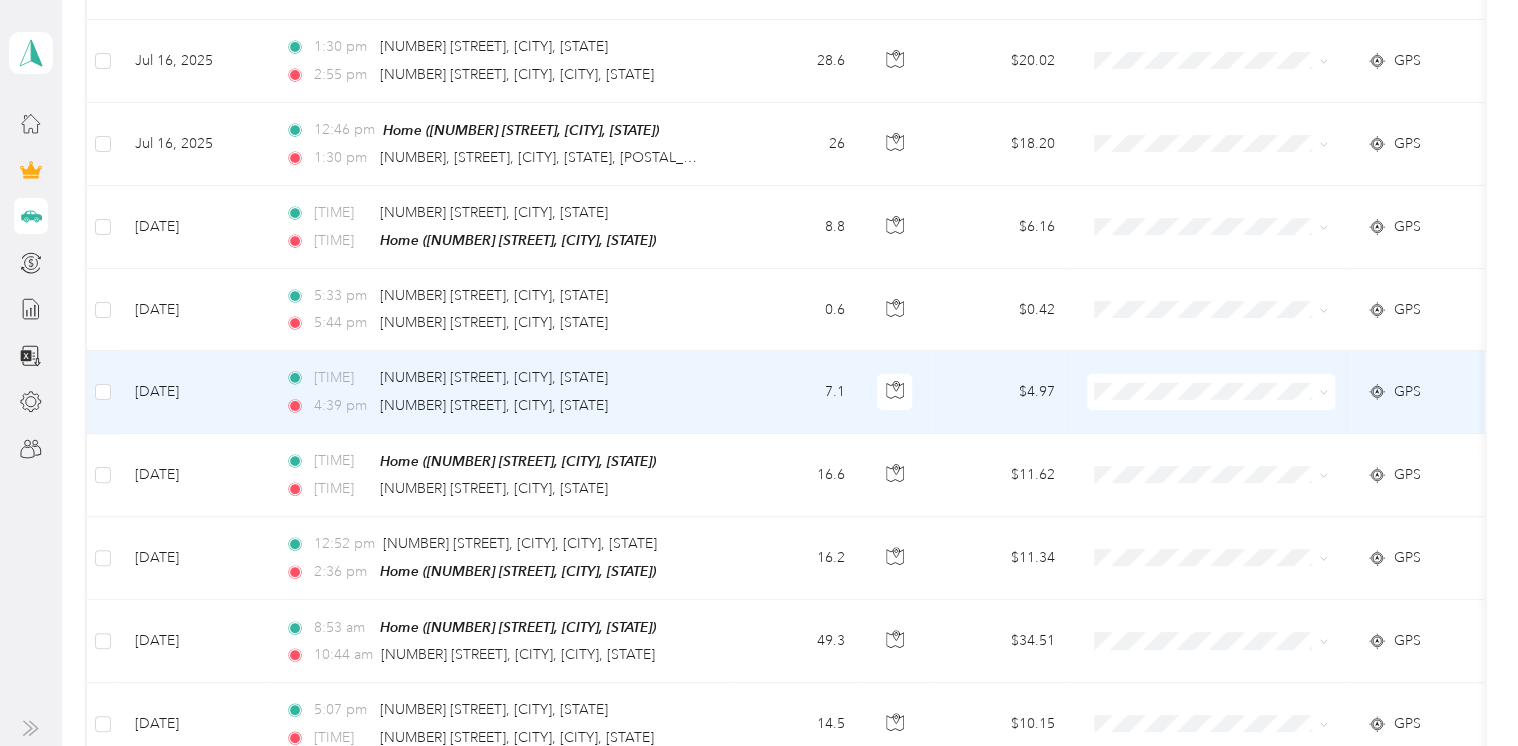 click on "7.1" at bounding box center [795, 392] 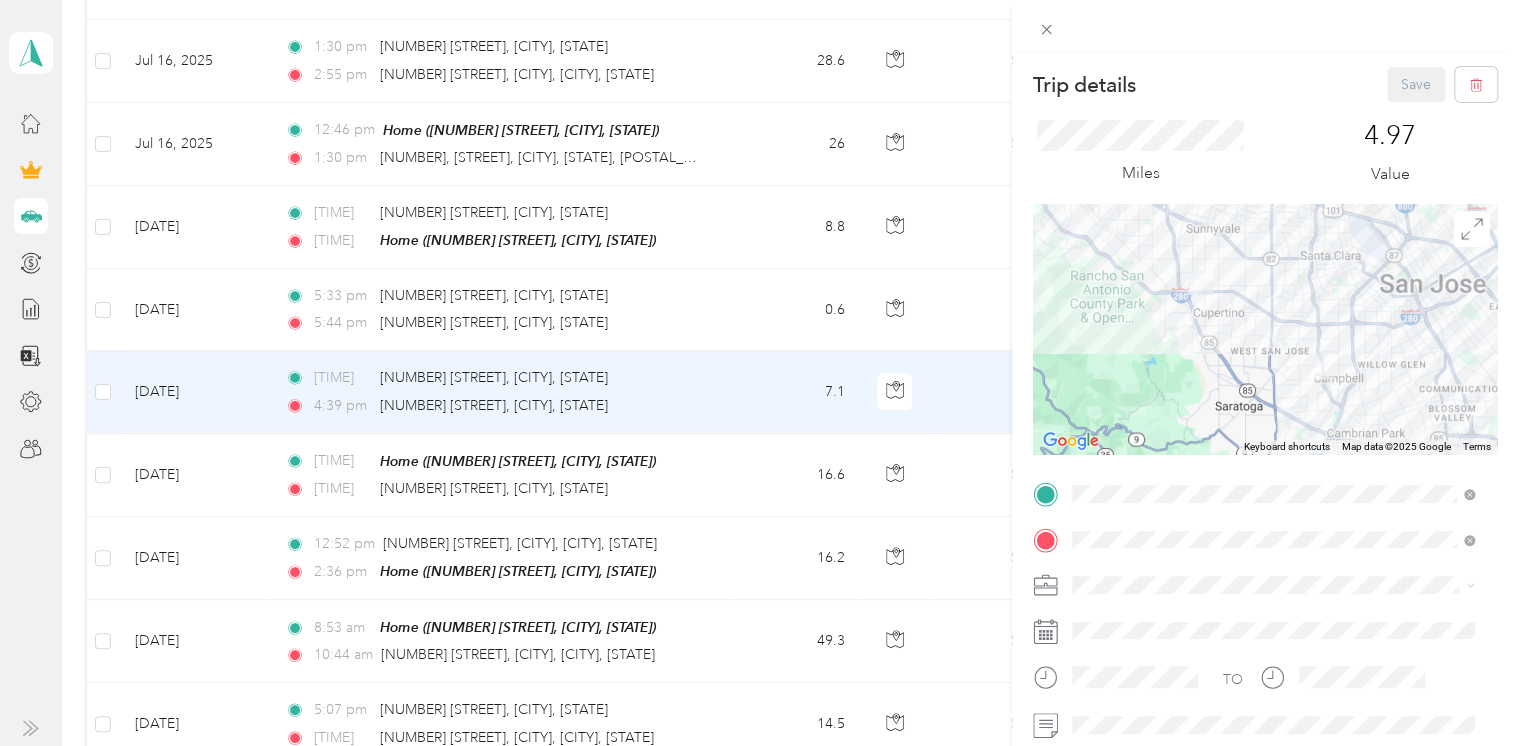 click on "Trip details Save This trip cannot be edited because it is either under review, approved, or paid. Contact your Team Manager to edit it. Miles 4.97 Value  To navigate the map with touch gestures double-tap and hold your finger on the map, then drag the map. ← Move left → Move right ↑ Move up ↓ Move down + Zoom in - Zoom out Home Jump left by 75% End Jump right by 75% Page Up Jump up by 75% Page Down Jump down by 75% Keyboard shortcuts Map Data Map data ©2025 Google Map data ©2025 Google 2 km  Click to toggle between metric and imperial units Terms Report a map error TO Add photo" at bounding box center (759, 373) 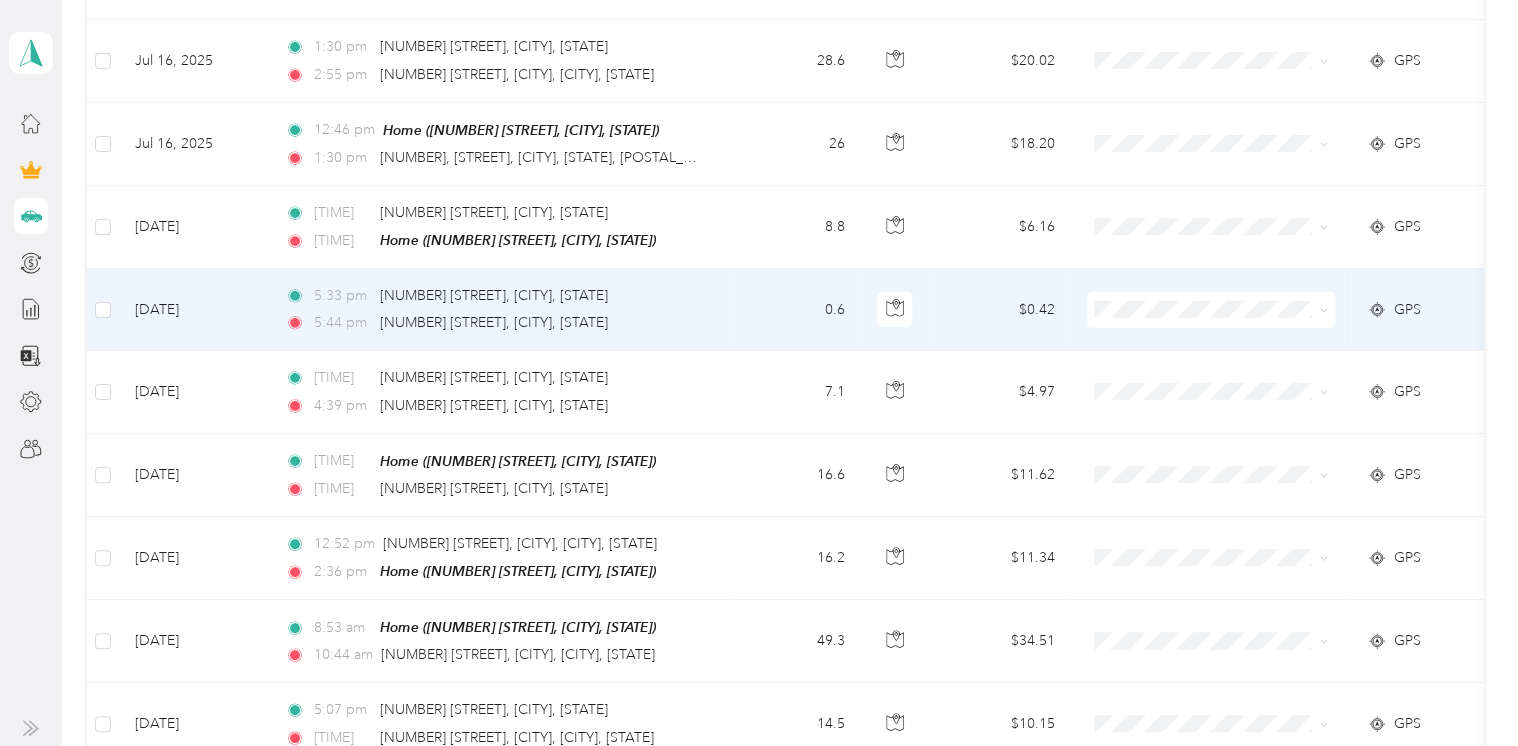 click on "0.6" at bounding box center (795, 310) 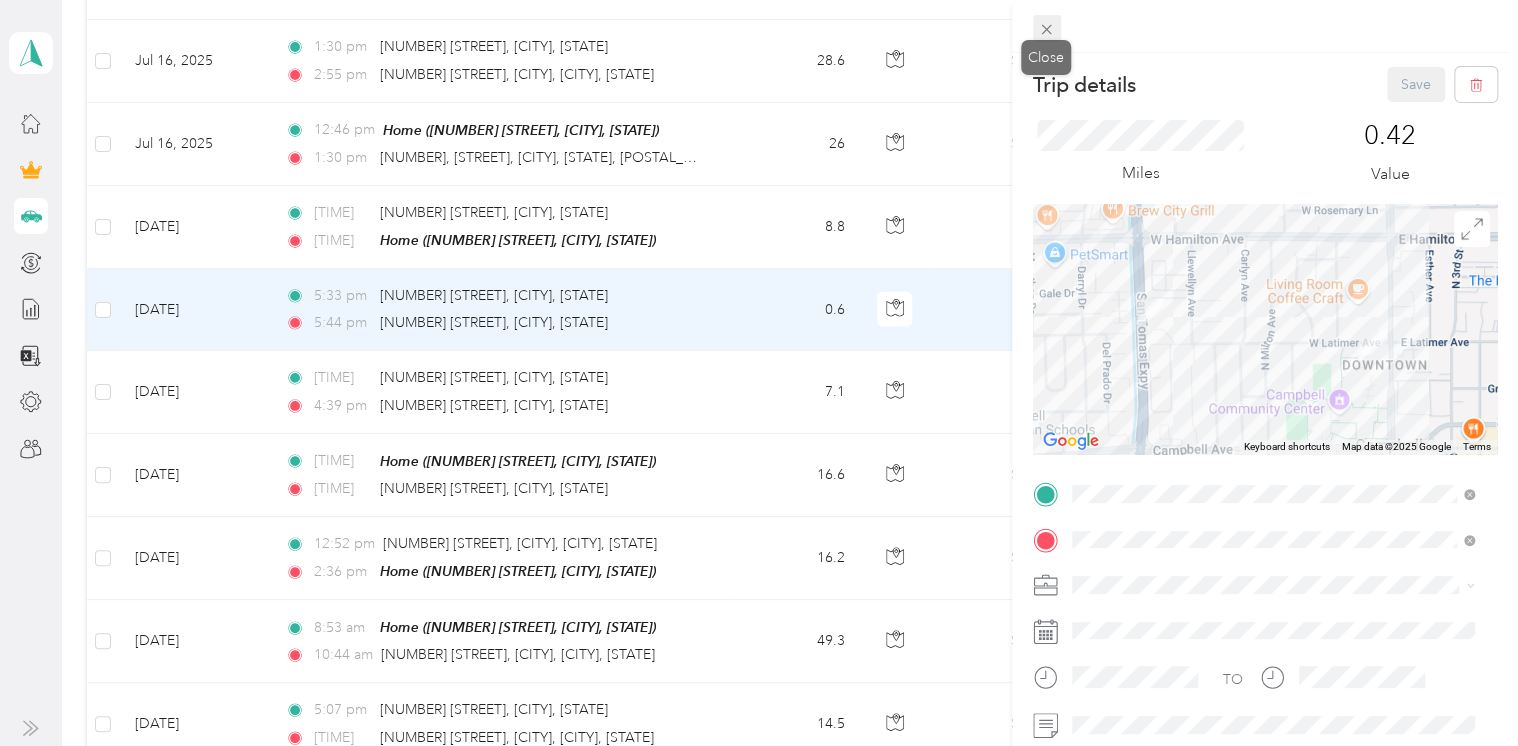 click 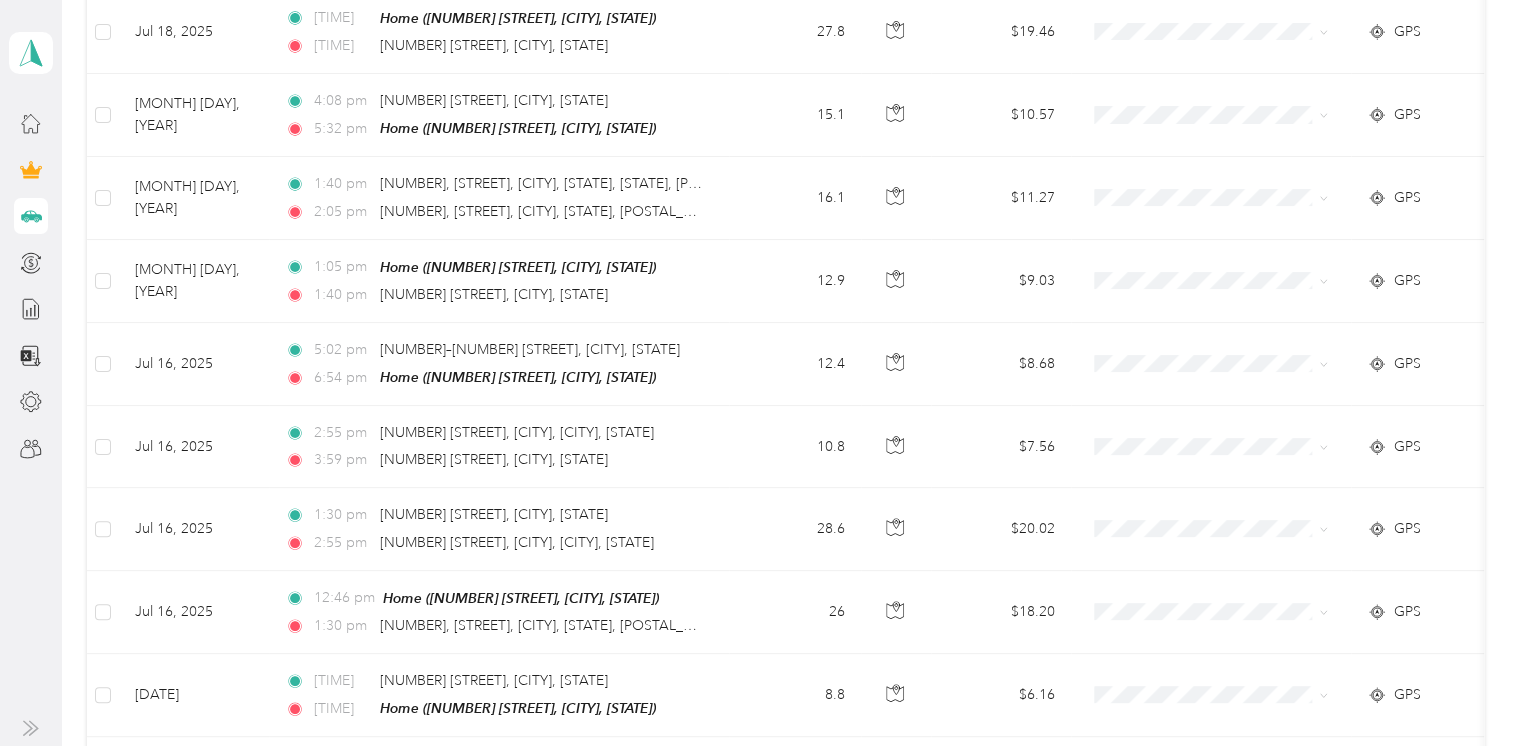 scroll, scrollTop: 2973, scrollLeft: 0, axis: vertical 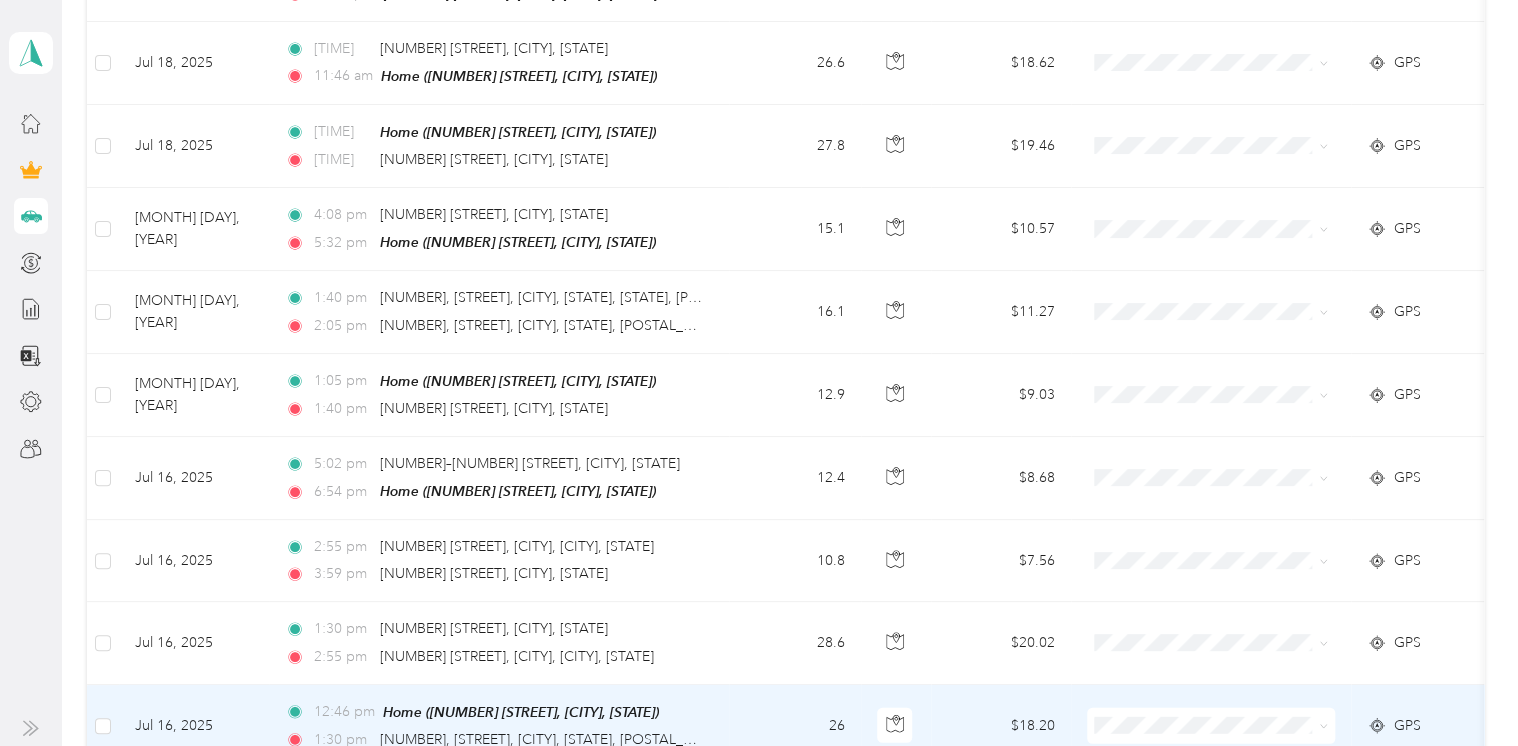 click on "26" at bounding box center [795, 726] 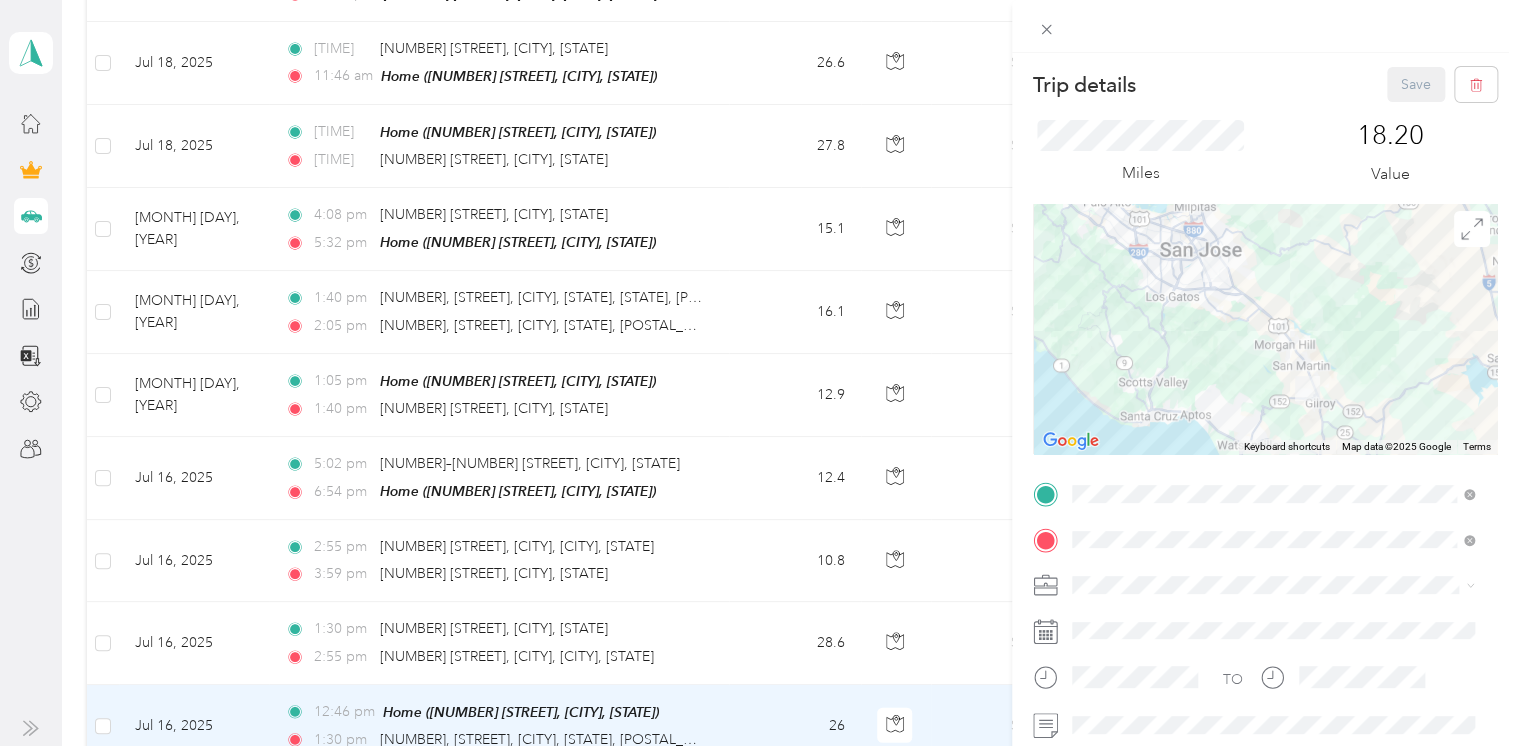 click on "Trip details Save This trip cannot be edited because it is either under review, approved, or paid. Contact your Team Manager to edit it. Miles [NUMBER] Value  To navigate the map with touch gestures double-tap and hold your finger on the map, then drag the map. ← Move left → Move right ↑ Move up ↓ Move down + Zoom in - Zoom out Home Jump left by 75% End Jump right by 75% Page Up Jump up by 75% Page Down Jump down by 75% Keyboard shortcuts Map Data Map data ©2025 Google Map data ©2025 Google [NUMBER] km  Click to toggle between metric and imperial units Terms Report a map error TO Add photo" at bounding box center [759, 373] 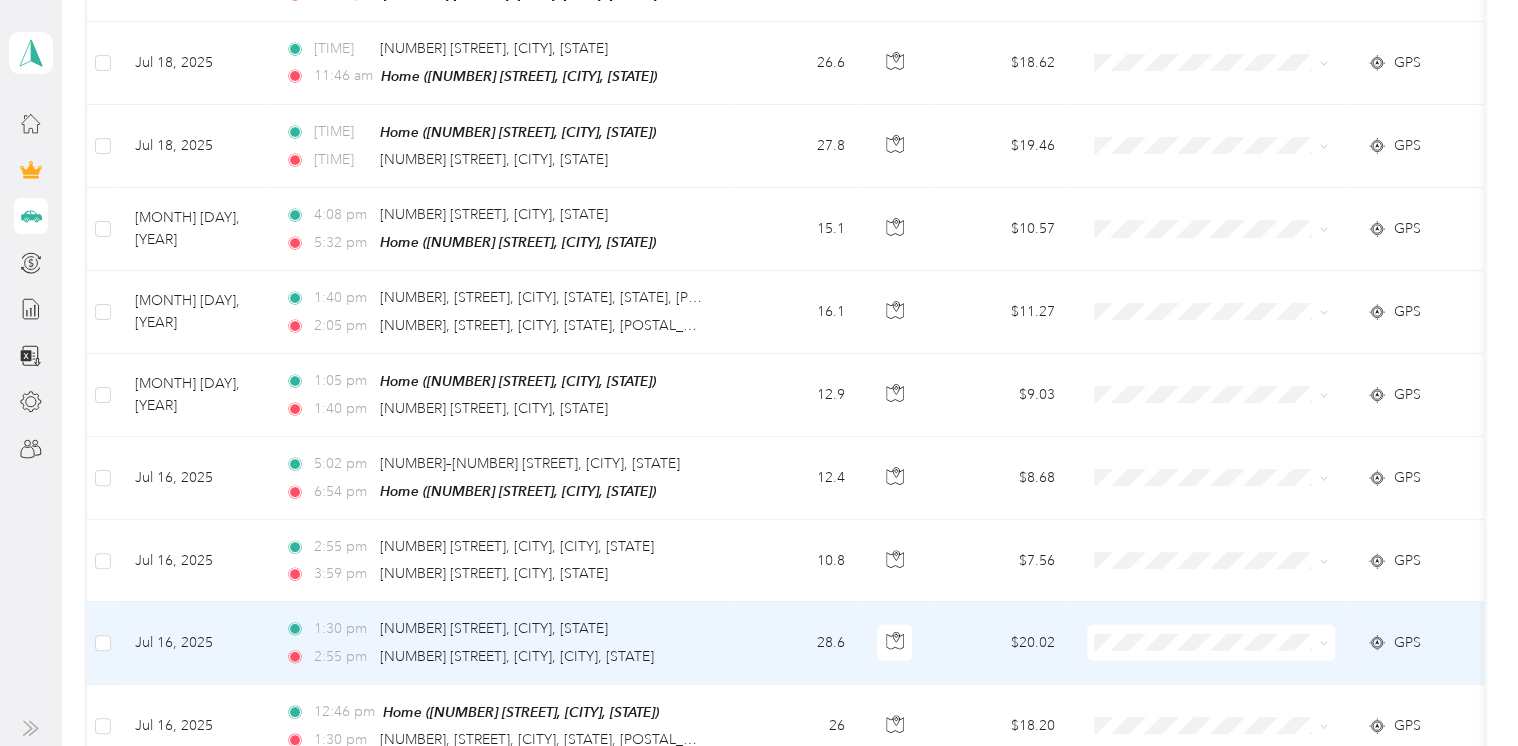 click on "28.6" at bounding box center [795, 643] 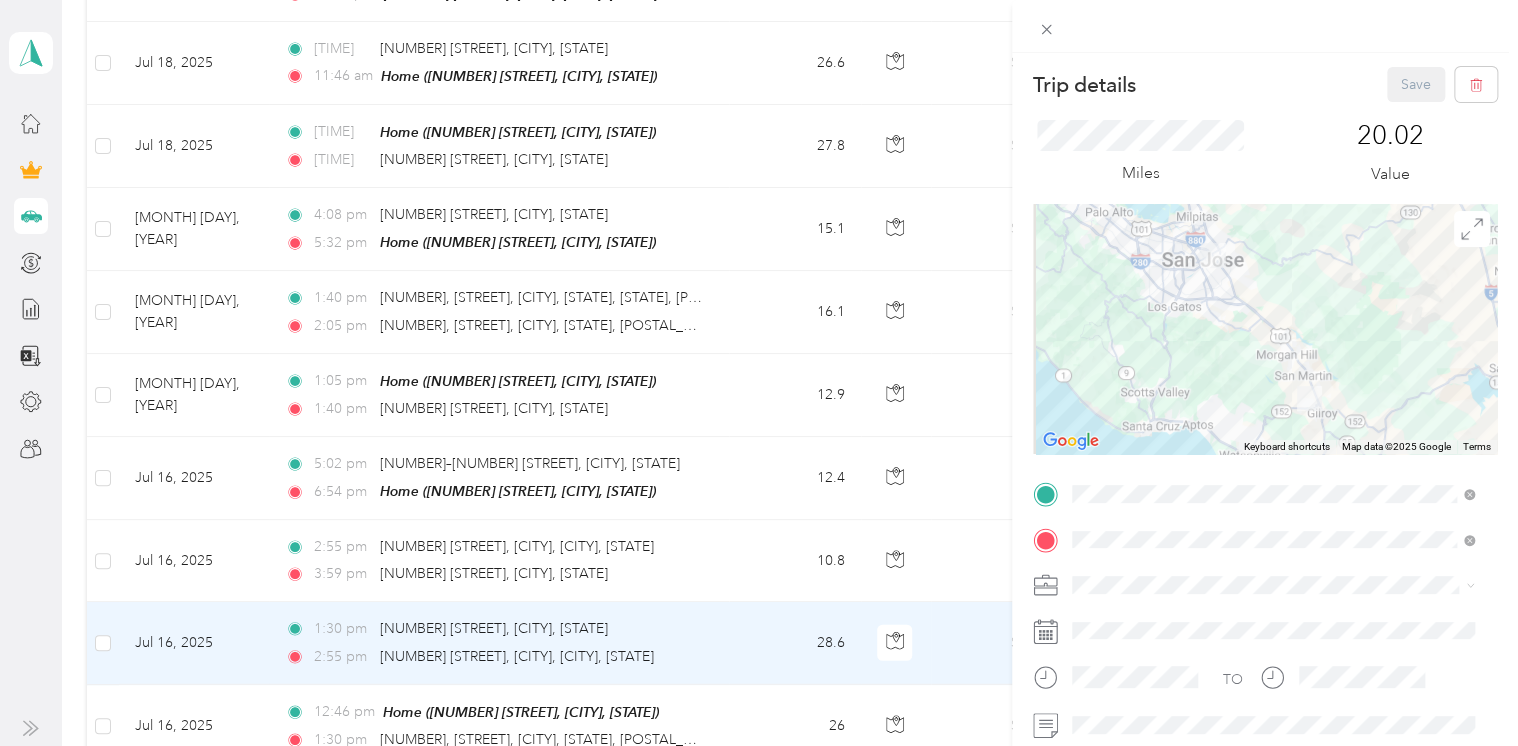 click on "Trip details Save This trip cannot be edited because it is either under review, approved, or paid. Contact your Team Manager to edit it. Miles [NUMBER] Value  To navigate the map with touch gestures double-tap and hold your finger on the map, then drag the map. ← Move left → Move right ↑ Move up ↓ Move down + Zoom in - Zoom out Home Jump left by 75% End Jump right by 75% Page Up Jump up by 75% Page Down Jump down by 75% Keyboard shortcuts Map Data Map data ©2025 Google Map data ©2025 Google [NUMBER] km  Click to toggle between metric and imperial units Terms Report a map error TO Add photo" at bounding box center (759, 373) 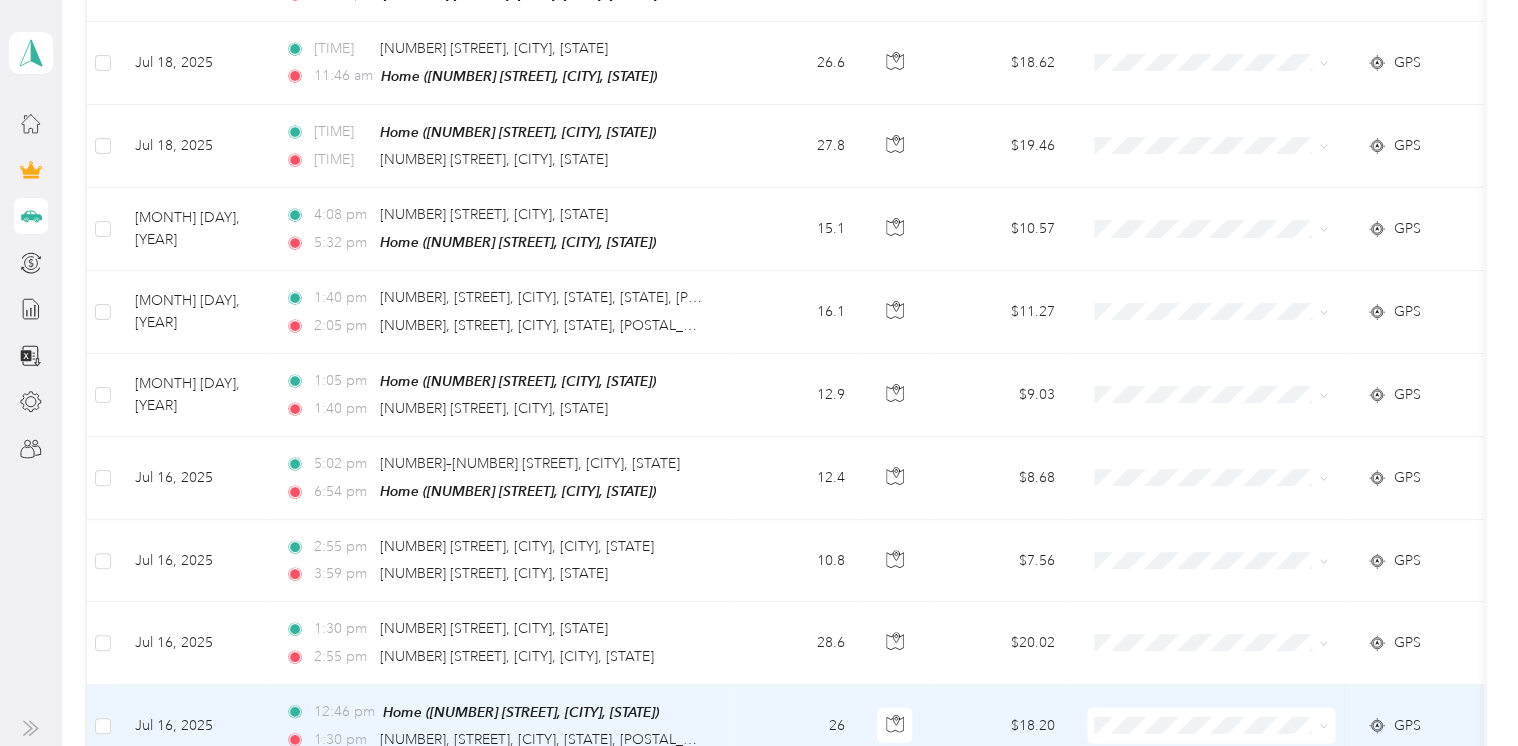 click on "26" at bounding box center (795, 726) 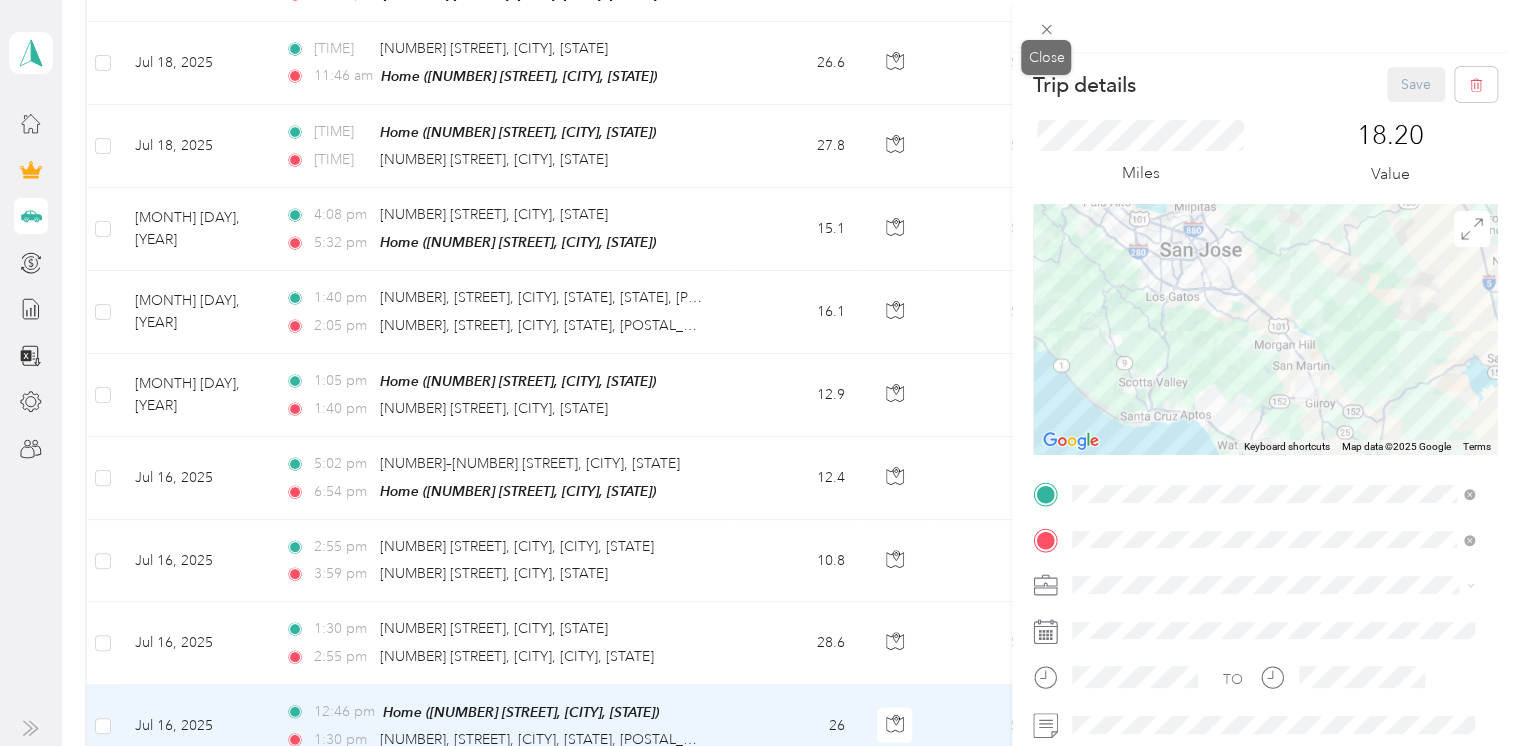 click 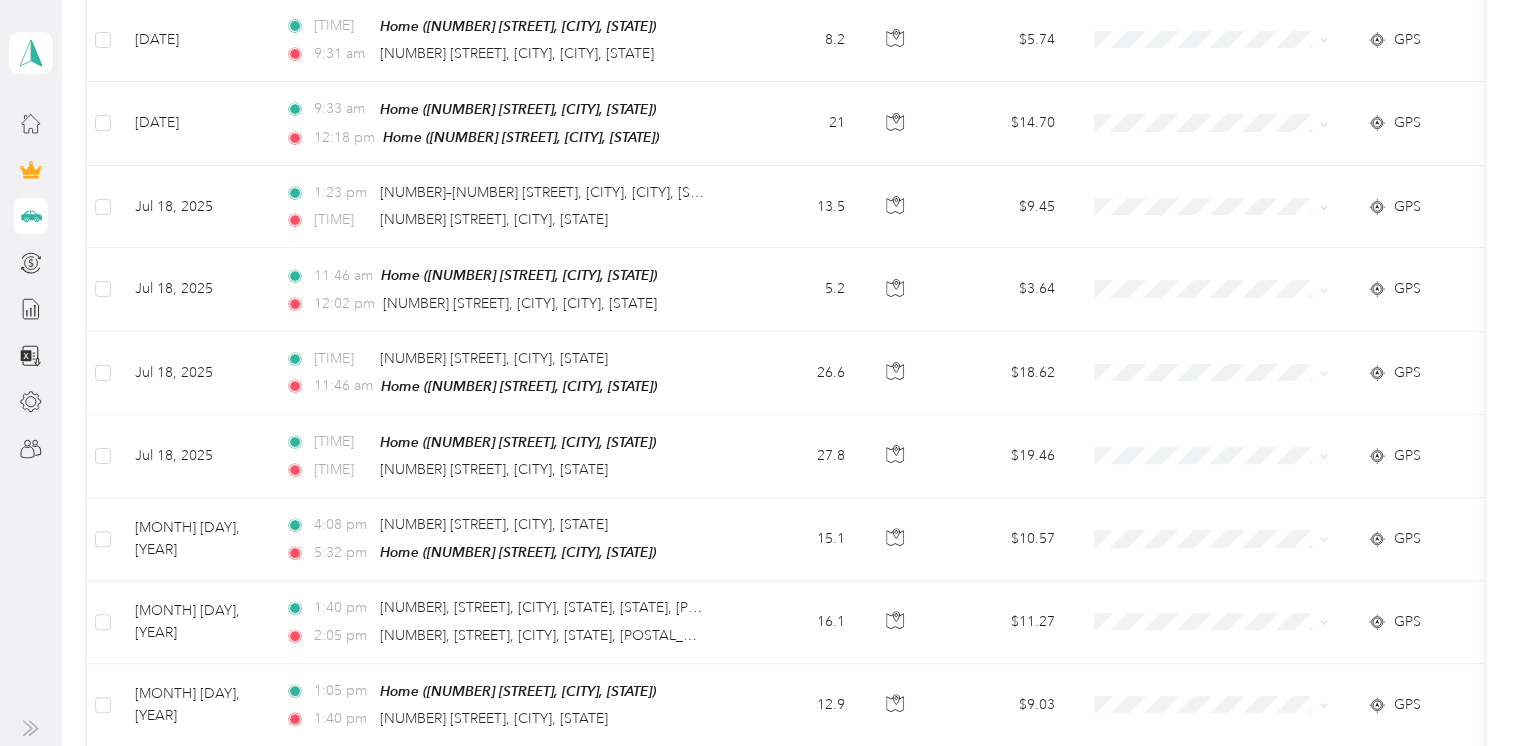 scroll, scrollTop: 2509, scrollLeft: 0, axis: vertical 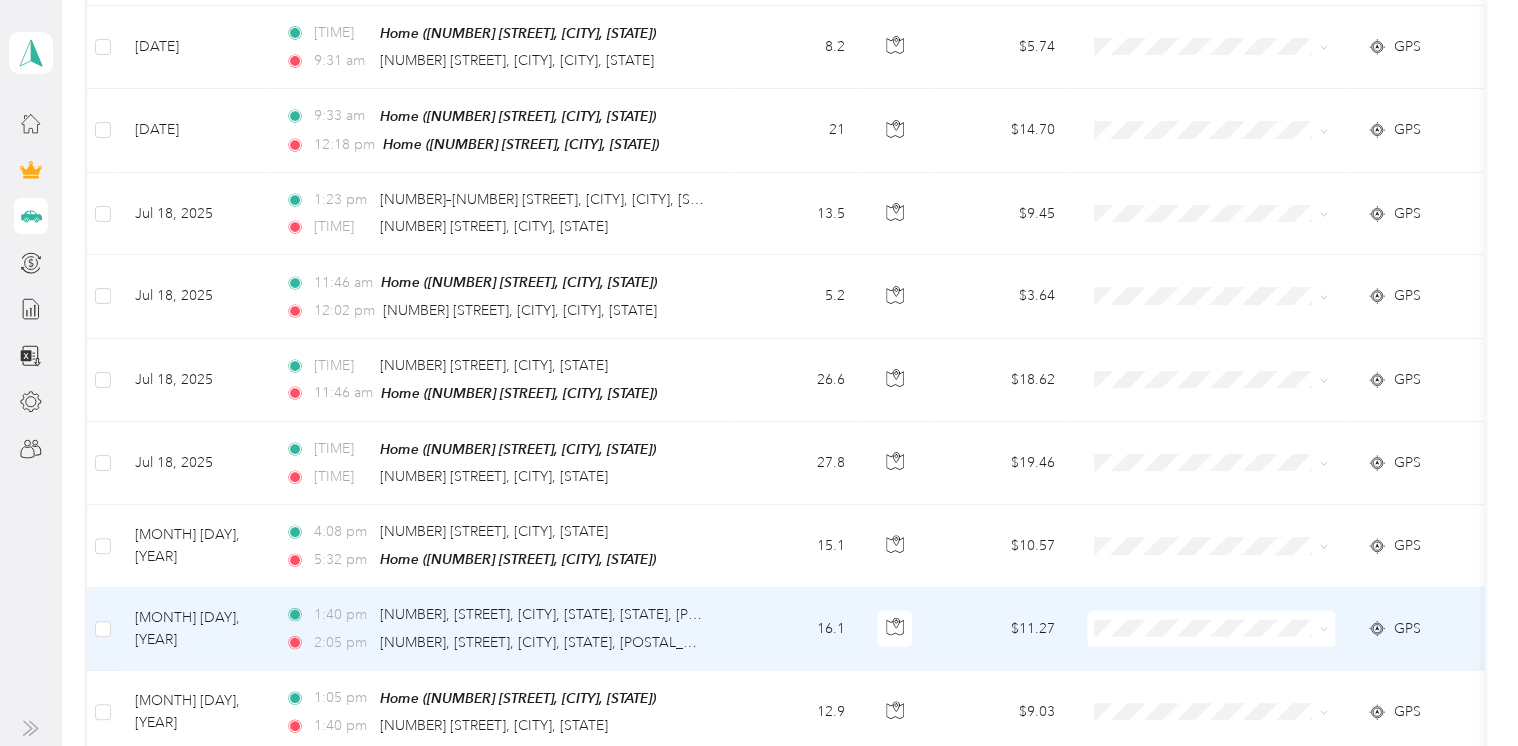 click on "16.1" at bounding box center (795, 629) 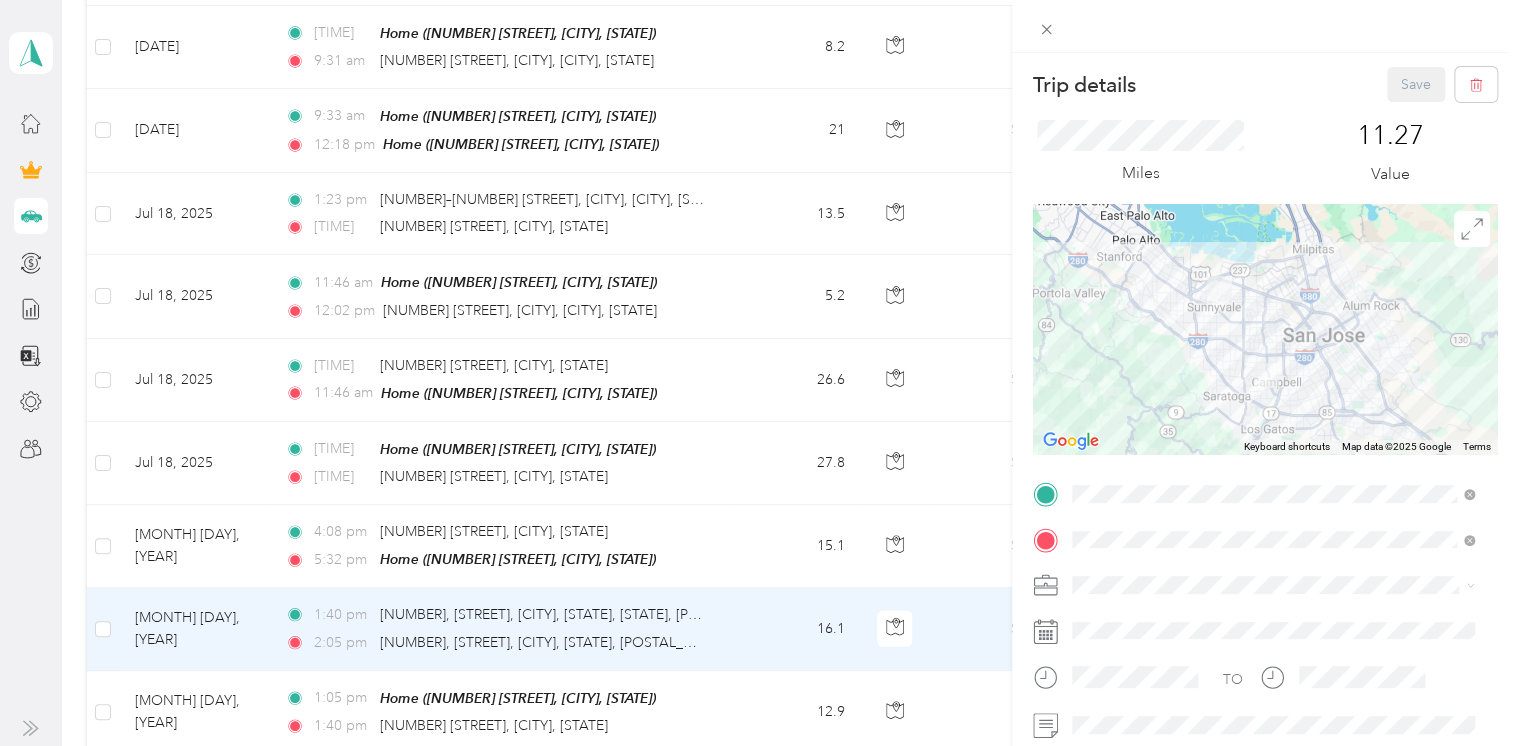 click on "Trip details Save This trip cannot be edited because it is either under review, approved, or paid. Contact your Team Manager to edit it. Miles [NUMBER] Value  To navigate the map with touch gestures double-tap and hold your finger on the map, then drag the map. ← Move left → Move right ↑ Move up ↓ Move down + Zoom in - Zoom out Home Jump left by 75% End Jump right by 75% Page Up Jump up by 75% Page Down Jump down by 75% Keyboard shortcuts Map Data Map data ©2025 Google Map data ©2025 Google [NUMBER] km  Click to toggle between metric and imperial units Terms Report a map error TO Add photo" at bounding box center (759, 373) 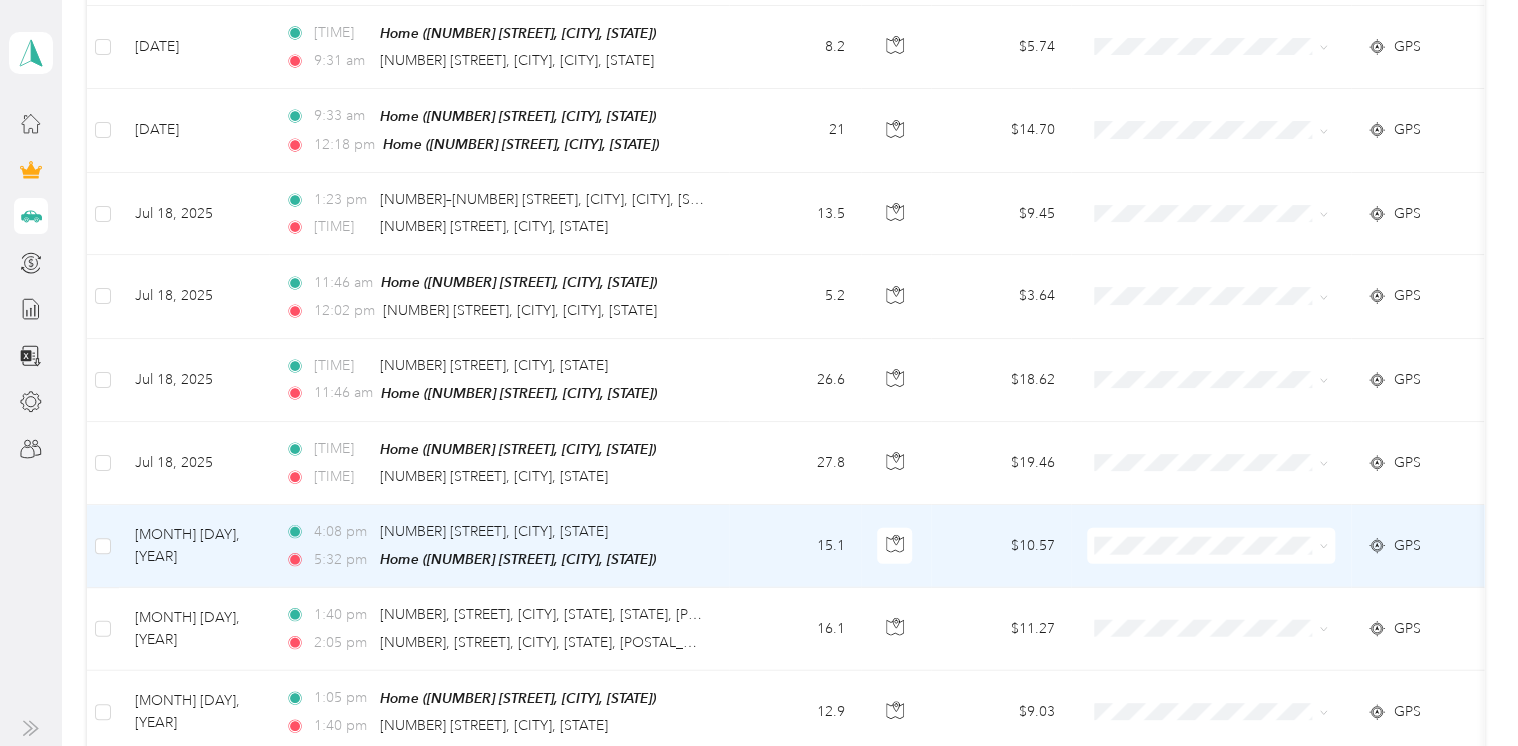 click on "15.1" at bounding box center (795, 546) 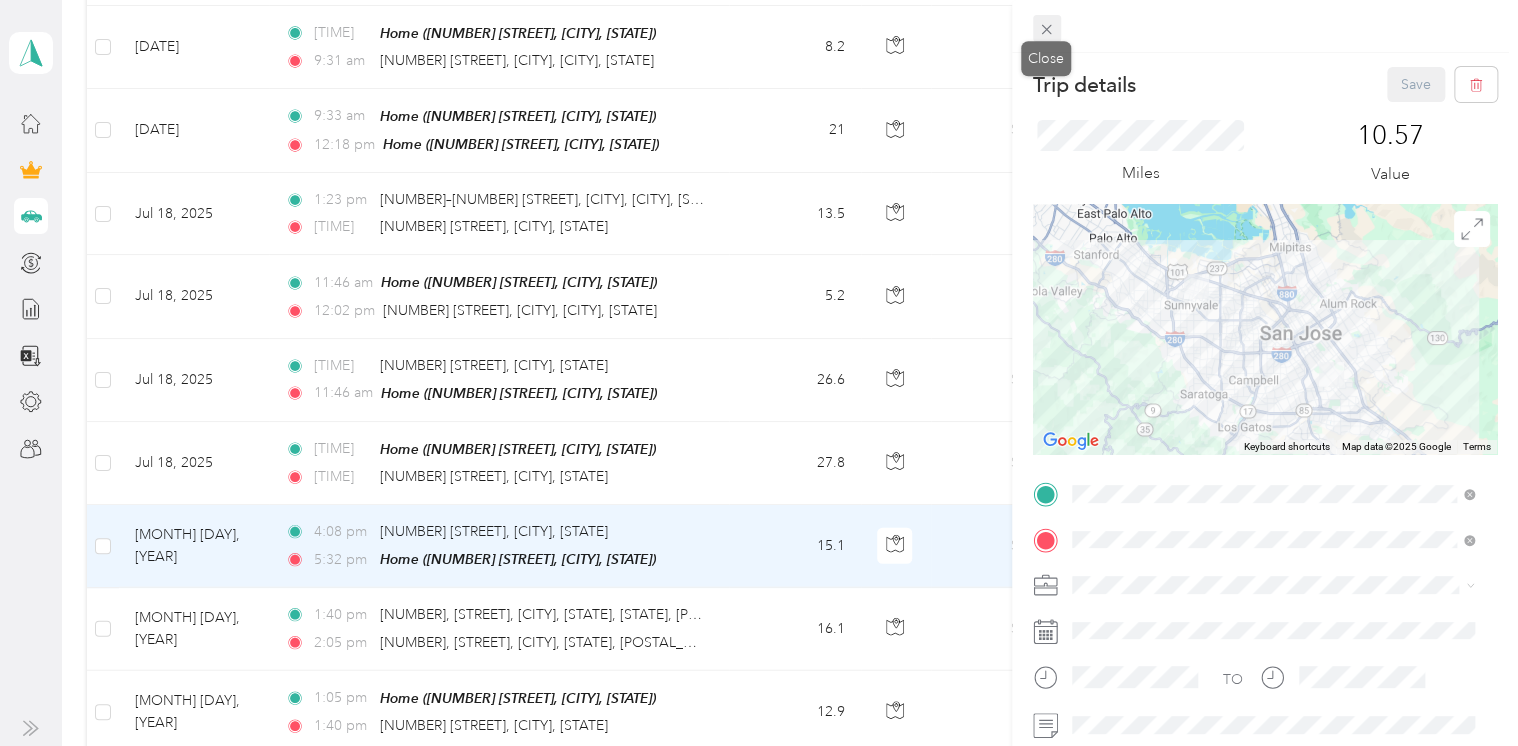 click 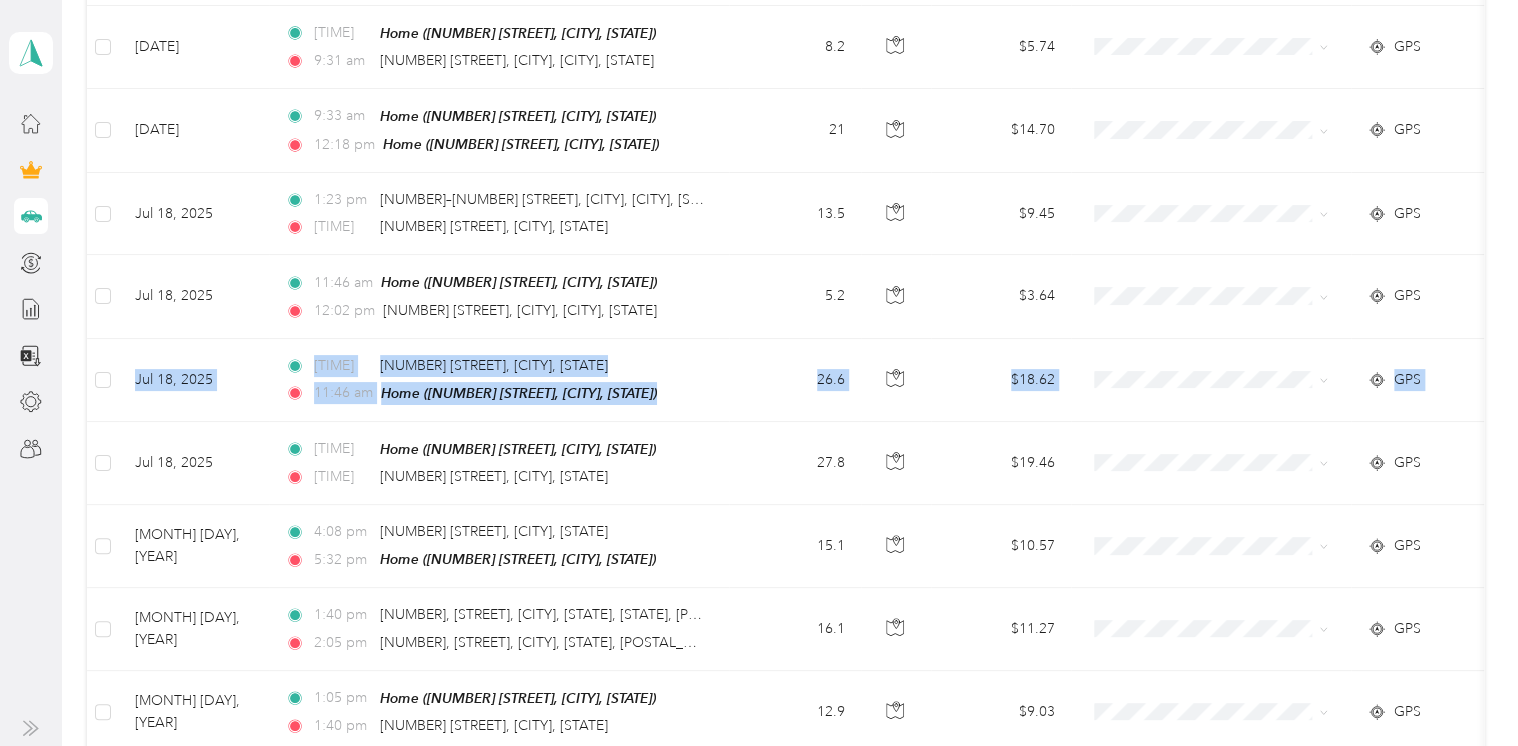 drag, startPoint x: 1500, startPoint y: 367, endPoint x: 1494, endPoint y: 306, distance: 61.294373 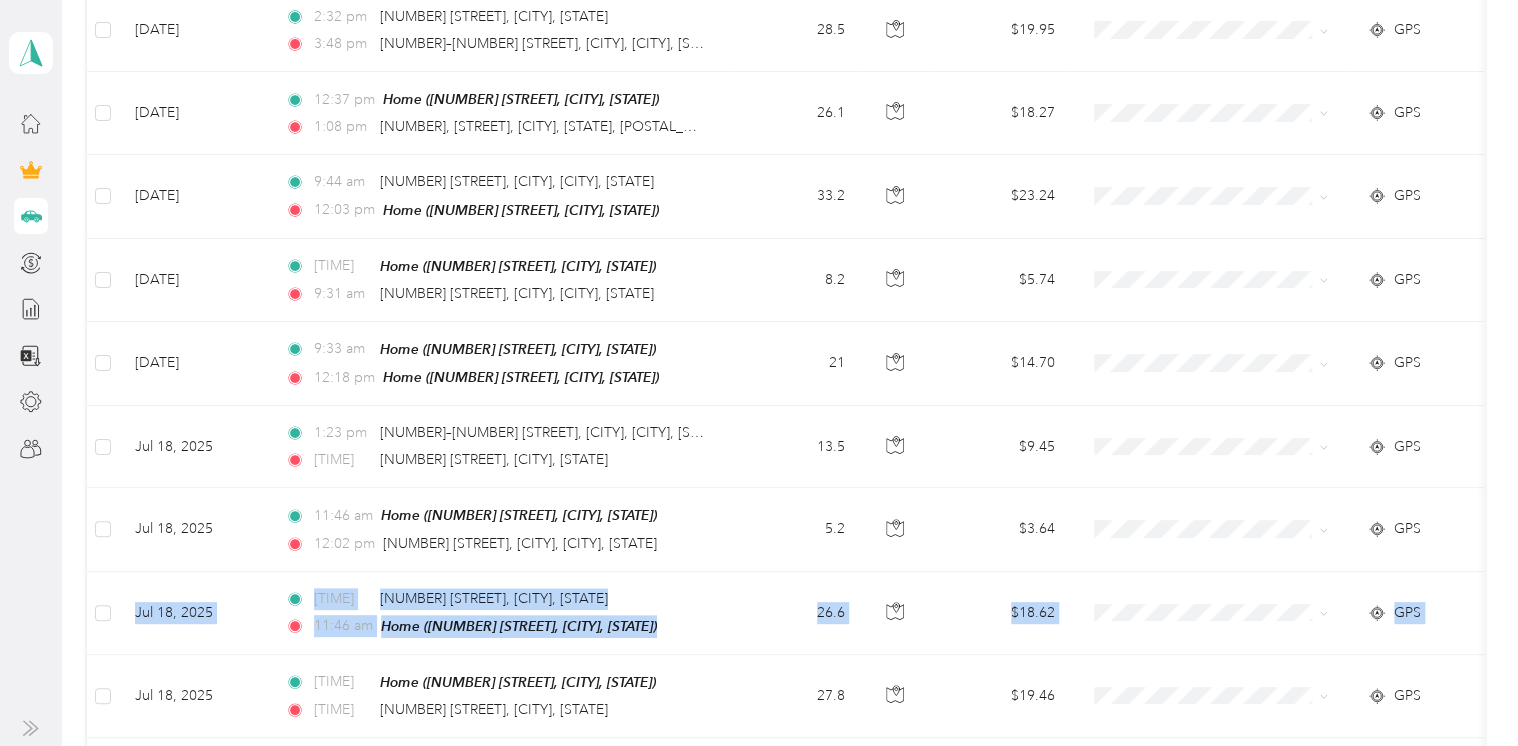 scroll, scrollTop: 2270, scrollLeft: 0, axis: vertical 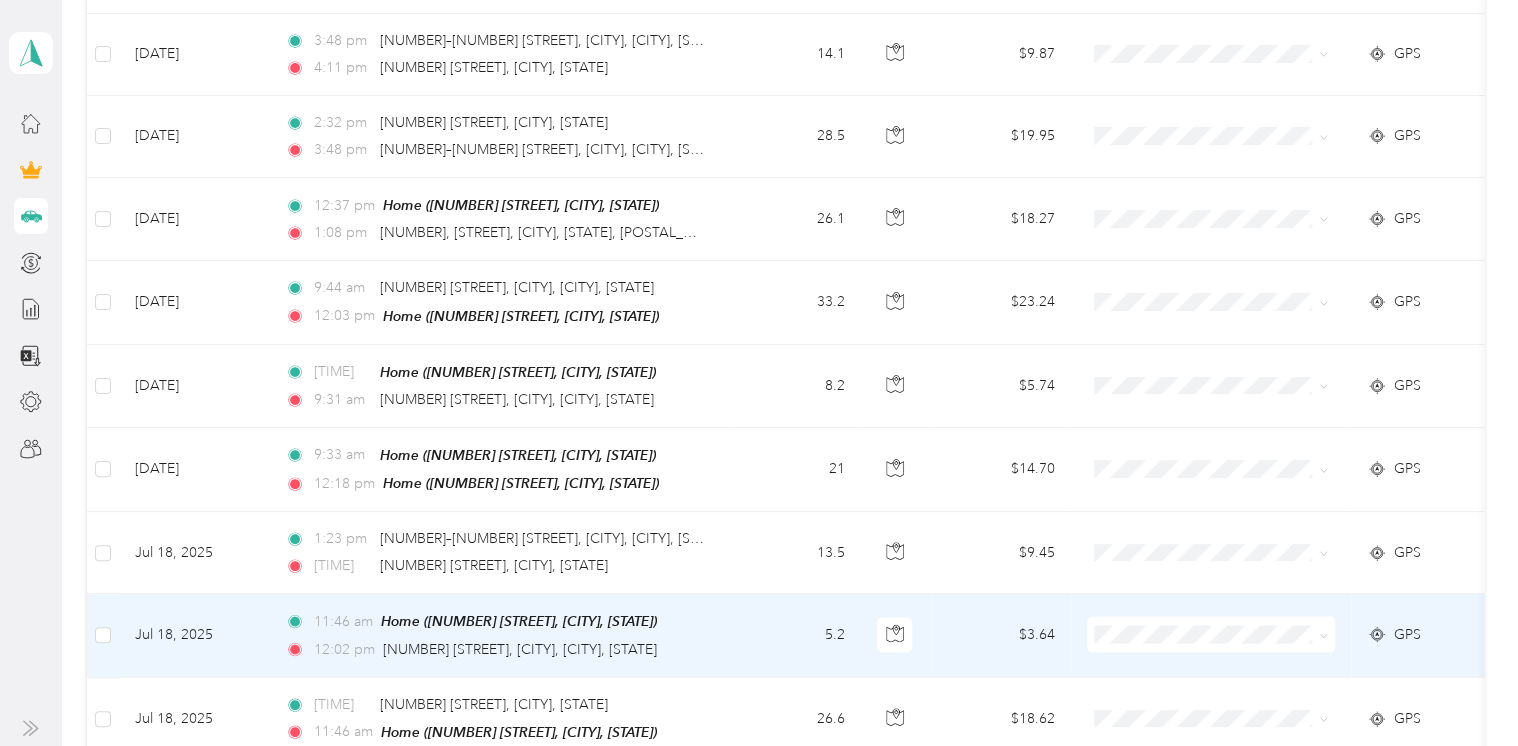 click on "5.2" at bounding box center (795, 635) 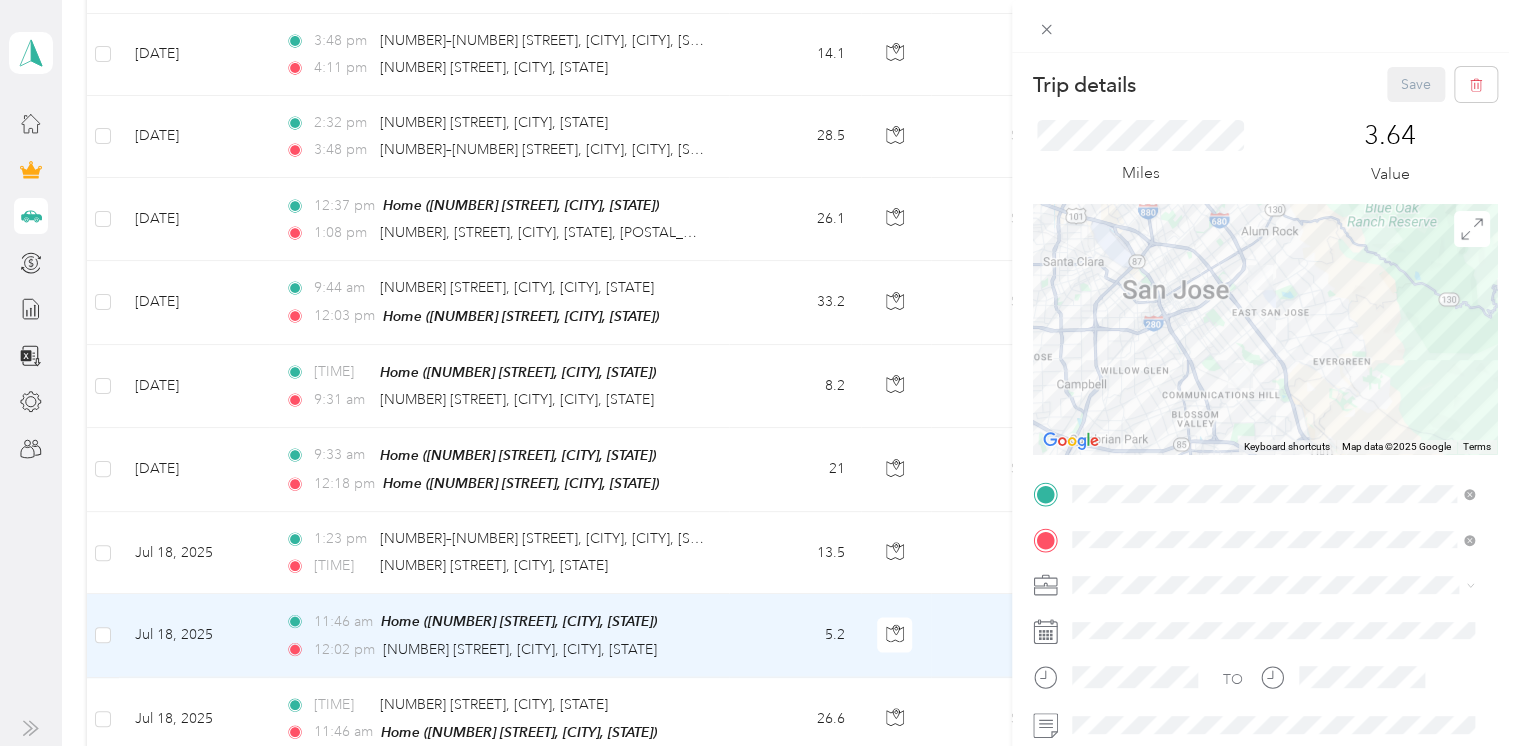 click on "Trip details Save This trip cannot be edited because it is either under review, approved, or paid. Contact your Team Manager to edit it. Miles [NUMBER] Value  To navigate the map with touch gestures double-tap and hold your finger on the map, then drag the map. ← Move left → Move right ↑ Move up ↓ Move down + Zoom in - Zoom out Home Jump left by 75% End Jump right by 75% Page Up Jump up by 75% Page Down Jump down by 75% Keyboard shortcuts Map Data Map data ©2025 Google Map data ©2025 Google [NUMBER] km  Click to toggle between metric and imperial units Terms Report a map error TO Add photo" at bounding box center (759, 373) 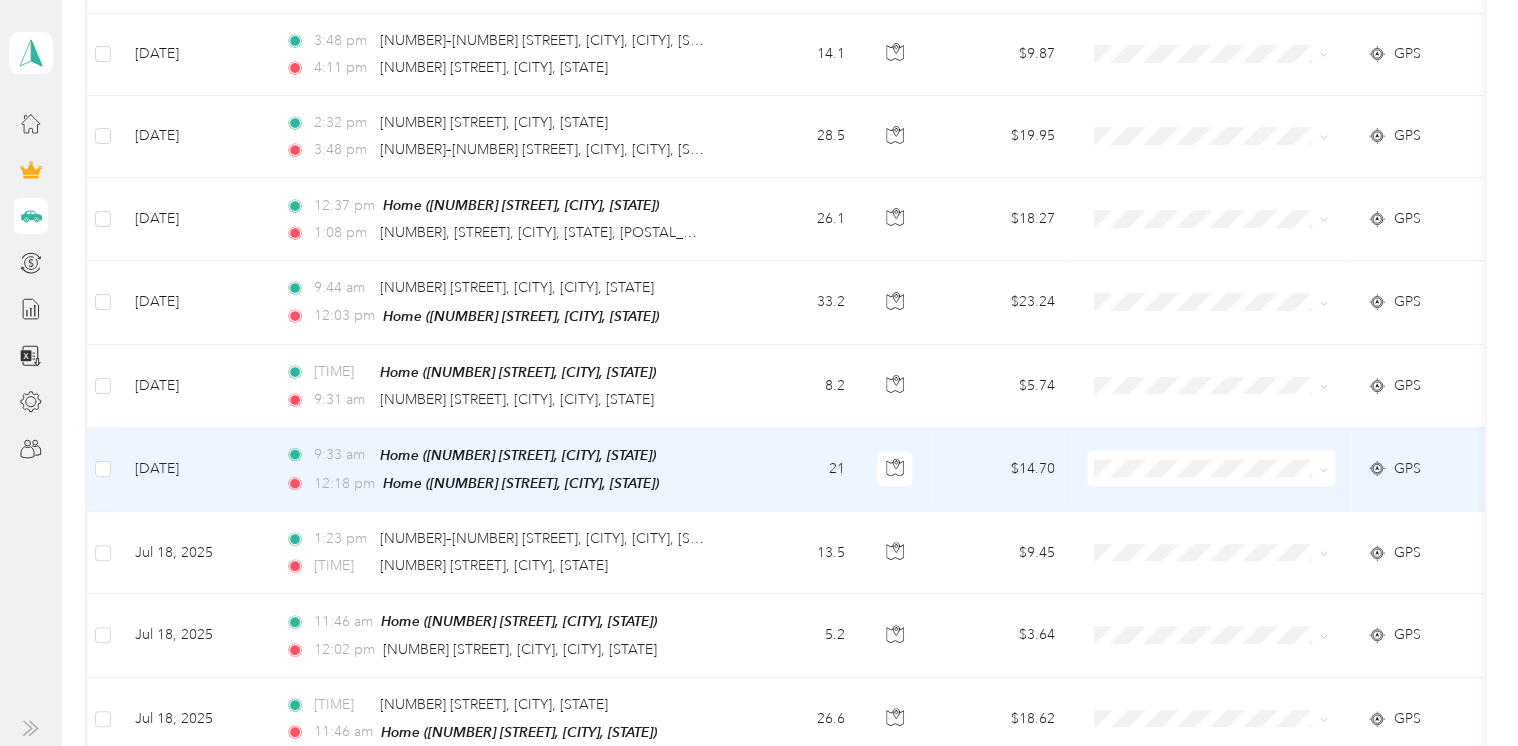 click on "[TIME] Home ([NUMBER] [STREET], [CITY], [STATE]) [TIME] Home ([NUMBER] [STREET], [CITY], [STATE])" at bounding box center (499, 470) 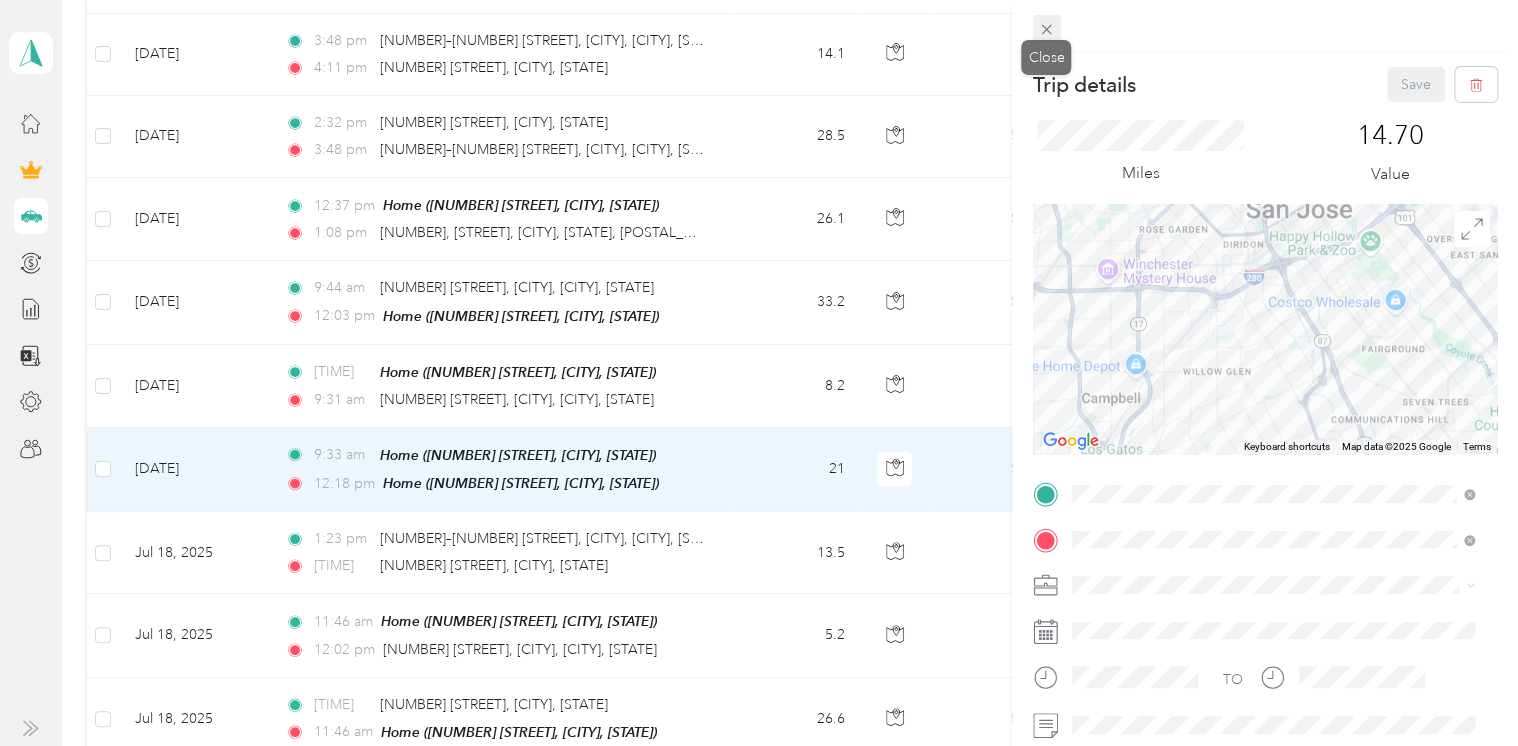 click at bounding box center (1047, 29) 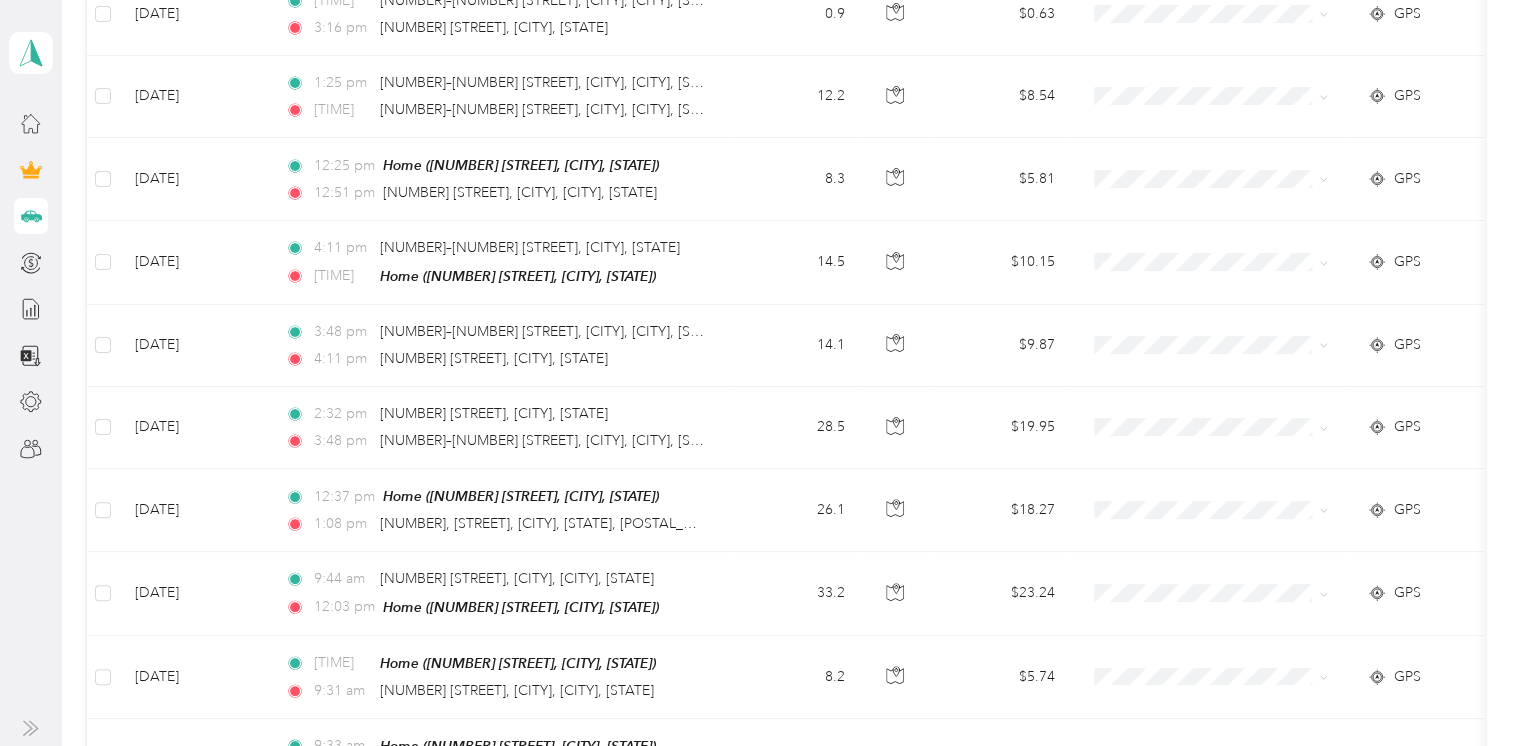 scroll, scrollTop: 1820, scrollLeft: 0, axis: vertical 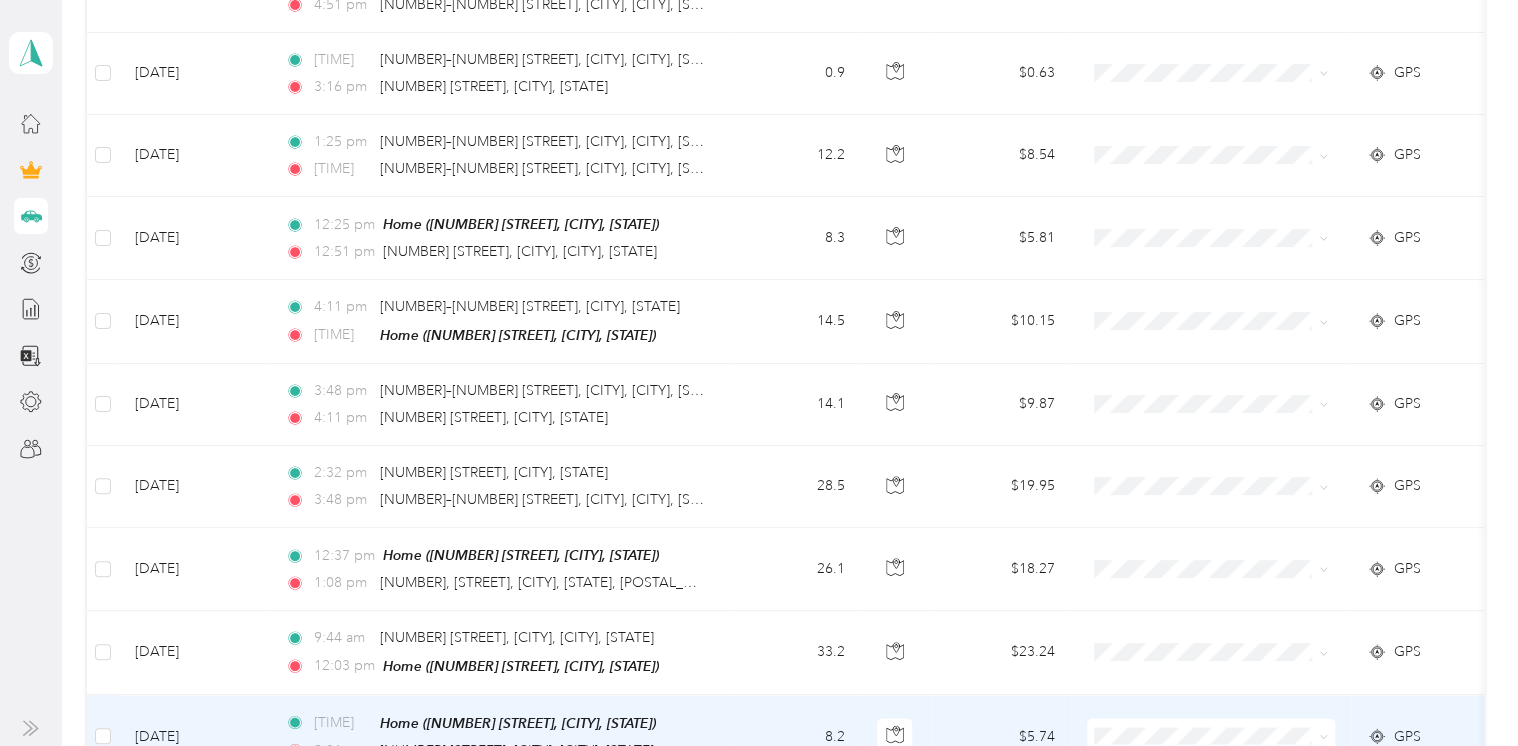 click on "8.2" at bounding box center [795, 736] 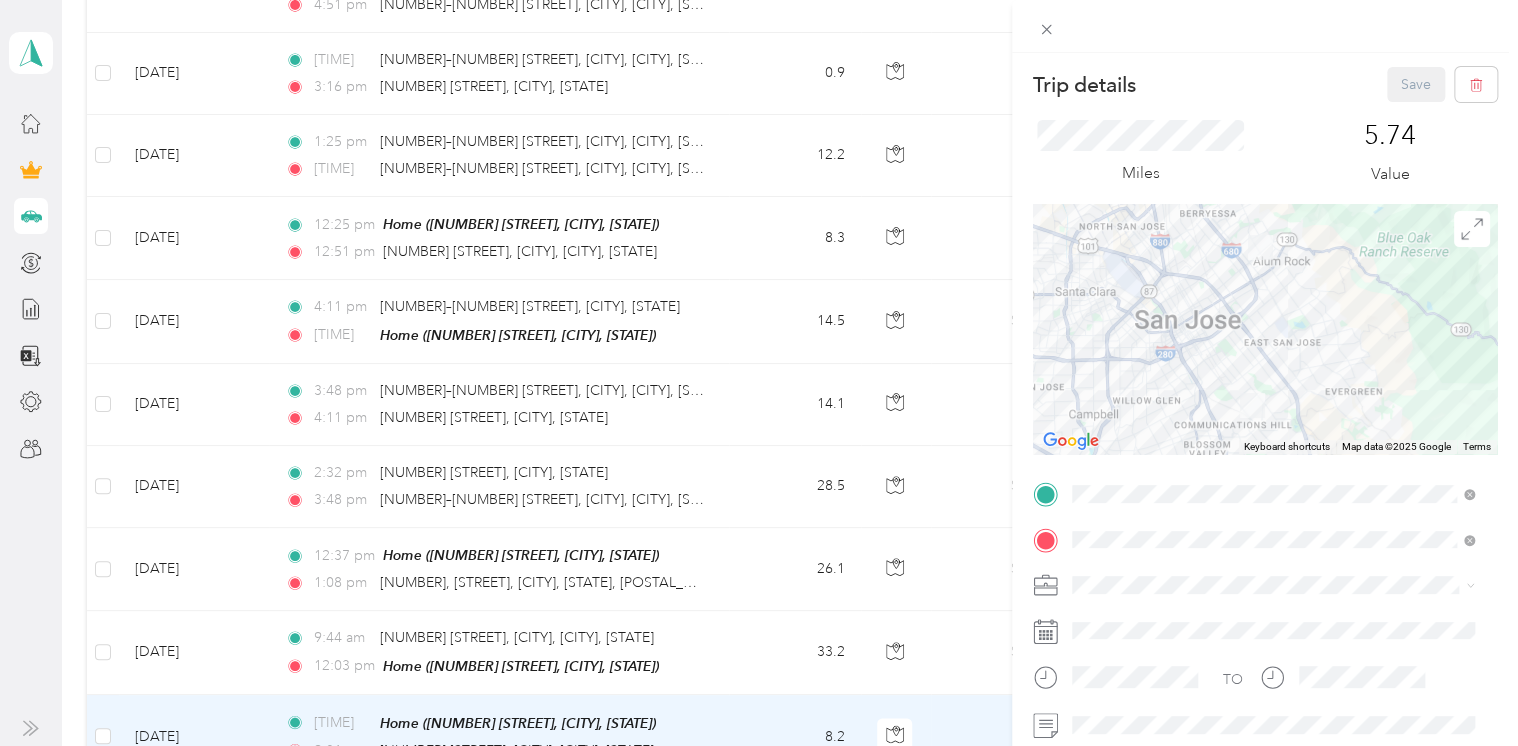 click on "Trip details Save This trip cannot be edited because it is either under review, approved, or paid. Contact your Team Manager to edit it. Miles 5.74 Value  To navigate the map with touch gestures double-tap and hold your finger on the map, then drag the map. ← Move left → Move right ↑ Move up ↓ Move down + Zoom in - Zoom out Home Jump left by 75% End Jump right by 75% Page Up Jump up by 75% Page Down Jump down by 75% Keyboard shortcuts Map Data Map data ©2025 Google Map data ©2025 Google 2 km  Click to toggle between metric and imperial units Terms Report a map error TO Add photo" at bounding box center (759, 373) 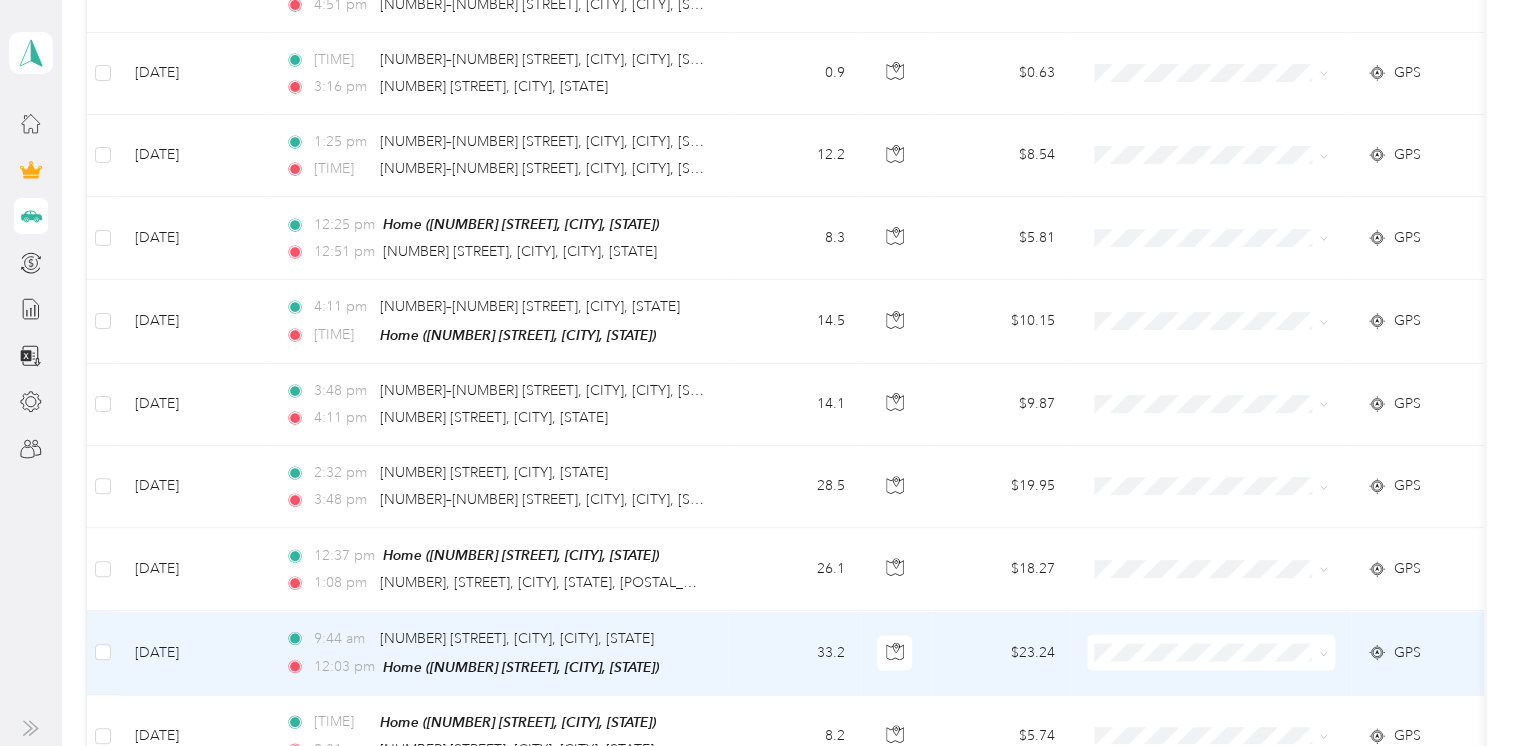 click on "33.2" at bounding box center [795, 652] 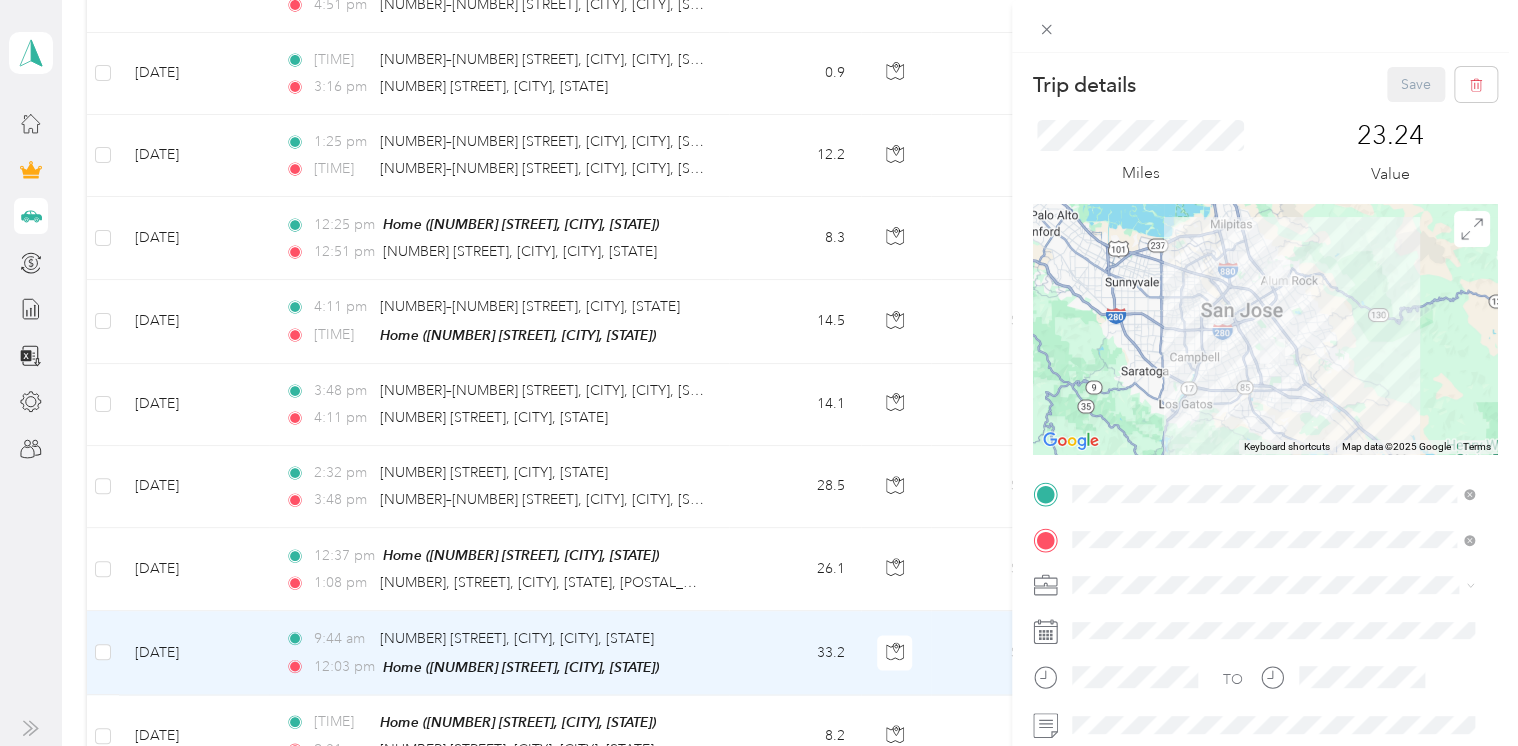 click on "Trip details Save This trip cannot be edited because it is either under review, approved, or paid. Contact your Team Manager to edit it. Miles [NUMBER] Value  To navigate the map with touch gestures double-tap and hold your finger on the map, then drag the map. ← Move left → Move right ↑ Move up ↓ Move down + Zoom in - Zoom out Home Jump left by 75% End Jump right by 75% Page Up Jump up by 75% Page Down Jump down by 75% Keyboard shortcuts Map Data Map data ©2025 Google Map data ©2025 Google [NUMBER] km  Click to toggle between metric and imperial units Terms Report a map error TO Add photo" at bounding box center [759, 373] 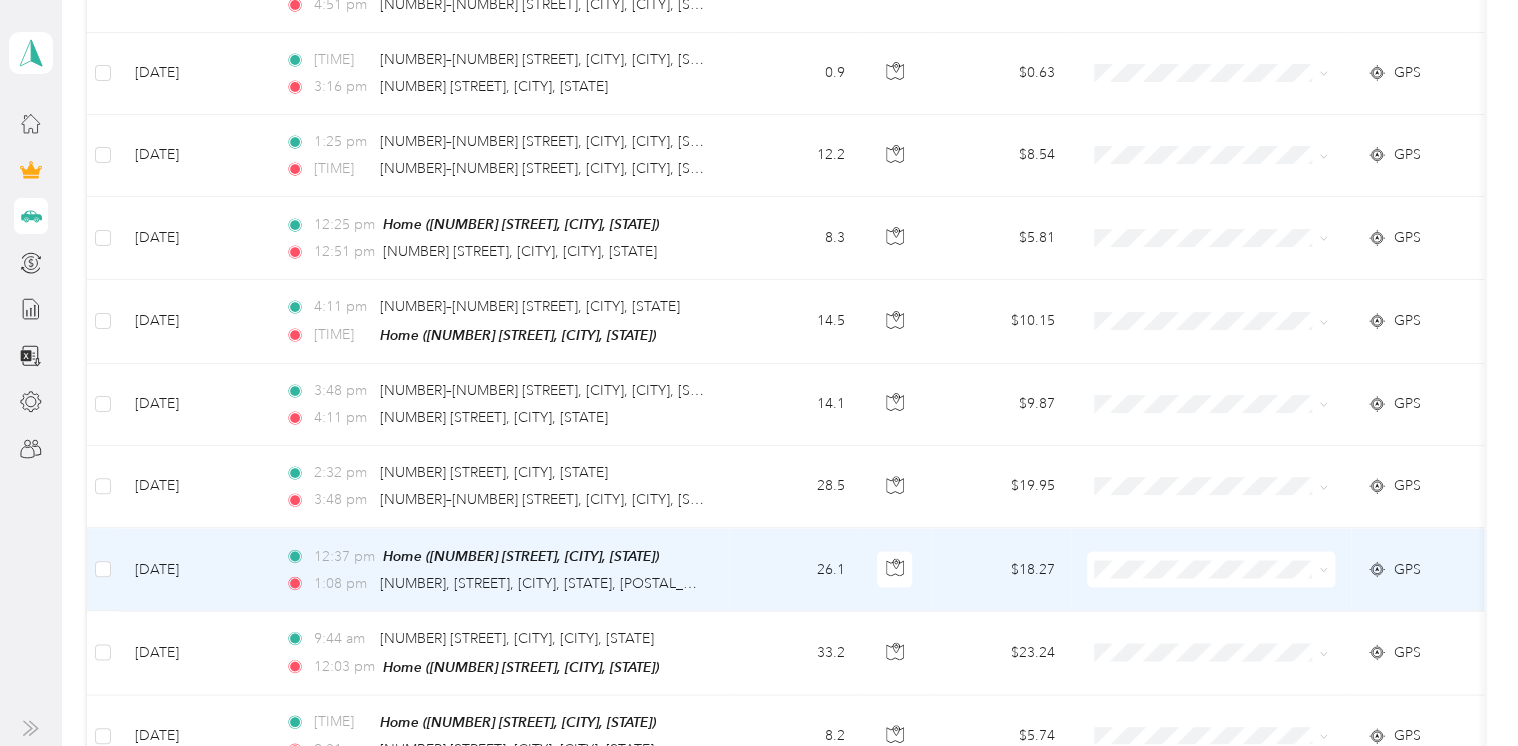 click on "26.1" at bounding box center (795, 569) 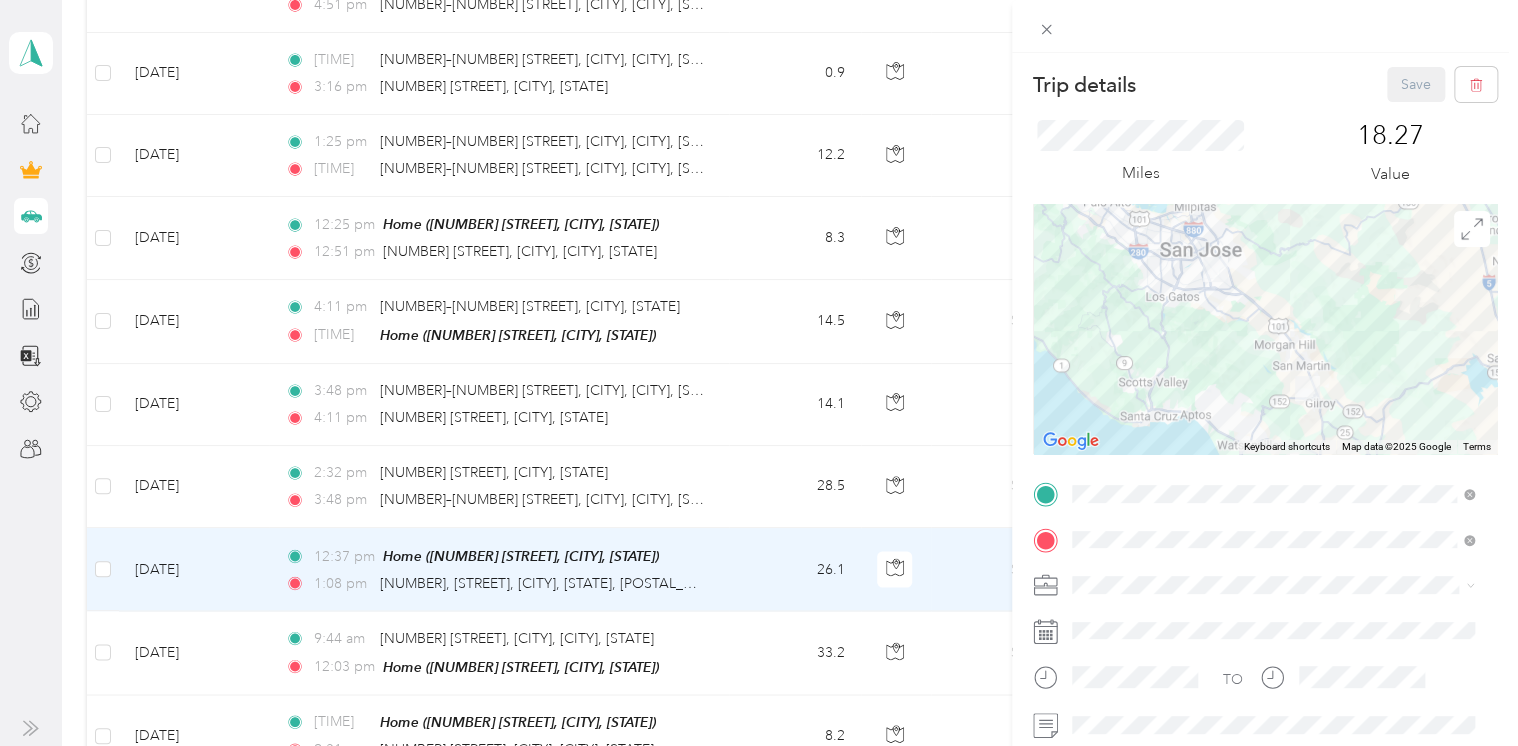 click on "Trip details Save This trip cannot be edited because it is either under review, approved, or paid. Contact your Team Manager to edit it. Miles [NUMBER] Value  To navigate the map with touch gestures double-tap and hold your finger on the map, then drag the map. ← Move left → Move right ↑ Move up ↓ Move down + Zoom in - Zoom out Home Jump left by 75% End Jump right by 75% Page Up Jump up by 75% Page Down Jump down by 75% Keyboard shortcuts Map Data Map data ©2025 Google Map data ©2025 Google [NUMBER] km  Click to toggle between metric and imperial units Terms Report a map error TO Add photo" at bounding box center (759, 373) 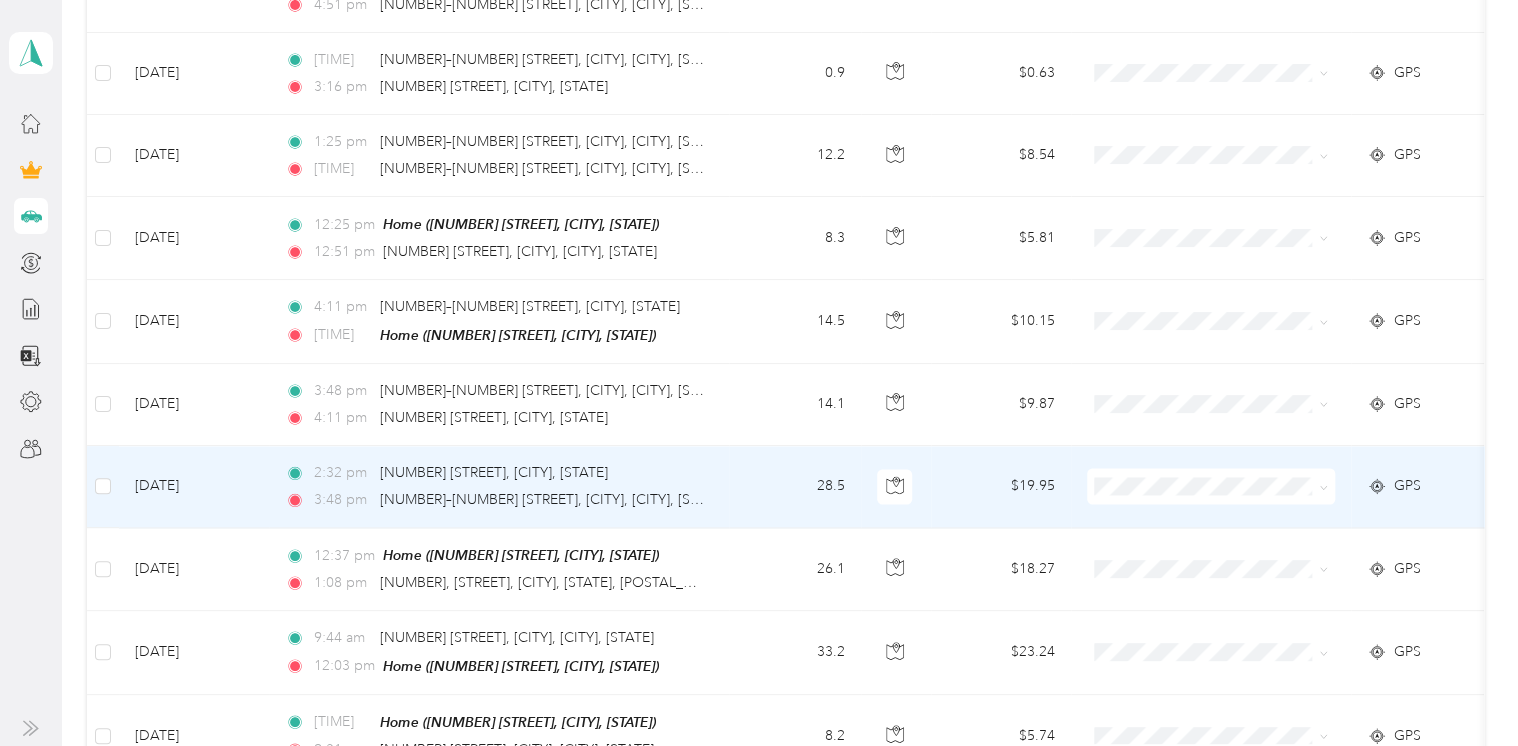 click on "28.5" at bounding box center [795, 487] 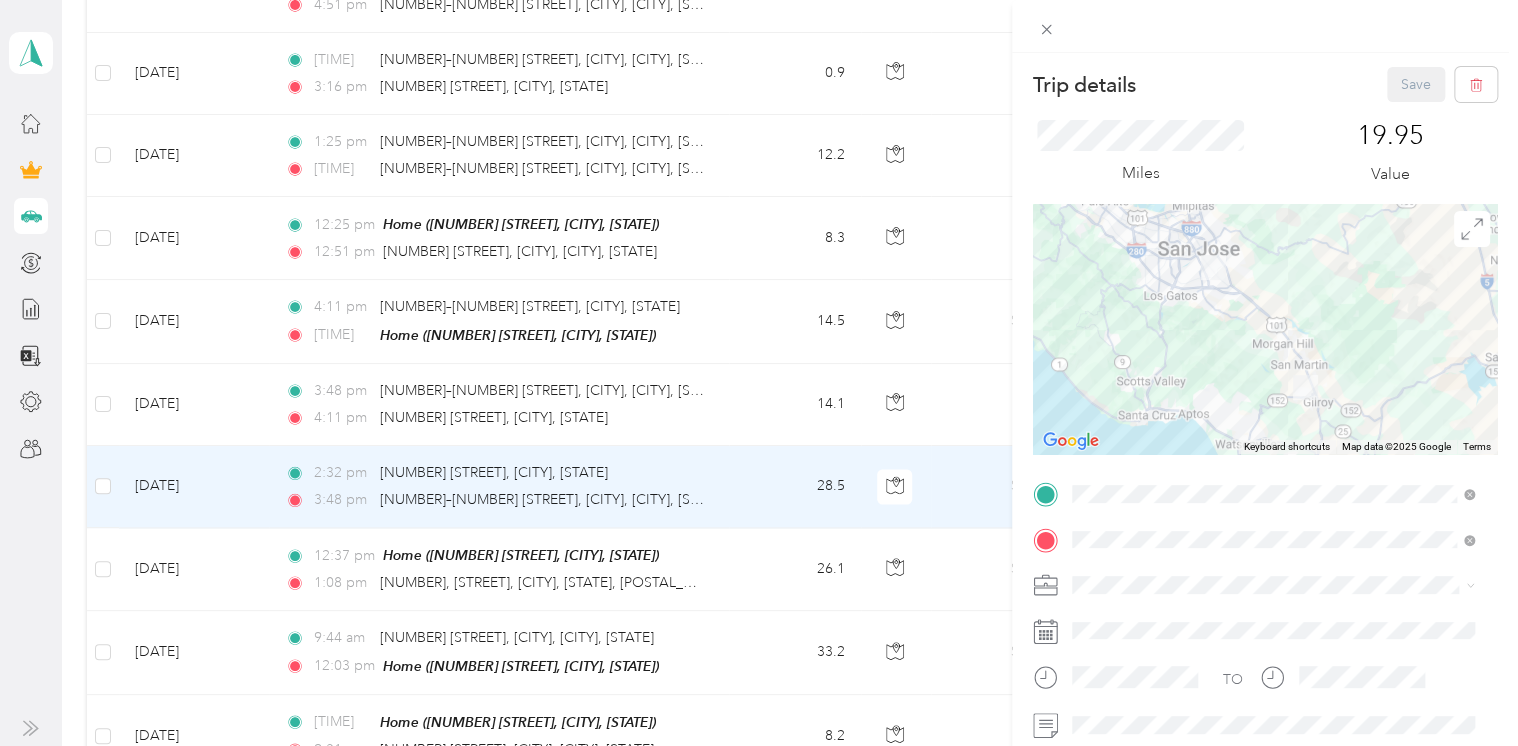 click on "Trip details Save This trip cannot be edited because it is either under review, approved, or paid. Contact your Team Manager to edit it. Miles [NUMBER] Value  To navigate the map with touch gestures double-tap and hold your finger on the map, then drag the map. ← Move left → Move right ↑ Move up ↓ Move down + Zoom in - Zoom out Home Jump left by 75% End Jump right by 75% Page Up Jump up by 75% Page Down Jump down by 75% Keyboard shortcuts Map Data Map data ©2025 Google Map data ©2025 Google [NUMBER] km  Click to toggle between metric and imperial units Terms Report a map error TO Add photo" at bounding box center (759, 373) 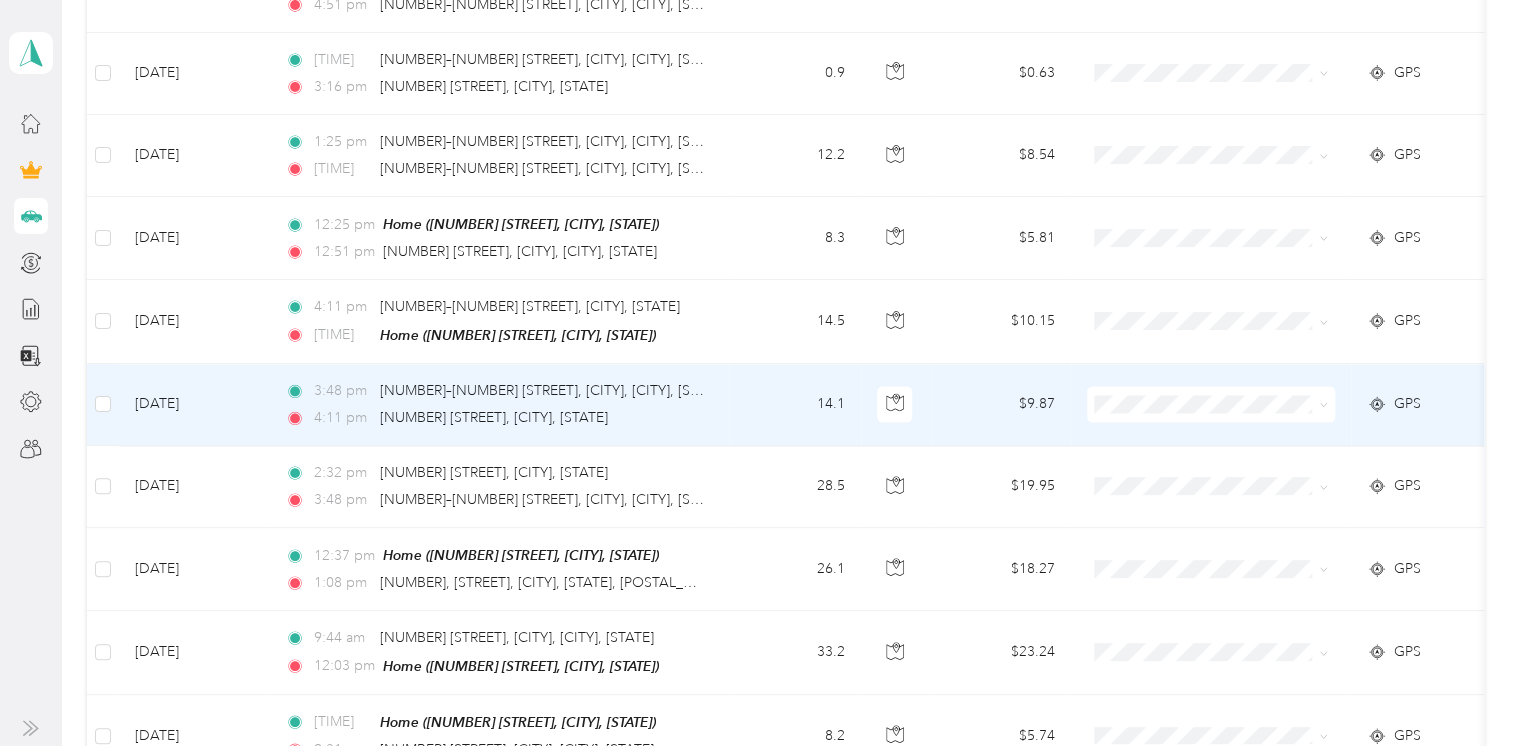click on "[TIME] [NUMBER]–[NUMBER] [STREET], [CITY], [CITY], [STATE] [TIME] [NUMBER] [STREET], [CITY], [CITY], [STATE]" at bounding box center (499, 405) 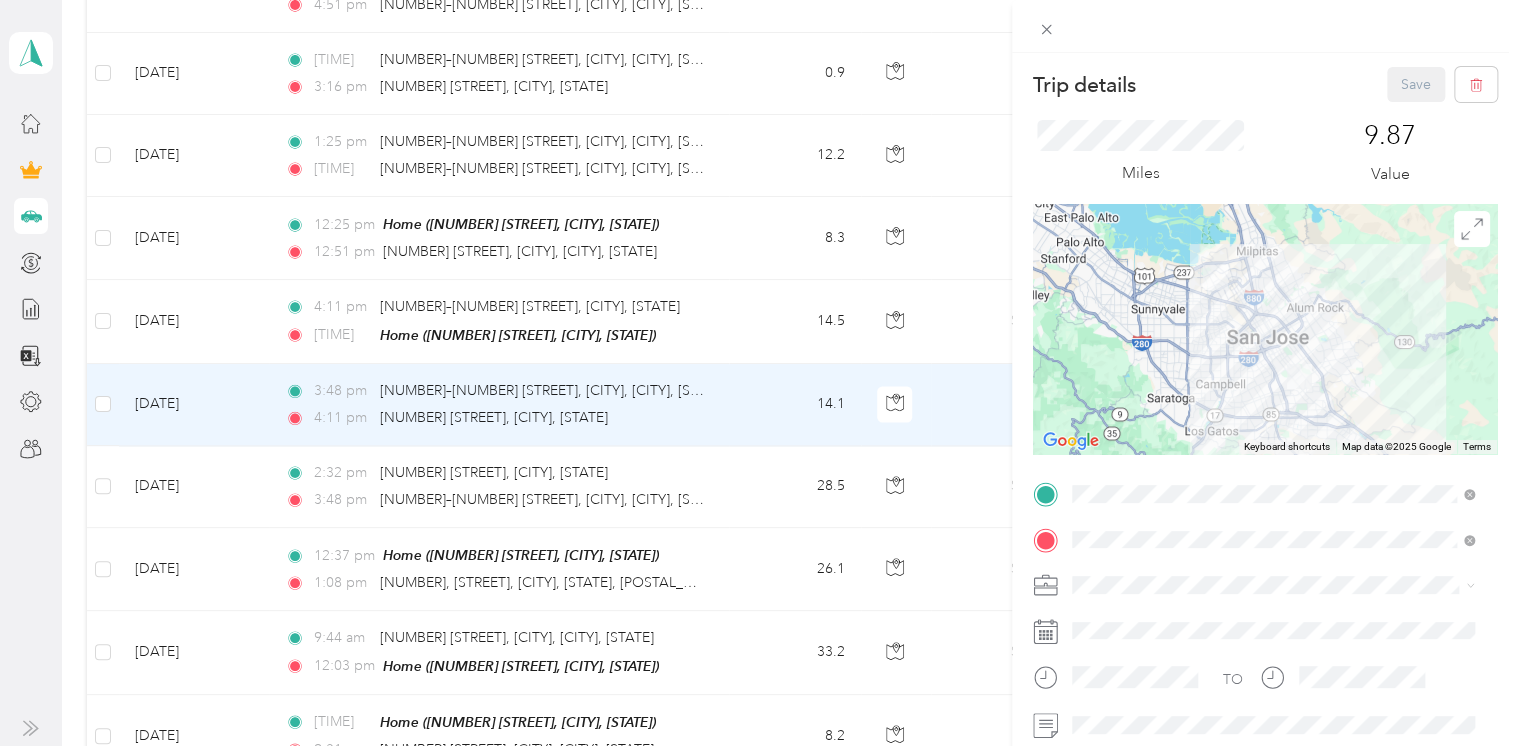 click 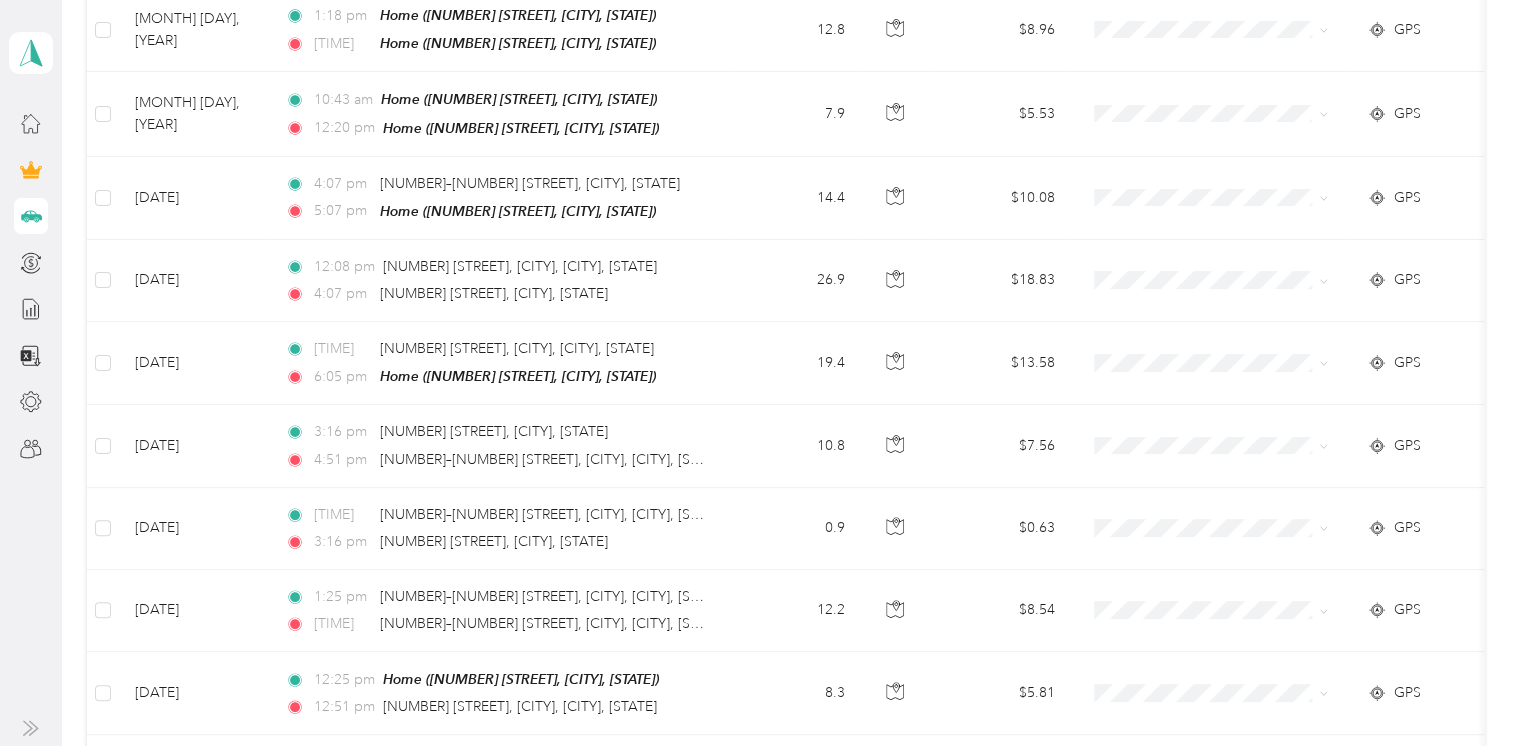 scroll, scrollTop: 1352, scrollLeft: 0, axis: vertical 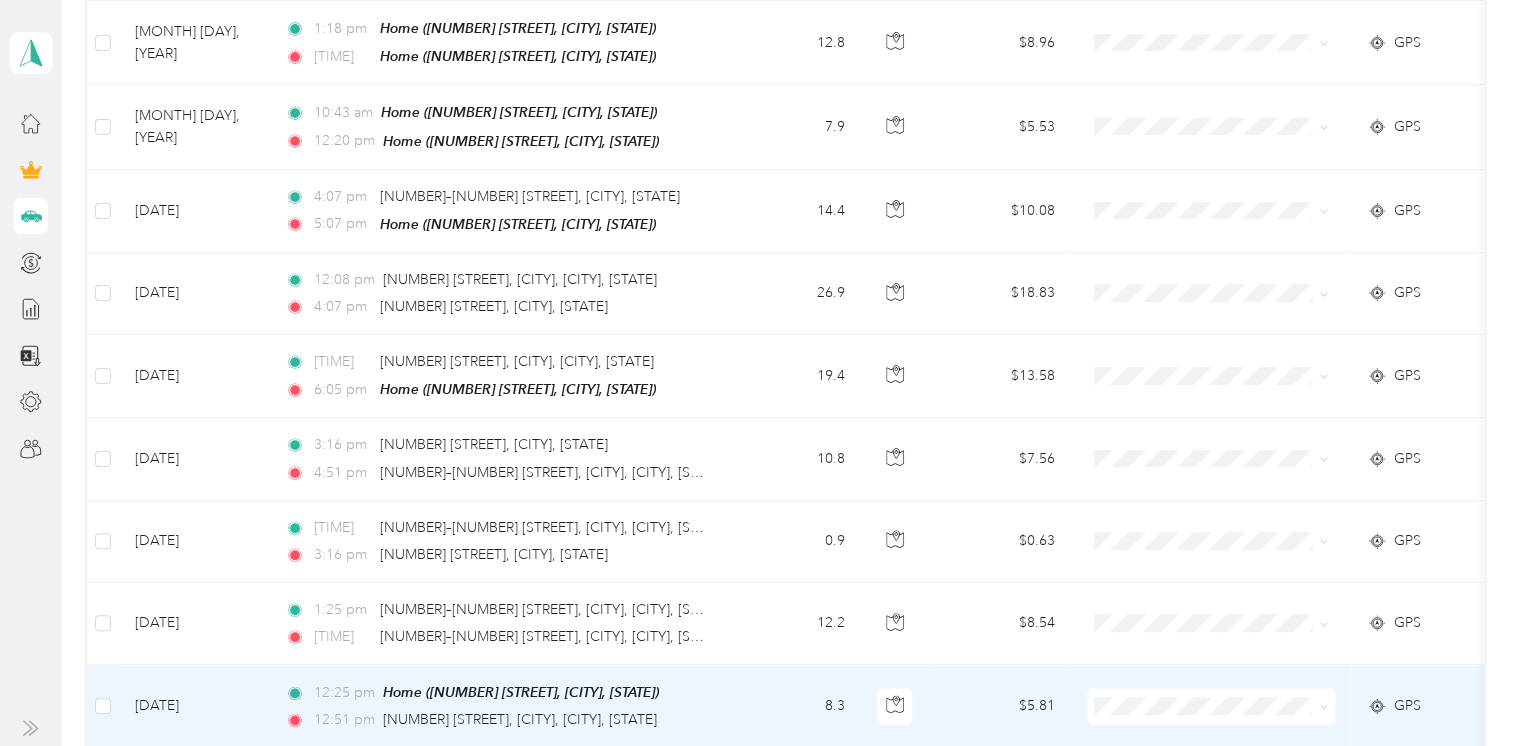 click on "8.3" at bounding box center (795, 706) 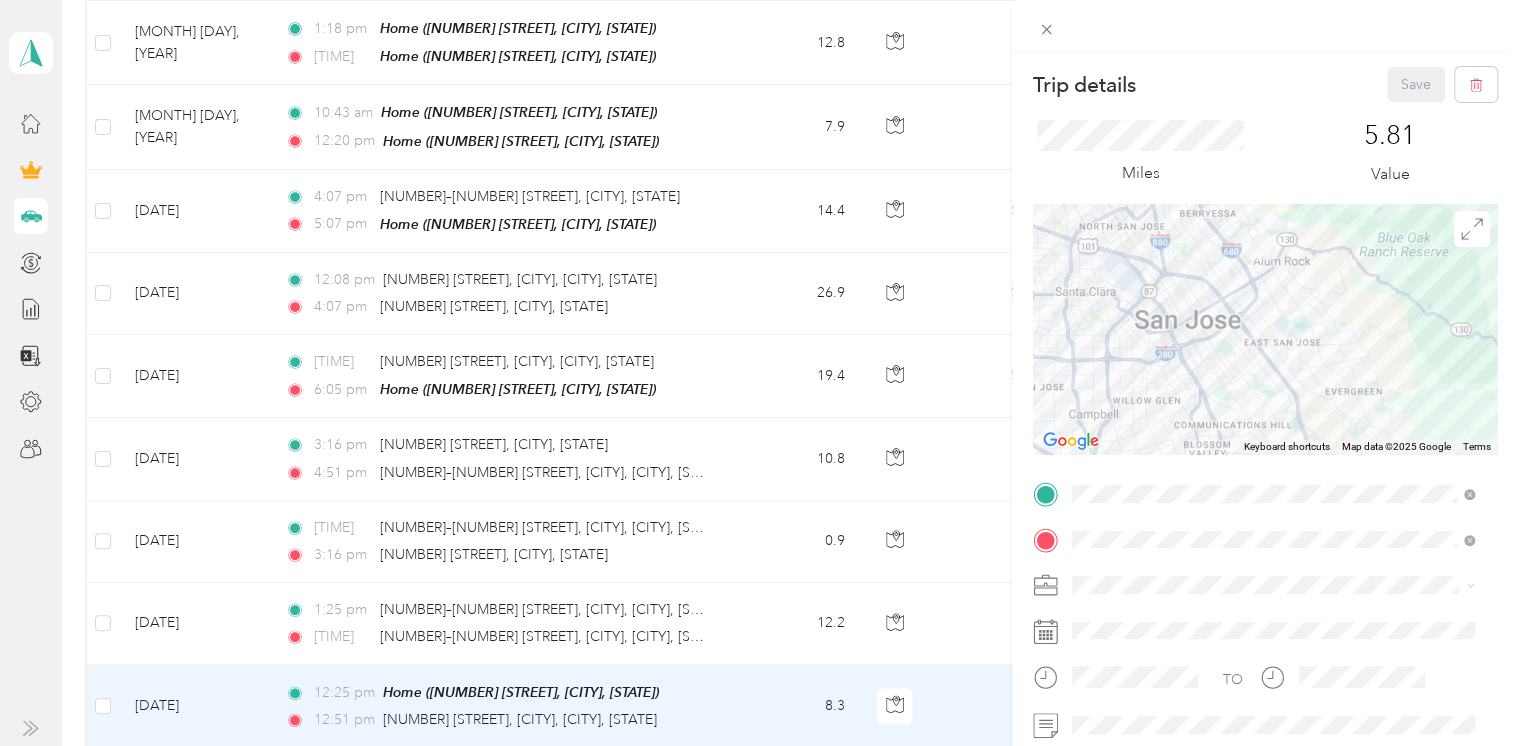 click on "Trip details Save This trip cannot be edited because it is either under review, approved, or paid. Contact your Team Manager to edit it. Miles [NUMBER] Value  To navigate the map with touch gestures double-tap and hold your finger on the map, then drag the map. ← Move left → Move right ↑ Move up ↓ Move down + Zoom in - Zoom out Home Jump left by 75% End Jump right by 75% Page Up Jump up by 75% Page Down Jump down by 75% Keyboard shortcuts Map Data Map data ©2025 Google Map data ©2025 Google [NUMBER] km  Click to toggle between metric and imperial units Terms Report a map error TO Add photo" at bounding box center (759, 373) 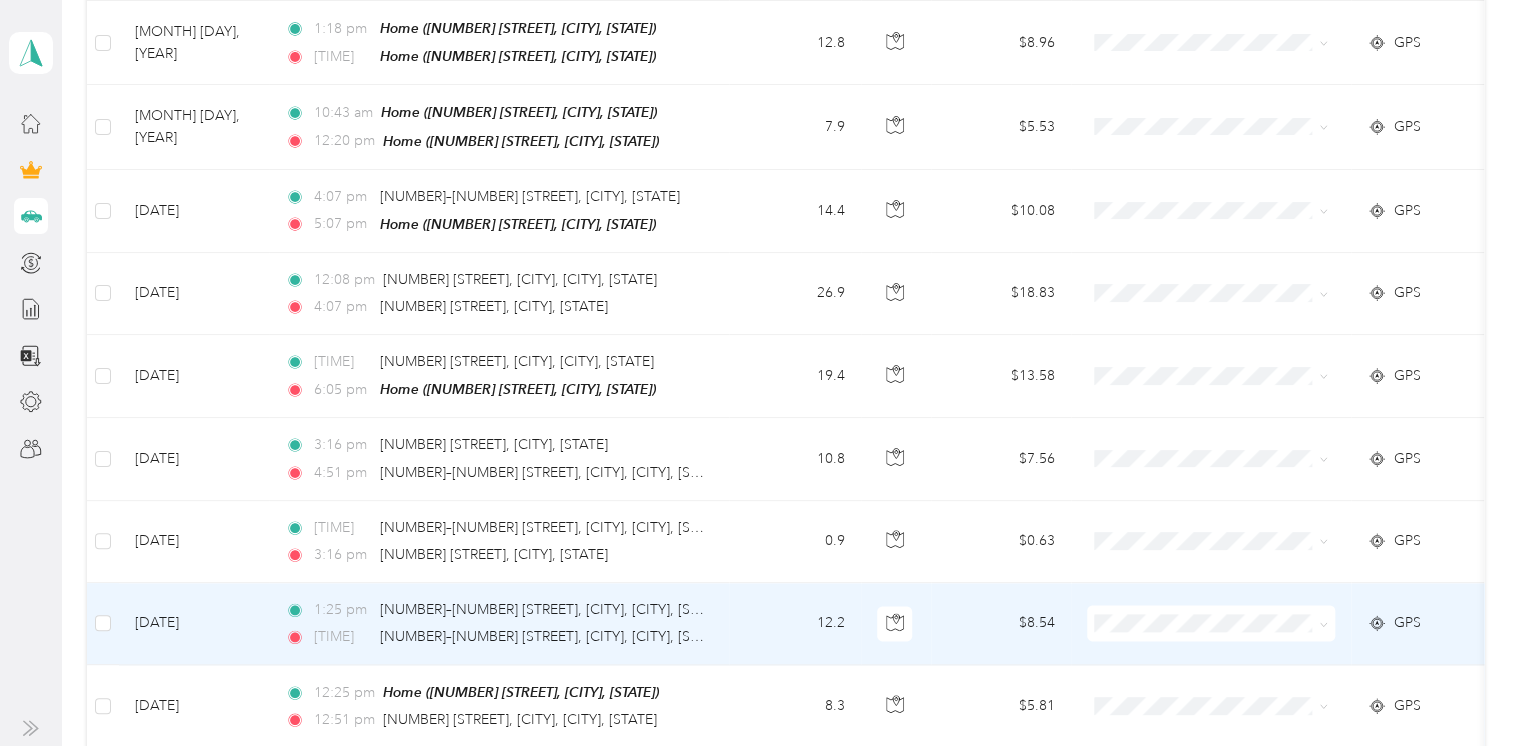 click on "12.2" at bounding box center (795, 624) 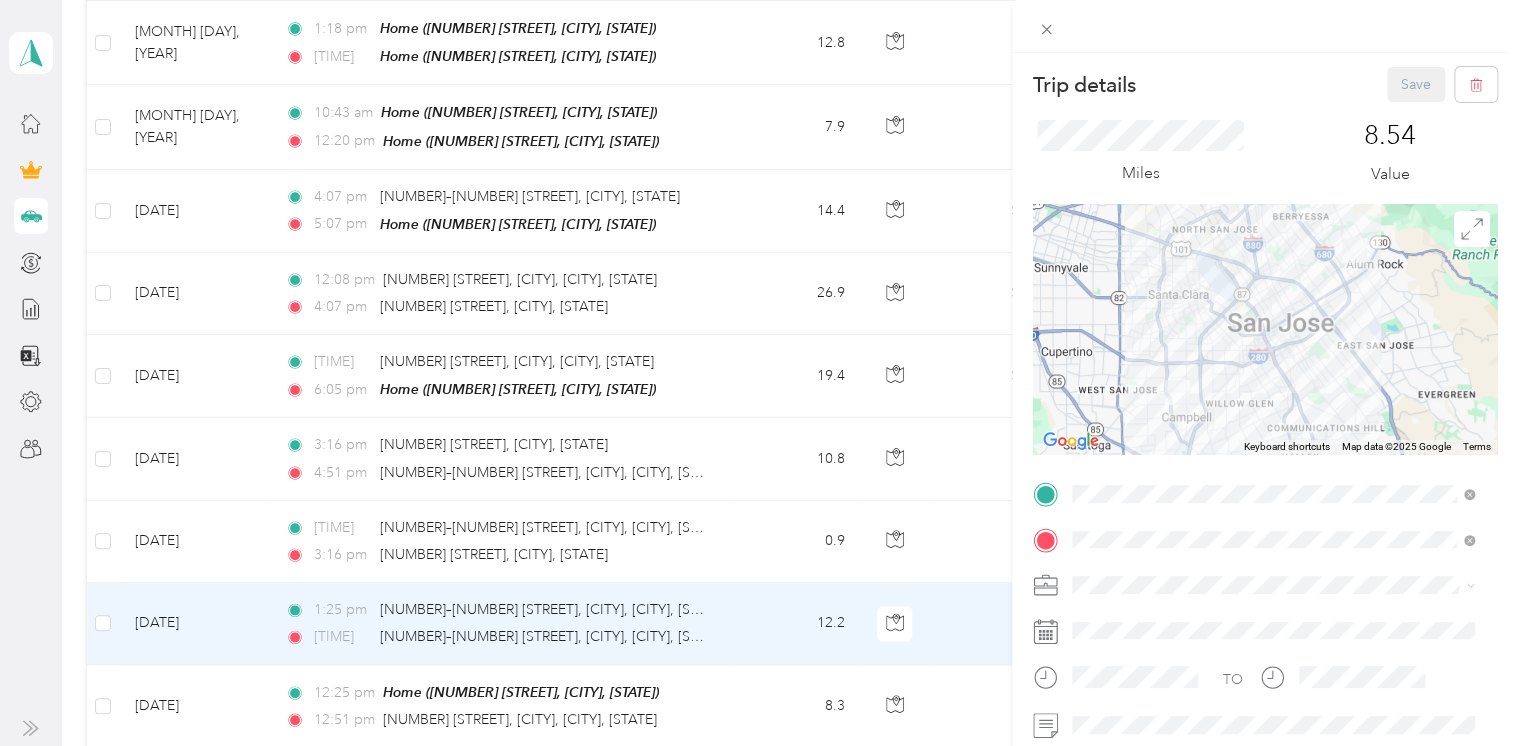 click on "Trip details Save This trip cannot be edited because it is either under review, approved, or paid. Contact your Team Manager to edit it. Miles 8.54 Value  To navigate the map with touch gestures double-tap and hold your finger on the map, then drag the map. ← Move left → Move right ↑ Move up ↓ Move down + Zoom in - Zoom out Home Jump left by 75% End Jump right by 75% Page Up Jump up by 75% Page Down Jump down by 75% Keyboard shortcuts Map Data Map data ©2025 Google Map data ©2025 Google 2 km  Click to toggle between metric and imperial units Terms Report a map error TO Add photo" at bounding box center (759, 373) 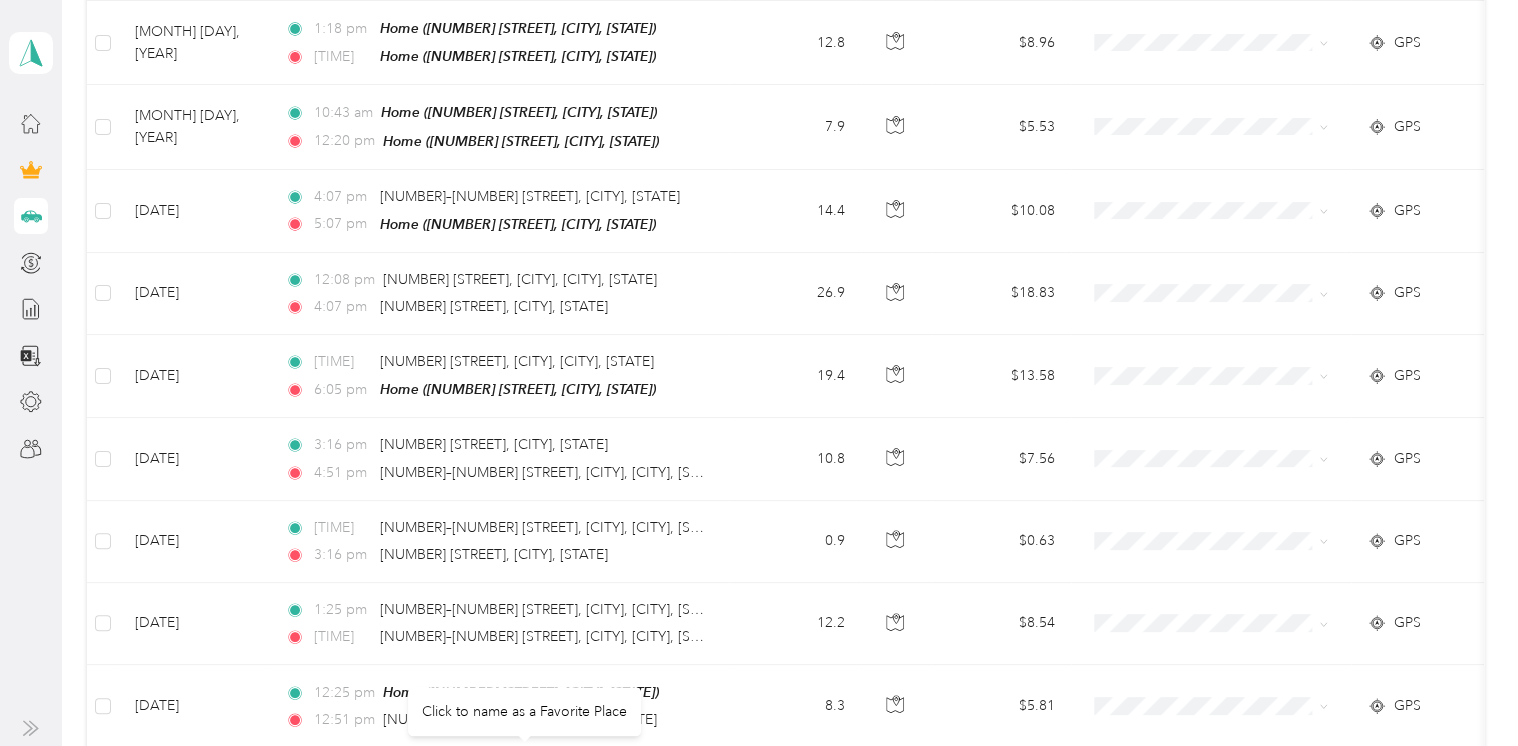 click on "Personal dashboard Trips New trip 30 free trips remaining this month. Never miss a mile with unlimited automatic trip tracking Get Everlance Premium 0   mi Work 0   mi Personal 0   mi Other 920.5   mi Unclassified $0 Value All purposes Filters Date Locations Mileage (mi) Map Mileage value Purpose Track Method Report                     [MONTH] [DAY], [YEAR] [TIME] Home ([NUMBER] [STREET], [CITY], [STATE]) [TIME] [NUMBER]–[NUMBER] [STREET], [CITY], [CITY], [STATE] [DISTANCE] [CURRENCY] GPS -- [MONTH] [DAY], [YEAR] [TIME] [NUMBER] [STREET], [CITY], [CITY], [STATE] [TIME] [NUMBER] [STREET], [CITY], [STATE] [DISTANCE] [CURRENCY] GPS -- [MONTH] [DAY], [YEAR] [TIME] Home ([NUMBER] [STREET], [CITY], [STATE]) [TIME] Home ([NUMBER] [STREET], [CITY], [STATE]) [DISTANCE] [CURRENCY] GPS -- [MONTH] [DAY], [YEAR] [TIME] [NUMBER]–[NUMBER] [STREET], [CITY], [CITY], [STATE] [TIME] Home ([NUMBER] [STREET], [CITY], [STATE]) [DISTANCE] [CURRENCY] GPS -- [MONTH] [DAY], [YEAR] [TIME] [NUMBER] [STREET], [CITY], [CITY], [STATE] [TIME] Home ([NUMBER] [STREET], [CITY], [STATE]) [DISTANCE] [CURRENCY] GPS -- --" at bounding box center (754, 373) 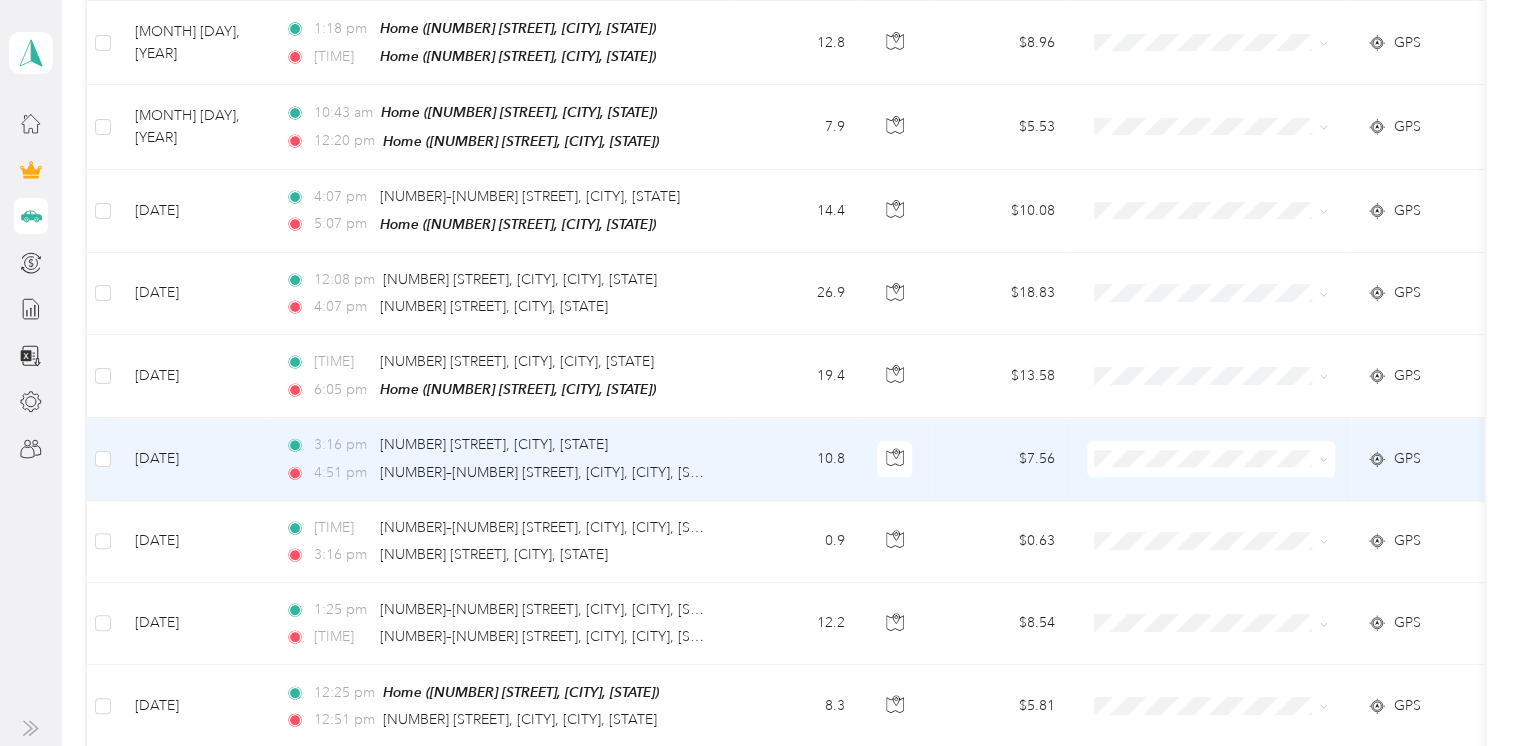 click on "10.8" at bounding box center (795, 459) 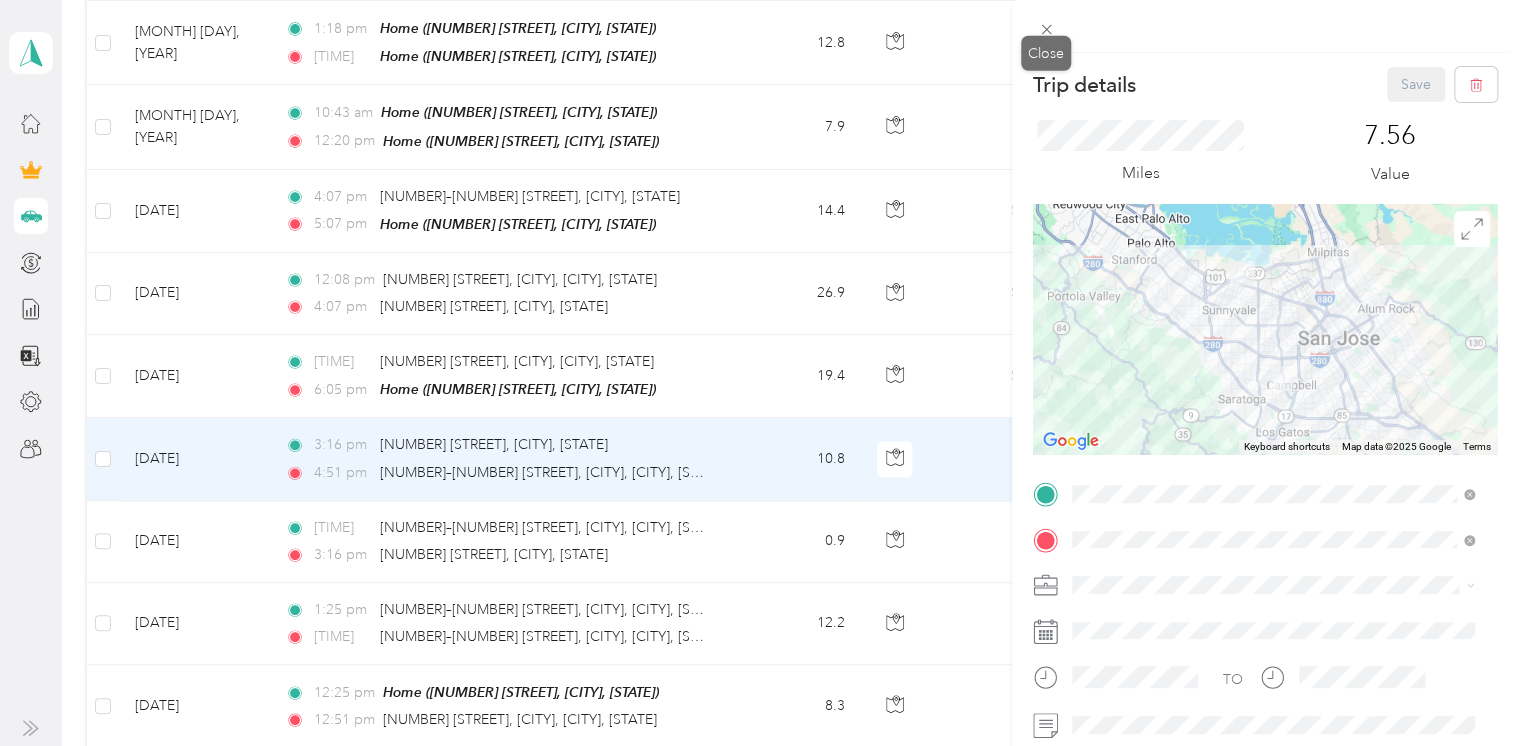 click at bounding box center [1047, 29] 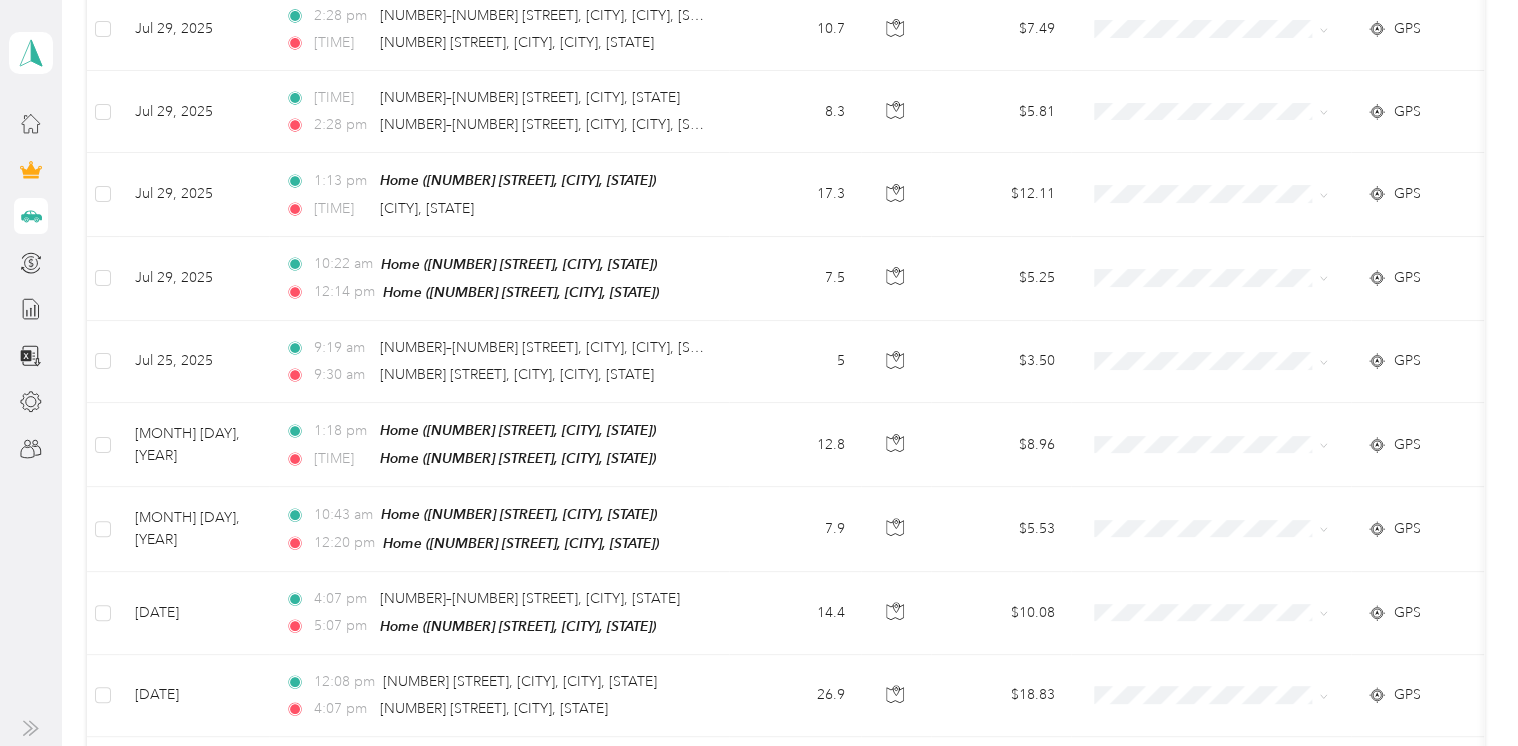 scroll, scrollTop: 944, scrollLeft: 0, axis: vertical 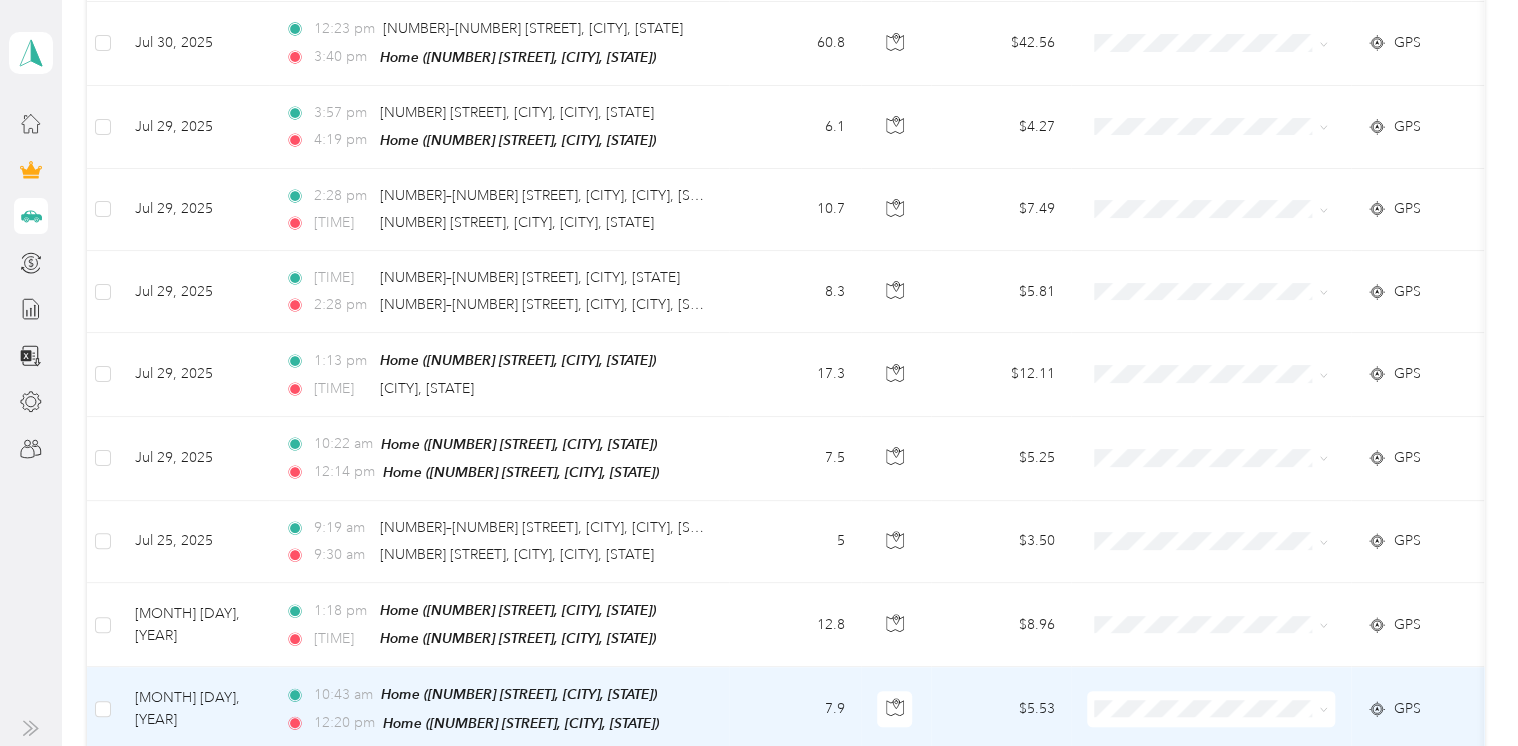 click on "[TIME] Home ([NUMBER] [STREET], [CITY], [STATE])" at bounding box center [495, 723] 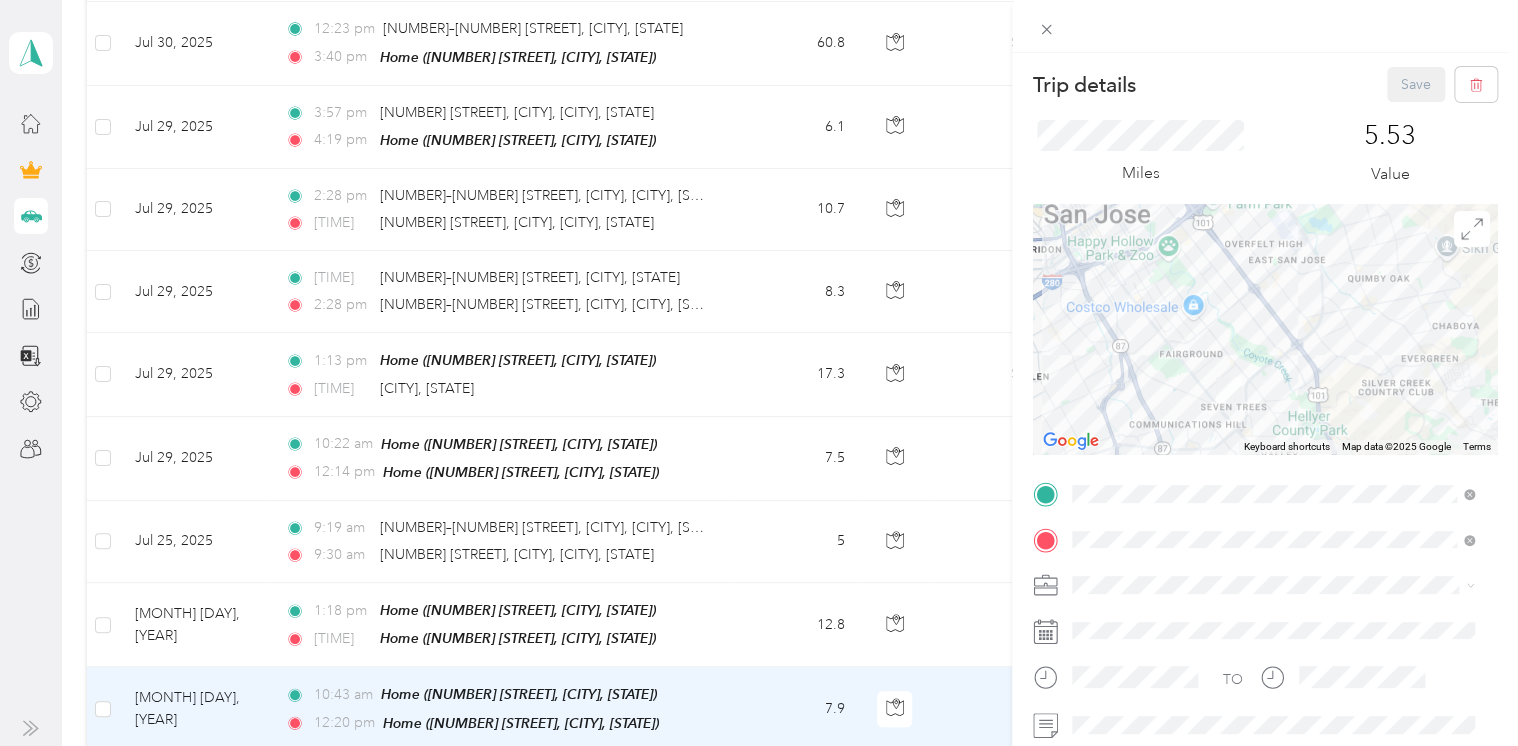 click on "Trip details Save This trip cannot be edited because it is either under review, approved, or paid. Contact your Team Manager to edit it. Miles 5.53 Value  To navigate the map with touch gestures double-tap and hold your finger on the map, then drag the map. ← Move left → Move right ↑ Move up ↓ Move down + Zoom in - Zoom out Home Jump left by 75% End Jump right by 75% Page Up Jump up by 75% Page Down Jump down by 75% Keyboard shortcuts Map Data Map data ©2025 Google Map data ©2025 Google 2 km  Click to toggle between metric and imperial units Terms Report a map error TO Add photo" at bounding box center (759, 373) 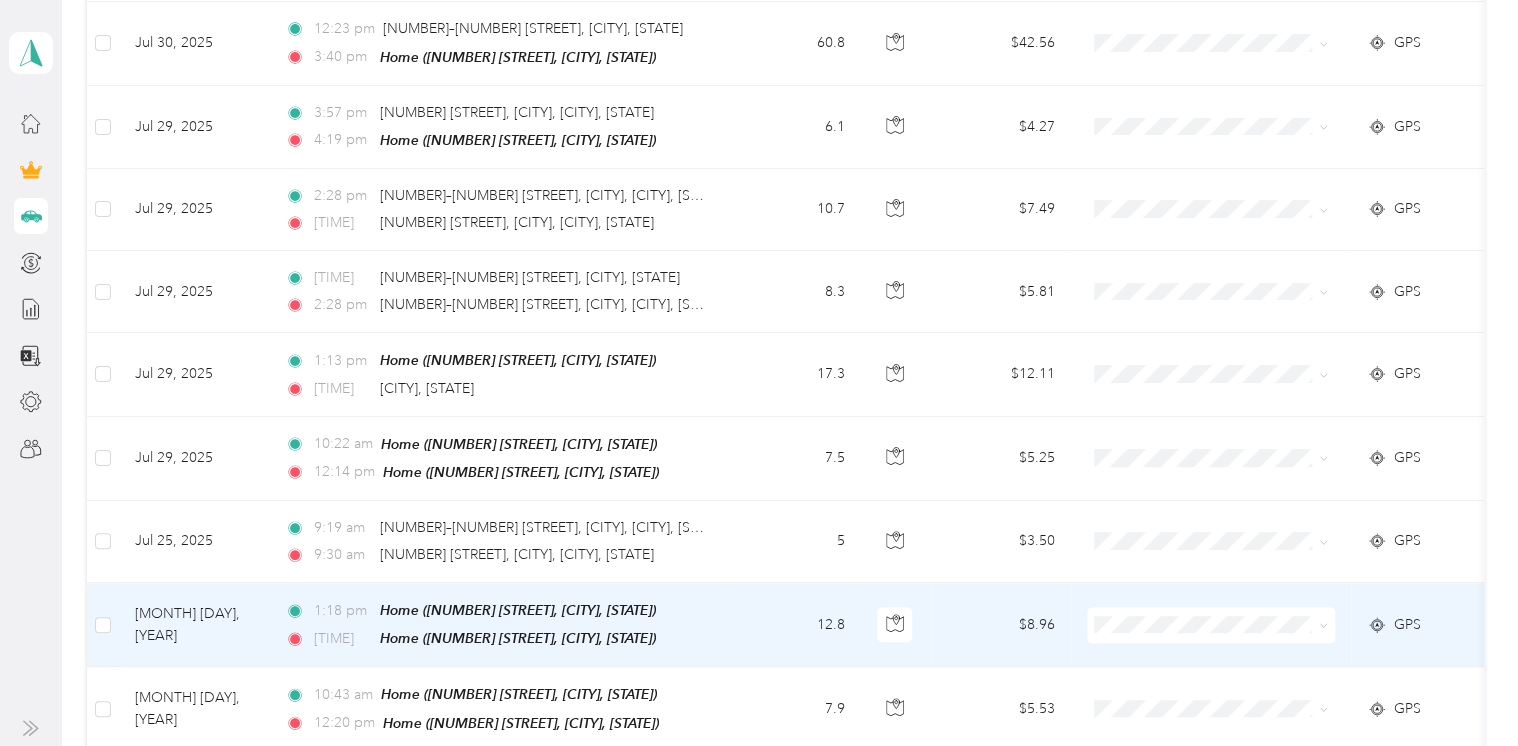 click on "12.8" at bounding box center (795, 625) 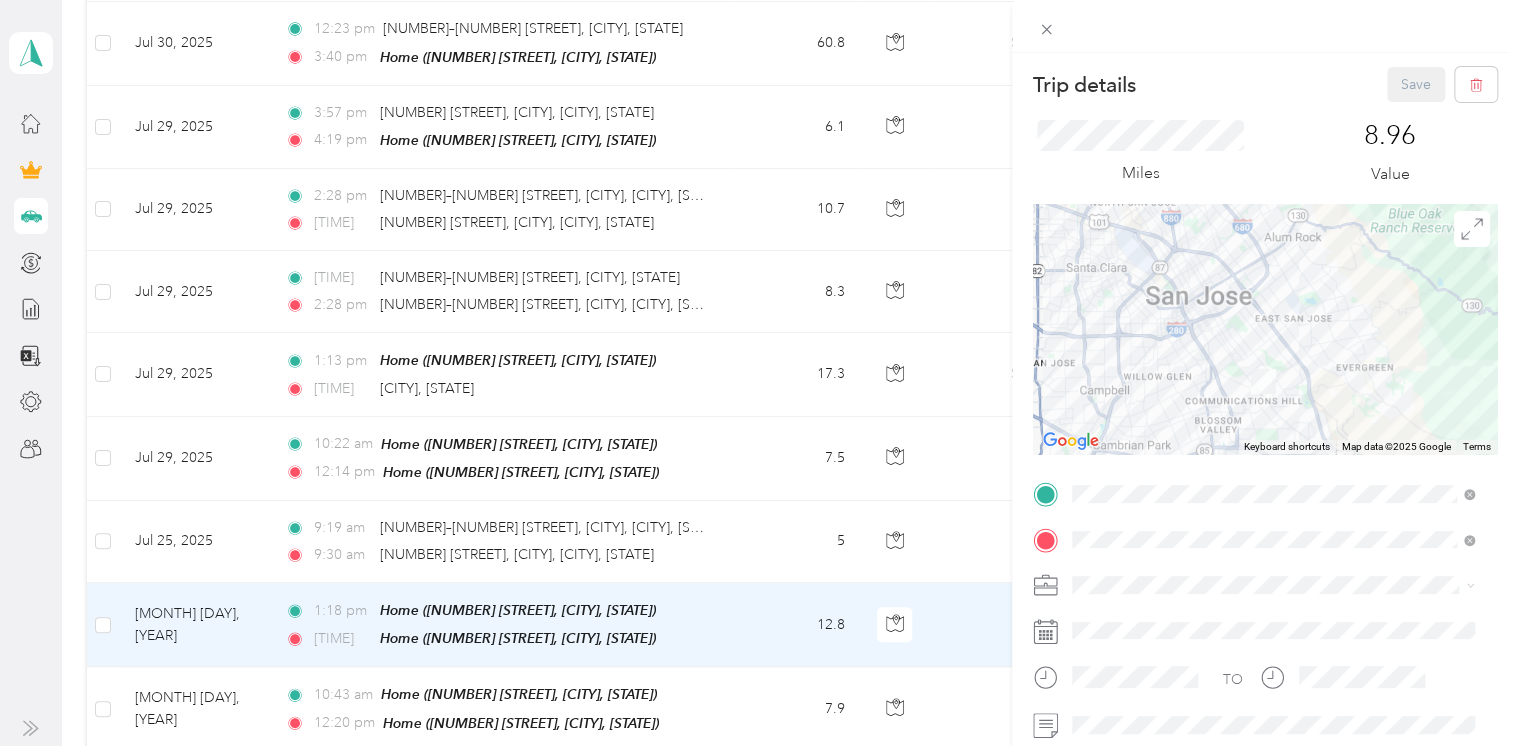click on "Trip details Save This trip cannot be edited because it is either under review, approved, or paid. Contact your Team Manager to edit it. Miles 8.96 Value  To navigate the map with touch gestures double-tap and hold your finger on the map, then drag the map. ← Move left → Move right ↑ Move up ↓ Move down + Zoom in - Zoom out Home Jump left by 75% End Jump right by 75% Page Up Jump up by 75% Page Down Jump down by 75% Keyboard shortcuts Map Data Map data ©2025 Google Map data ©2025 Google 2 km  Click to toggle between metric and imperial units Terms Report a map error TO Add photo" at bounding box center [759, 373] 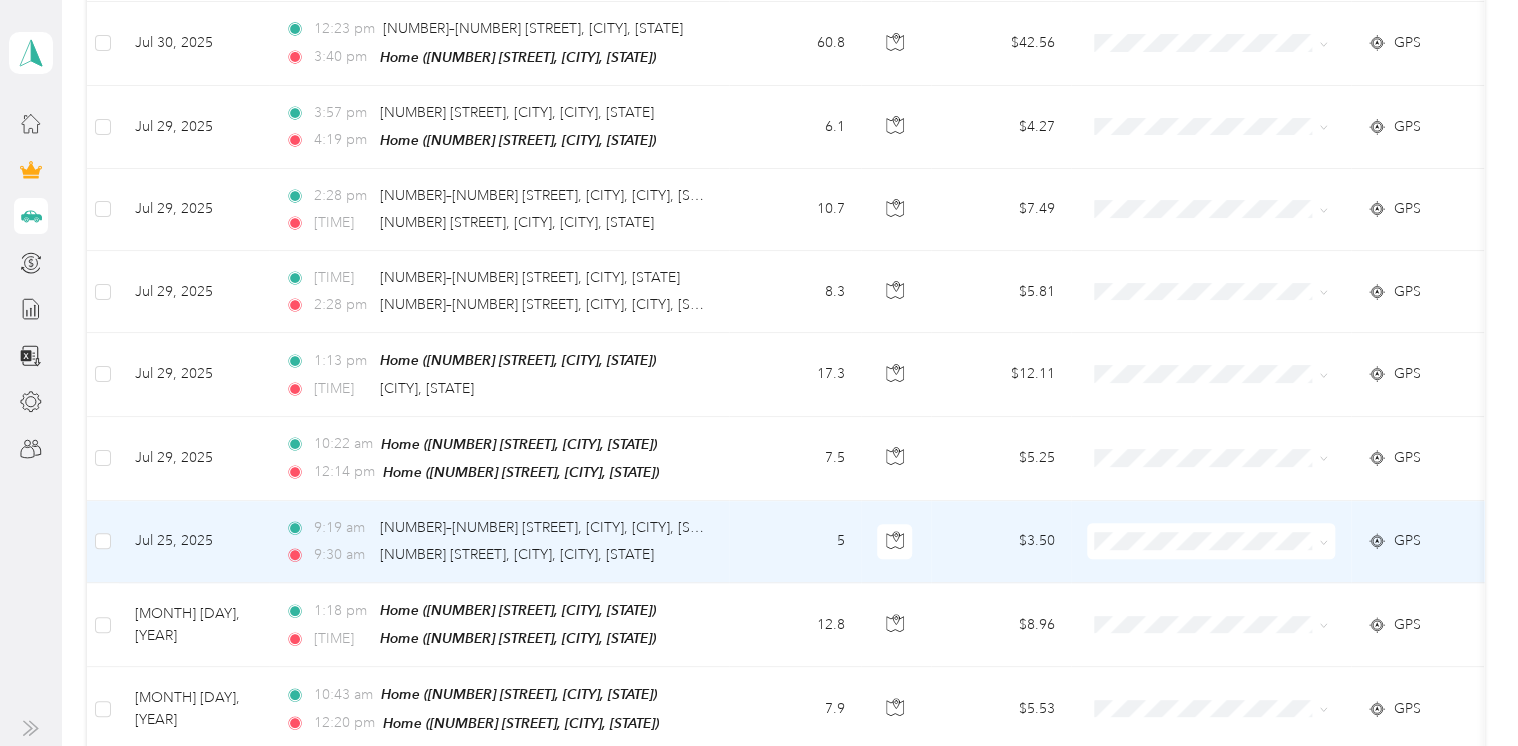 click on "5" at bounding box center (795, 542) 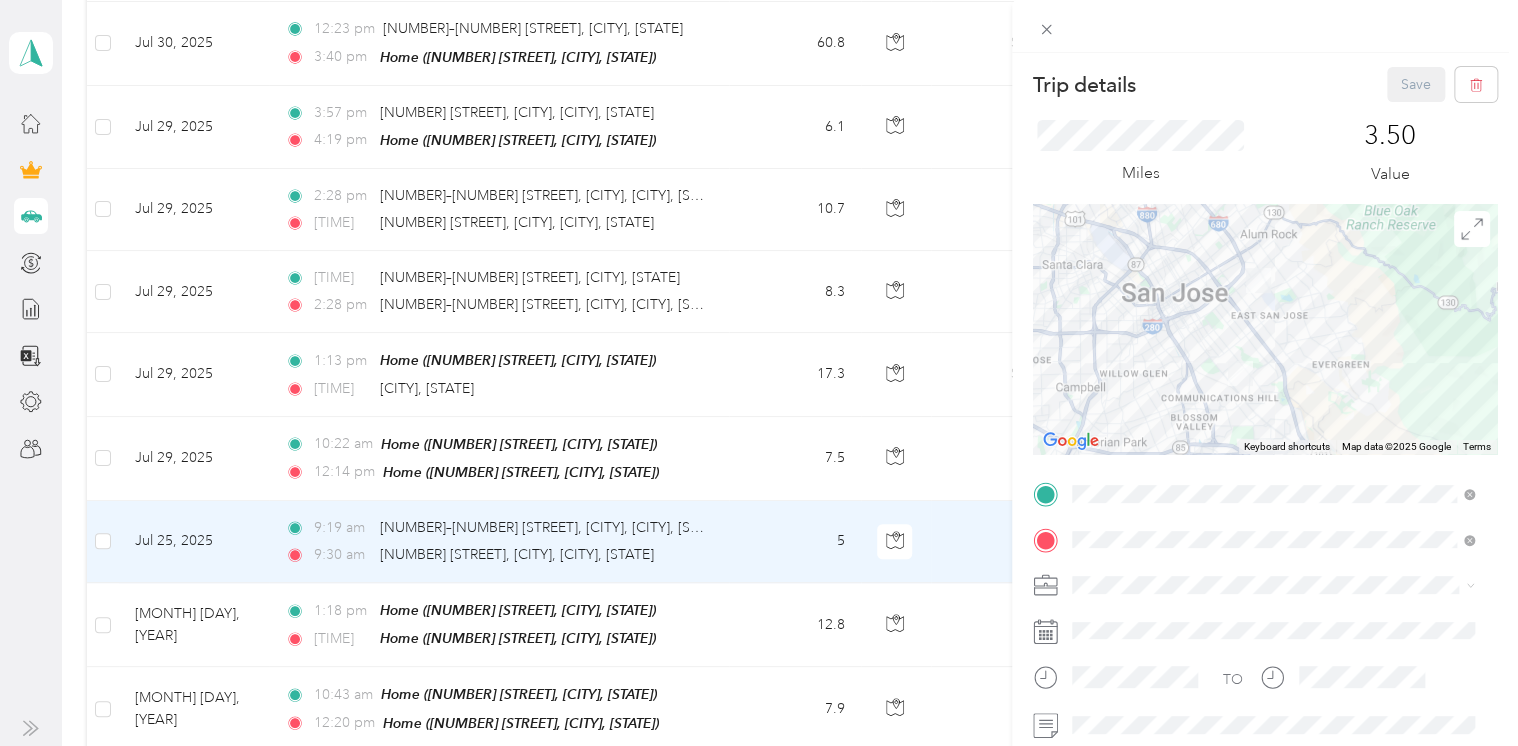 click on "Trip details Save This trip cannot be edited because it is either under review, approved, or paid. Contact your Team Manager to edit it. Miles 3.50 Value  To navigate the map with touch gestures double-tap and hold your finger on the map, then drag the map. ← Move left → Move right ↑ Move up ↓ Move down + Zoom in - Zoom out Home Jump left by 75% End Jump right by 75% Page Up Jump up by 75% Page Down Jump down by 75% Keyboard shortcuts Map Data Map data ©2025 Google Map data ©2025 Google 2 km  Click to toggle between metric and imperial units Terms Report a map error TO Add photo" at bounding box center (759, 373) 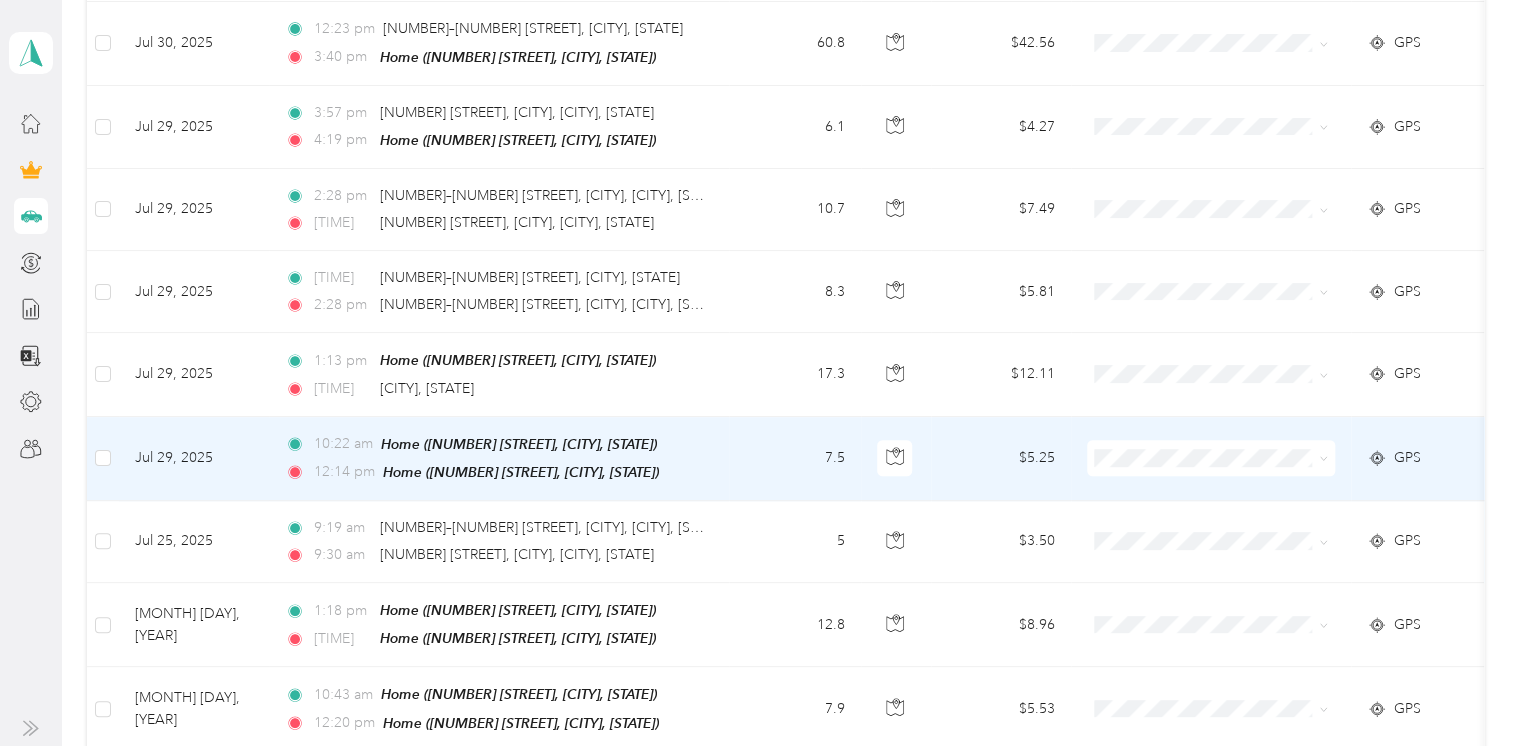 click on "7.5" at bounding box center (795, 459) 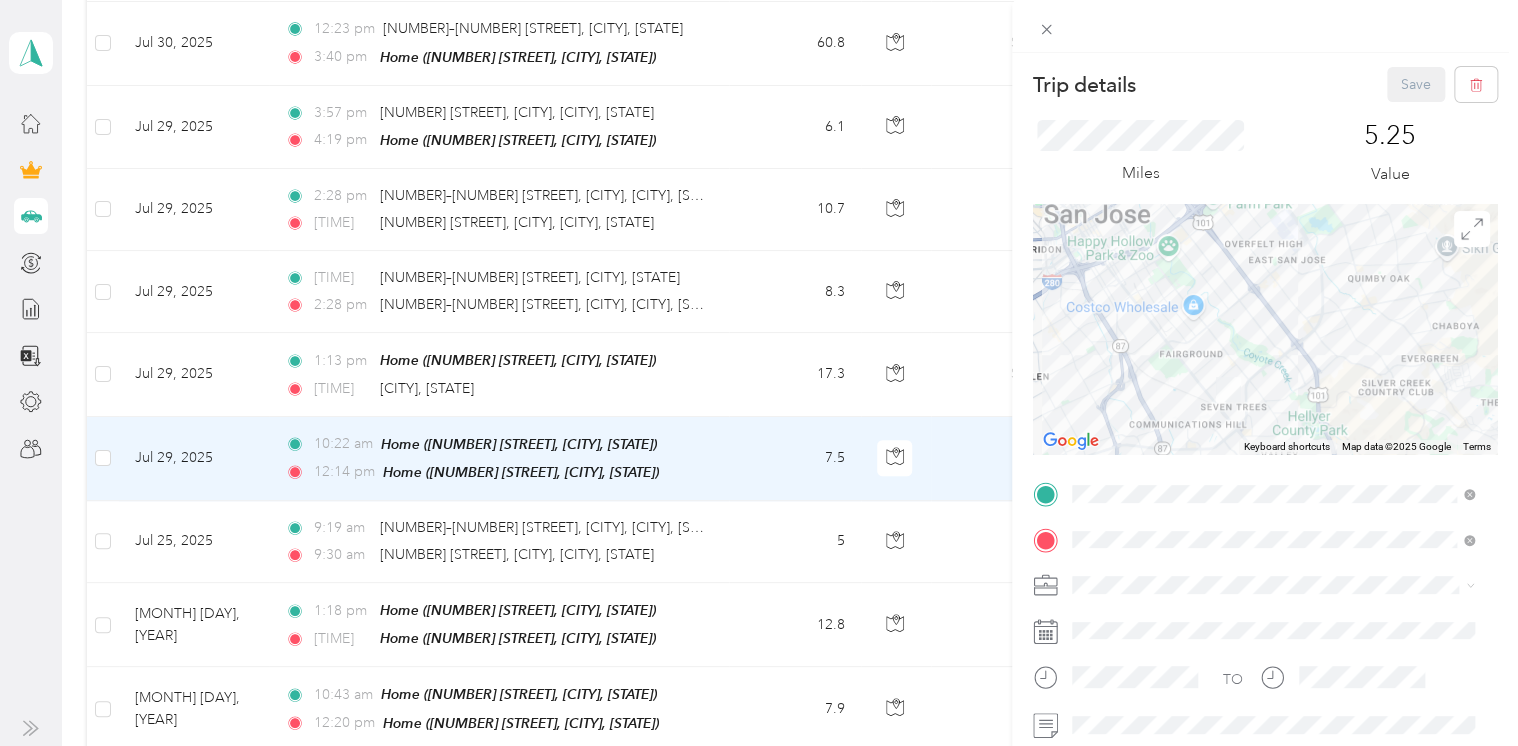 click on "Trip details Save This trip cannot be edited because it is either under review, approved, or paid. Contact your Team Manager to edit it. Miles 5.25 Value  To navigate the map with touch gestures double-tap and hold your finger on the map, then drag the map. ← Move left → Move right ↑ Move up ↓ Move down + Zoom in - Zoom out Home Jump left by 75% End Jump right by 75% Page Up Jump up by 75% Page Down Jump down by 75% Keyboard shortcuts Map Data Map data ©2025 Google Map data ©2025 Google 2 km  Click to toggle between metric and imperial units Terms Report a map error TO Add photo" at bounding box center (759, 373) 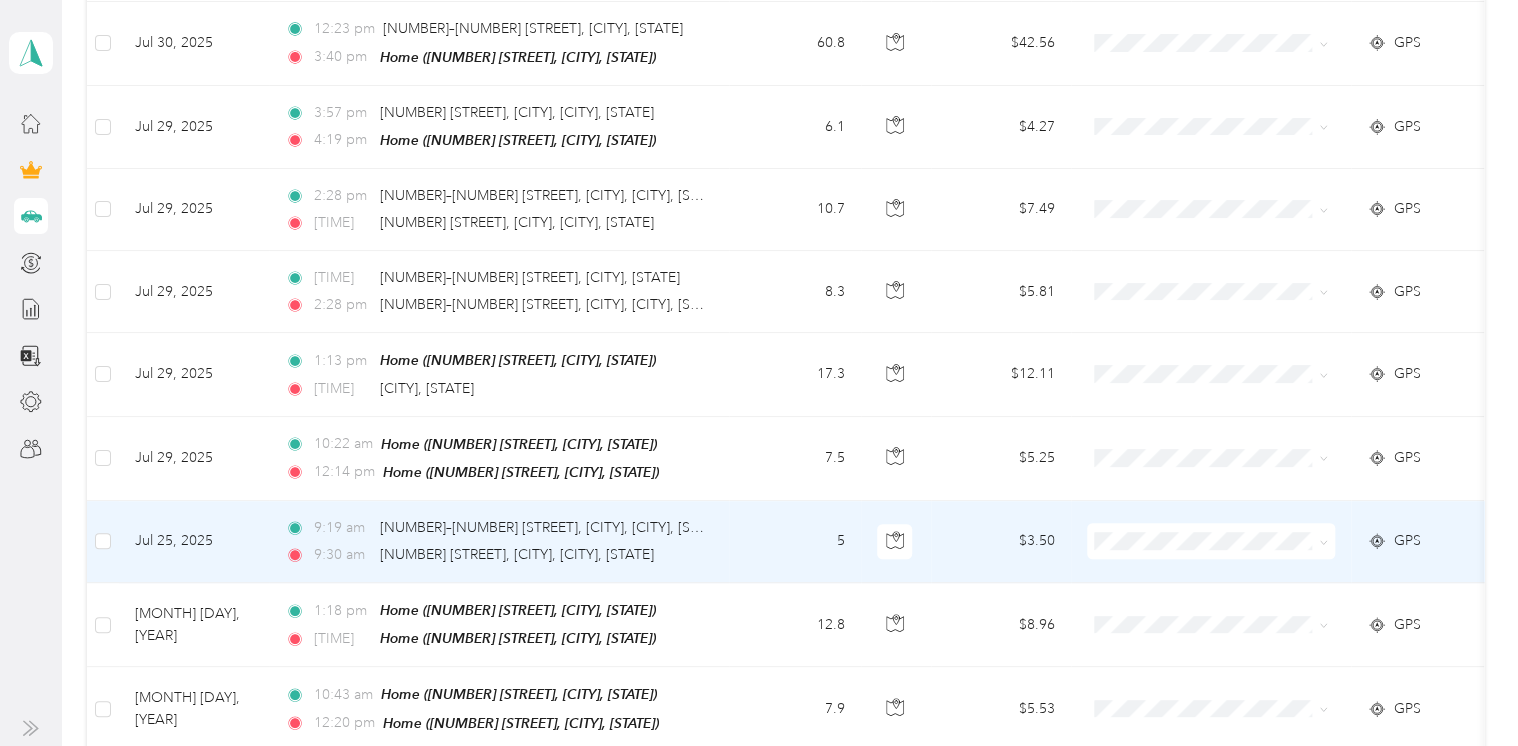 click on "5" at bounding box center [795, 542] 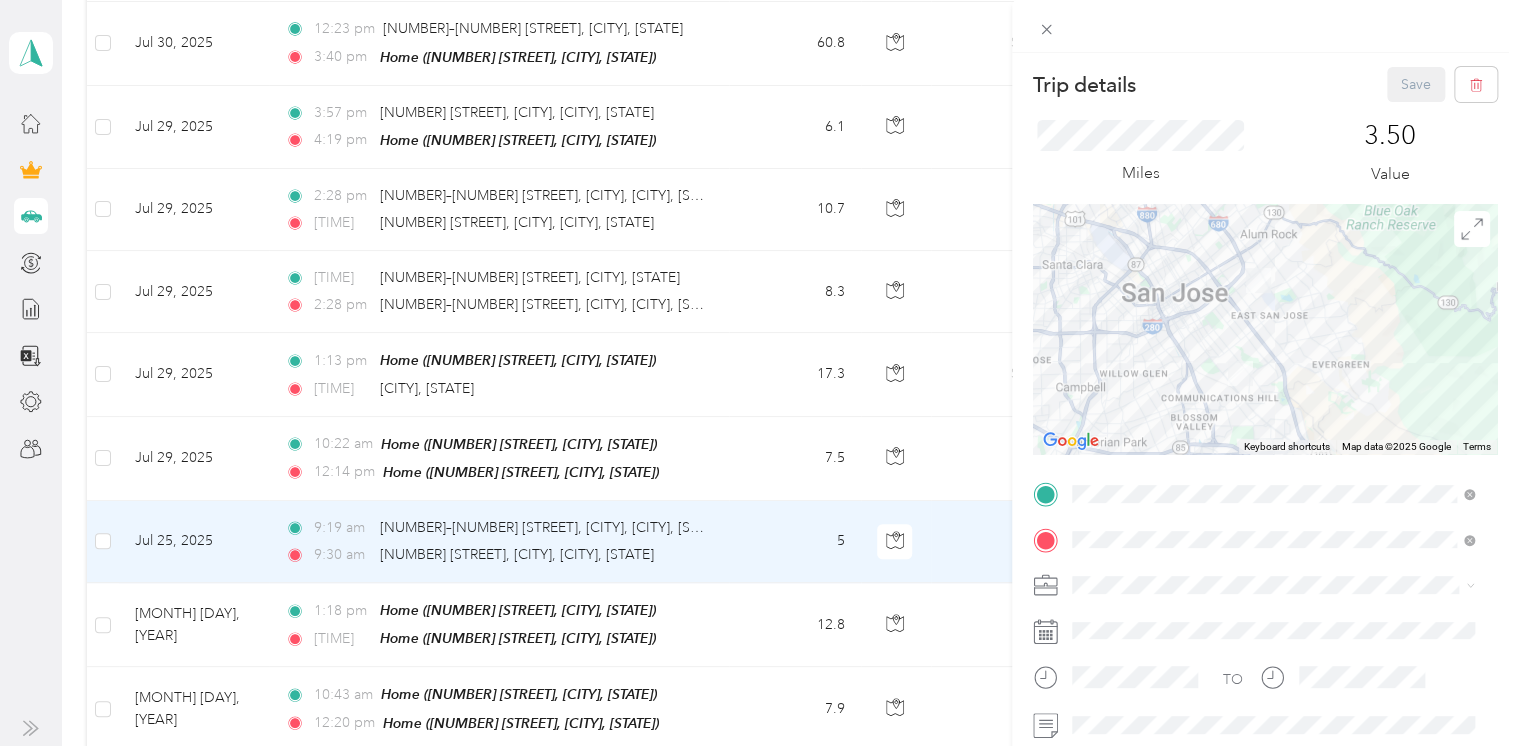 click on "Trip details Save This trip cannot be edited because it is either under review, approved, or paid. Contact your Team Manager to edit it. Miles 3.50 Value  To navigate the map with touch gestures double-tap and hold your finger on the map, then drag the map. ← Move left → Move right ↑ Move up ↓ Move down + Zoom in - Zoom out Home Jump left by 75% End Jump right by 75% Page Up Jump up by 75% Page Down Jump down by 75% Keyboard shortcuts Map Data Map data ©2025 Google Map data ©2025 Google 2 km  Click to toggle between metric and imperial units Terms Report a map error TO Add photo" at bounding box center [759, 373] 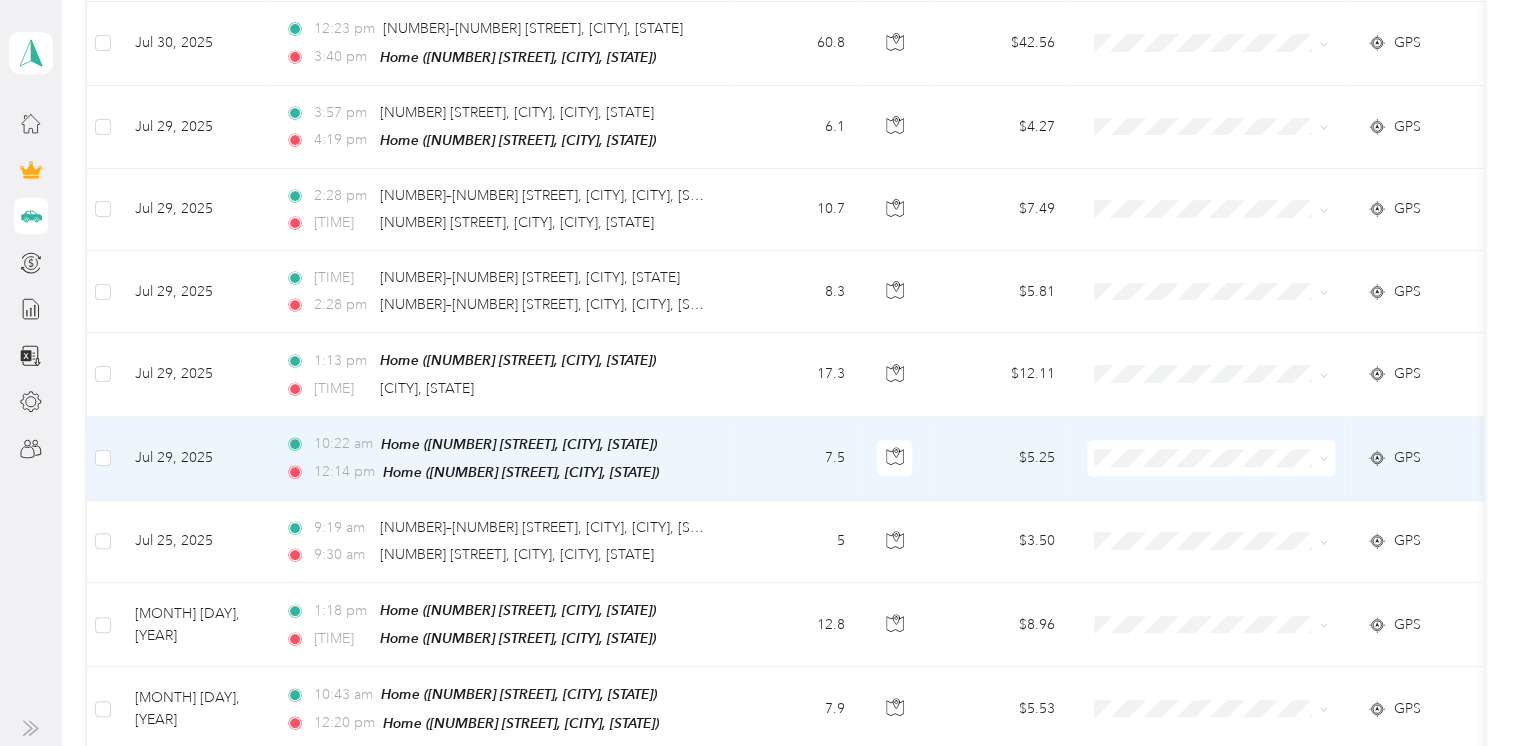 click on "[TIME] Home ([NUMBER] [STREET], [CITY], [STATE]) [TIME] Home ([NUMBER] [STREET], [CITY], [STATE])" at bounding box center (499, 459) 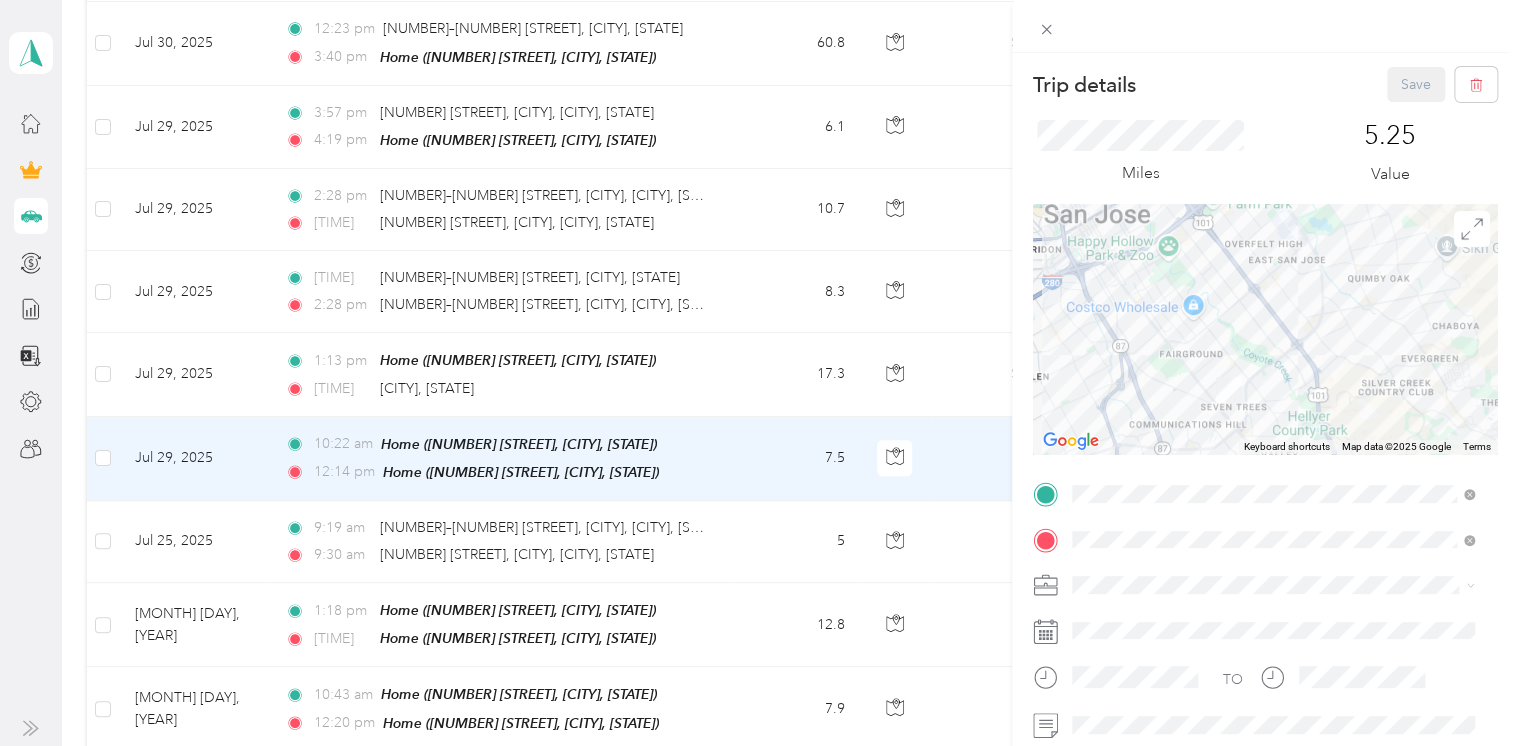 click on "Trip details Save This trip cannot be edited because it is either under review, approved, or paid. Contact your Team Manager to edit it. Miles 5.25 Value  To navigate the map with touch gestures double-tap and hold your finger on the map, then drag the map. ← Move left → Move right ↑ Move up ↓ Move down + Zoom in - Zoom out Home Jump left by 75% End Jump right by 75% Page Up Jump up by 75% Page Down Jump down by 75% Keyboard shortcuts Map Data Map data ©2025 Google Map data ©2025 Google 2 km  Click to toggle between metric and imperial units Terms Report a map error TO Add photo" at bounding box center [759, 373] 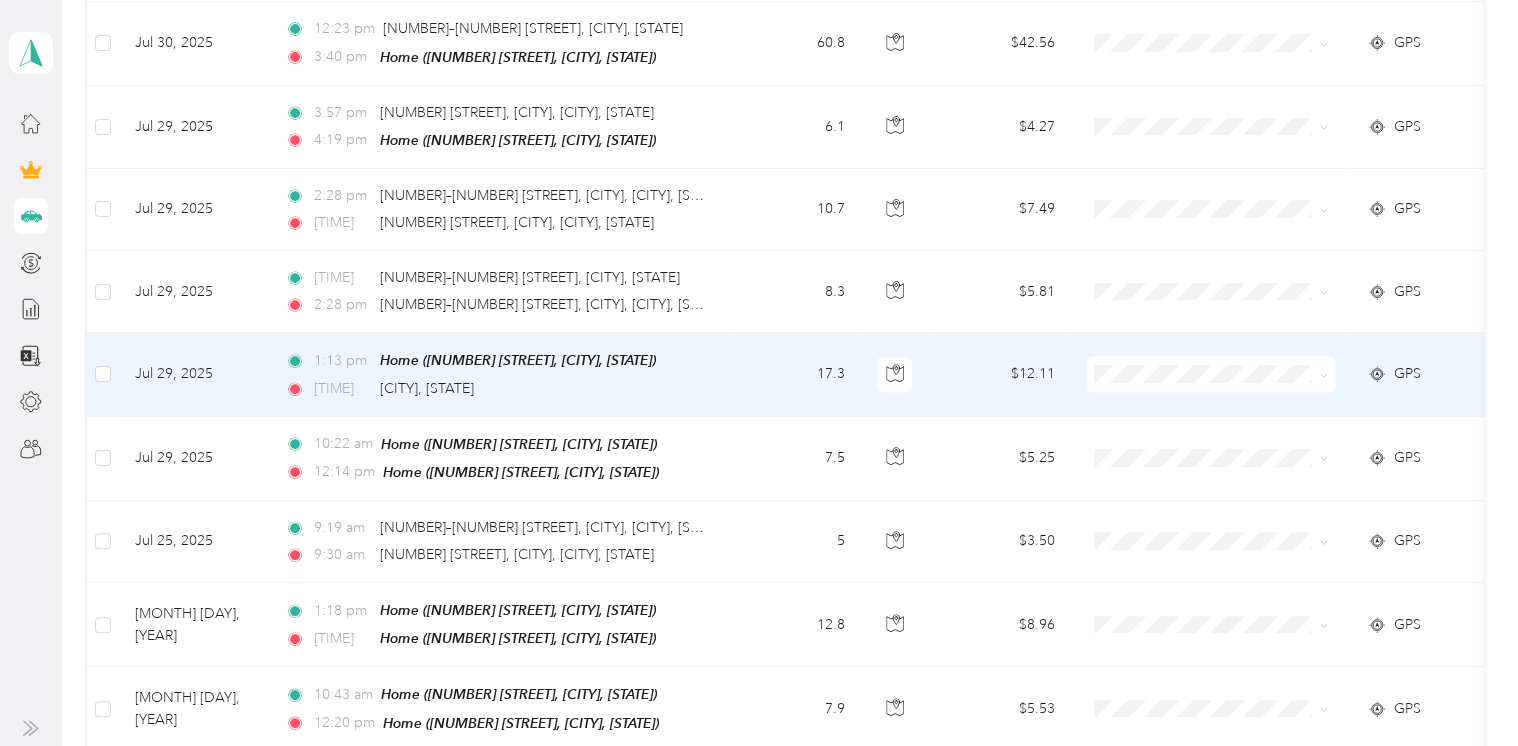 click on "[TIME] [CITY], [STATE]" at bounding box center [495, 389] 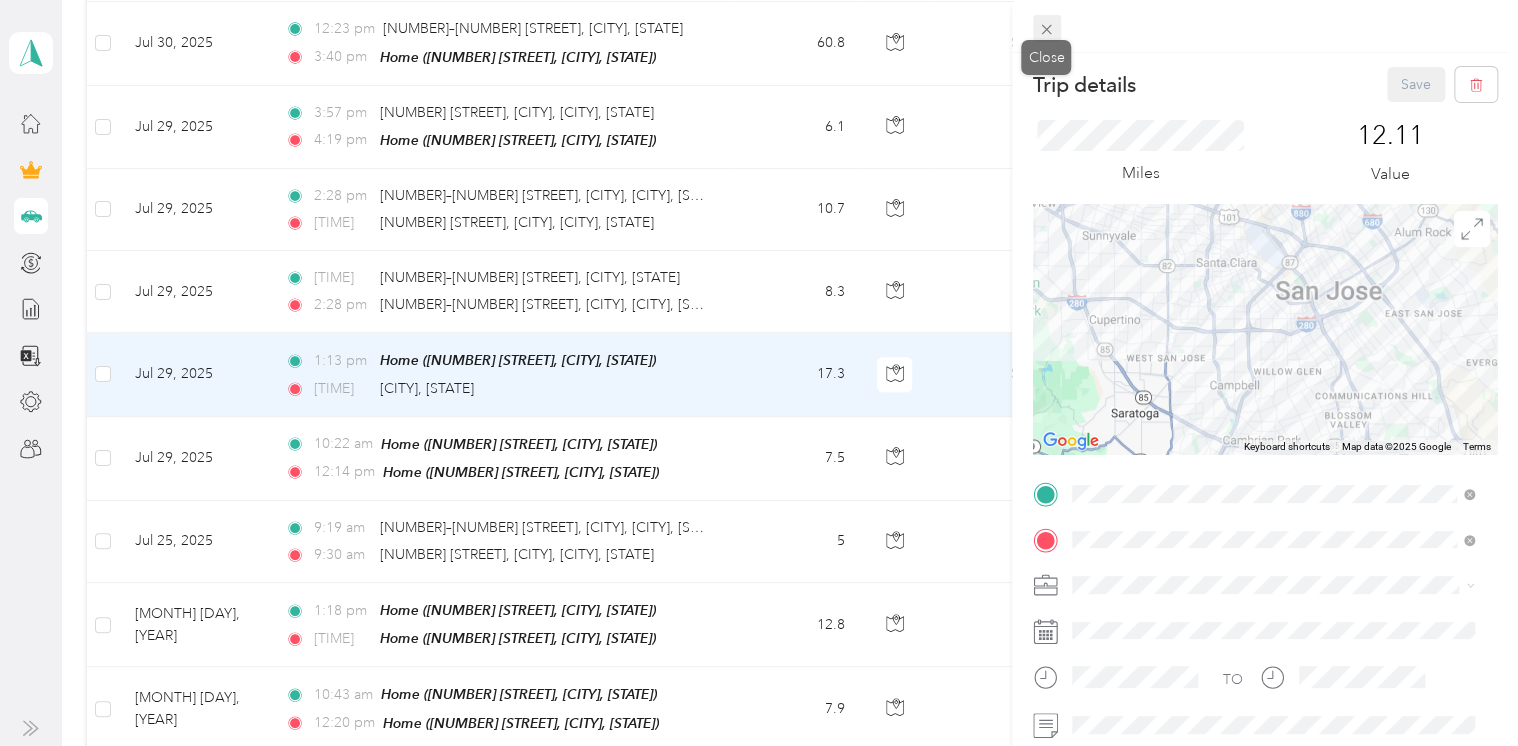 click 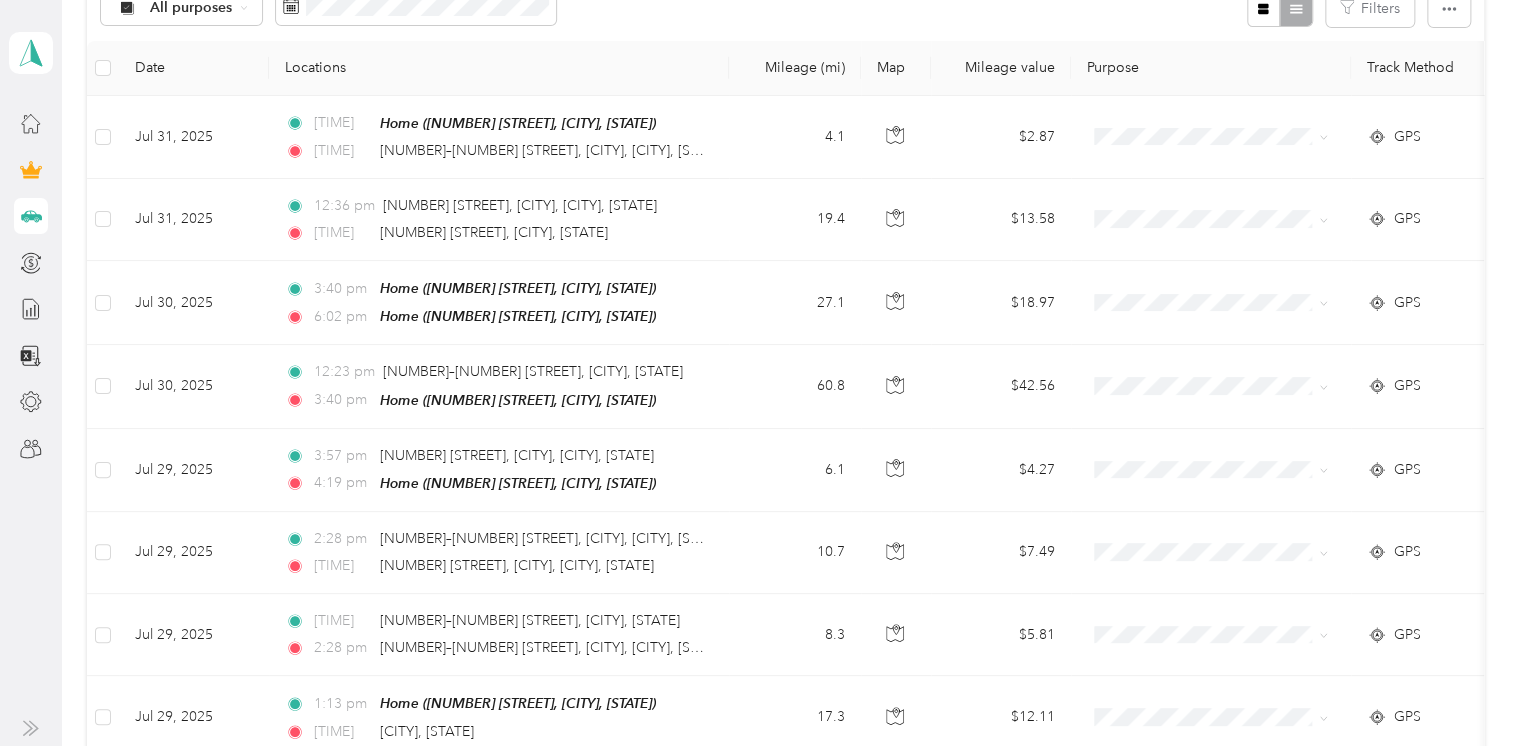 scroll, scrollTop: 446, scrollLeft: 0, axis: vertical 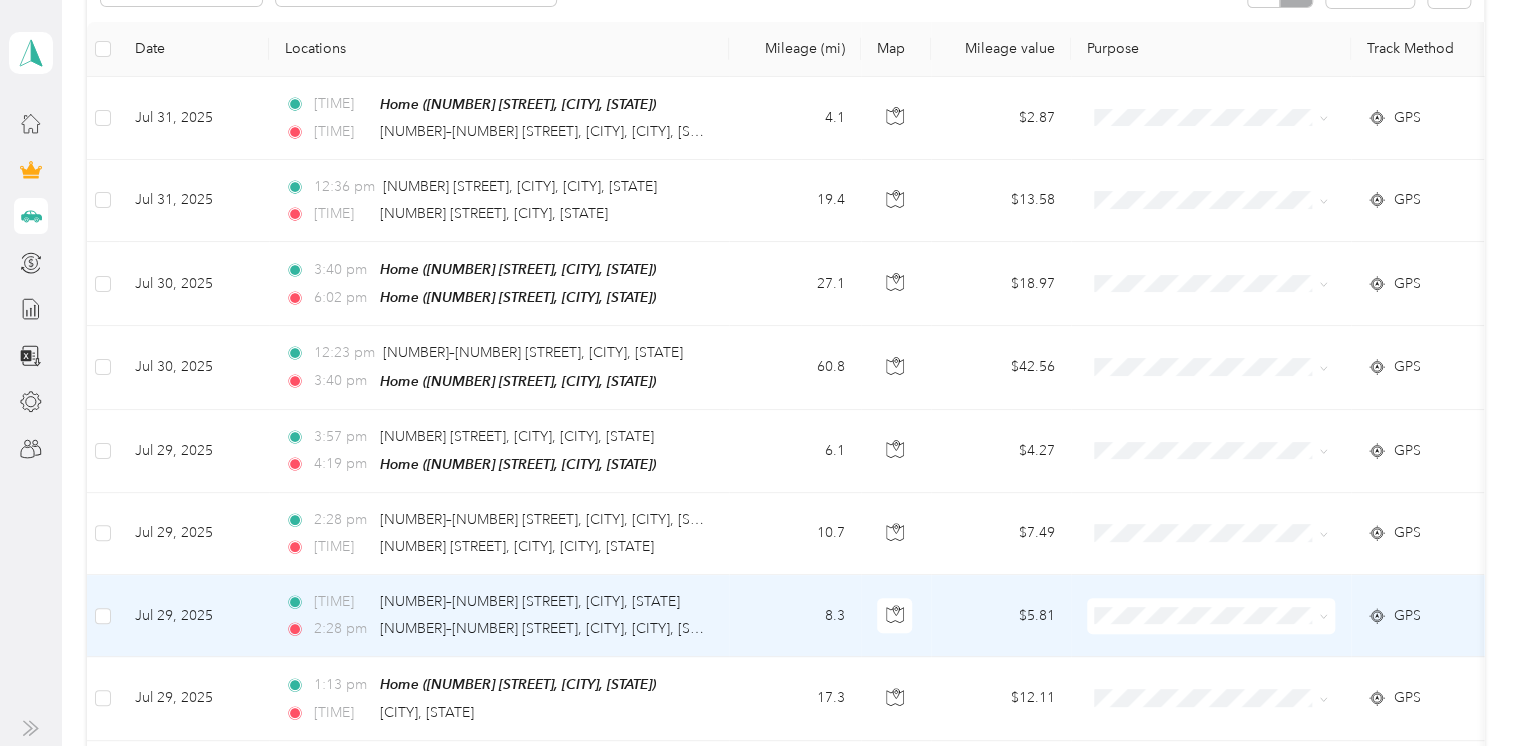 click on "8.3" at bounding box center (795, 616) 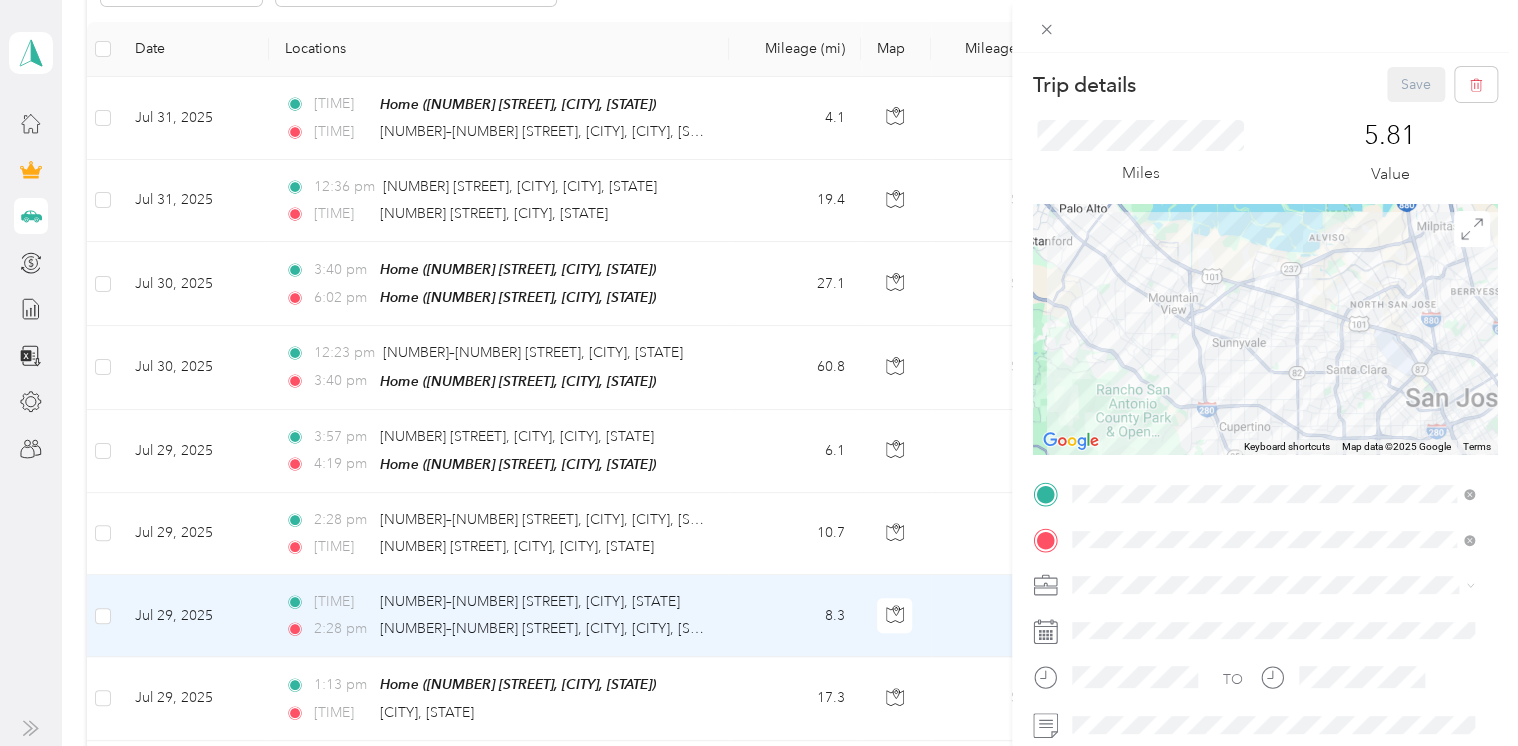 click on "Trip details Save This trip cannot be edited because it is either under review, approved, or paid. Contact your Team Manager to edit it. Miles [NUMBER] Value  To navigate the map with touch gestures double-tap and hold your finger on the map, then drag the map. ← Move left → Move right ↑ Move up ↓ Move down + Zoom in - Zoom out Home Jump left by 75% End Jump right by 75% Page Up Jump up by 75% Page Down Jump down by 75% Keyboard shortcuts Map Data Map data ©2025 Google Map data ©2025 Google [NUMBER] km  Click to toggle between metric and imperial units Terms Report a map error TO Add photo" at bounding box center (759, 373) 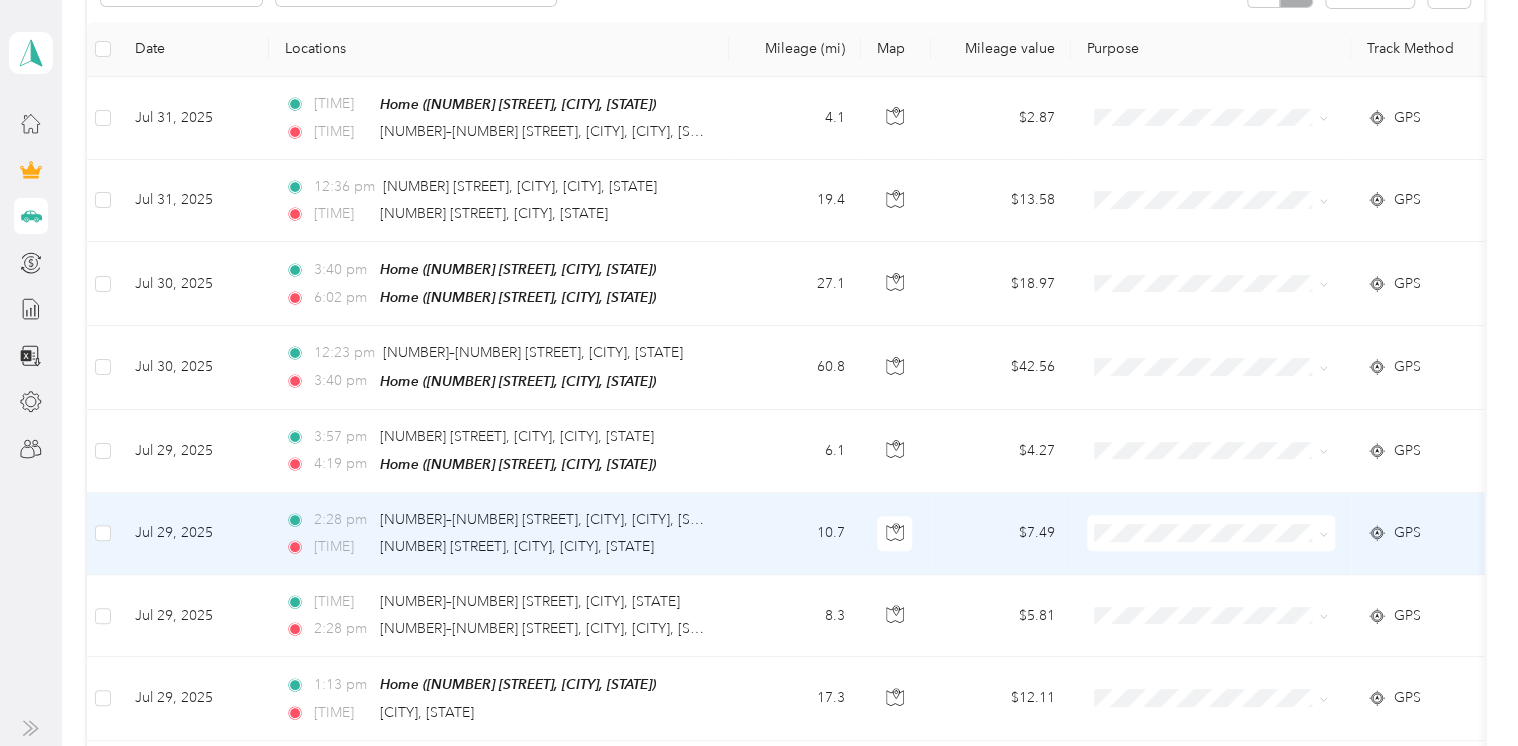 click on "10.7" at bounding box center [795, 534] 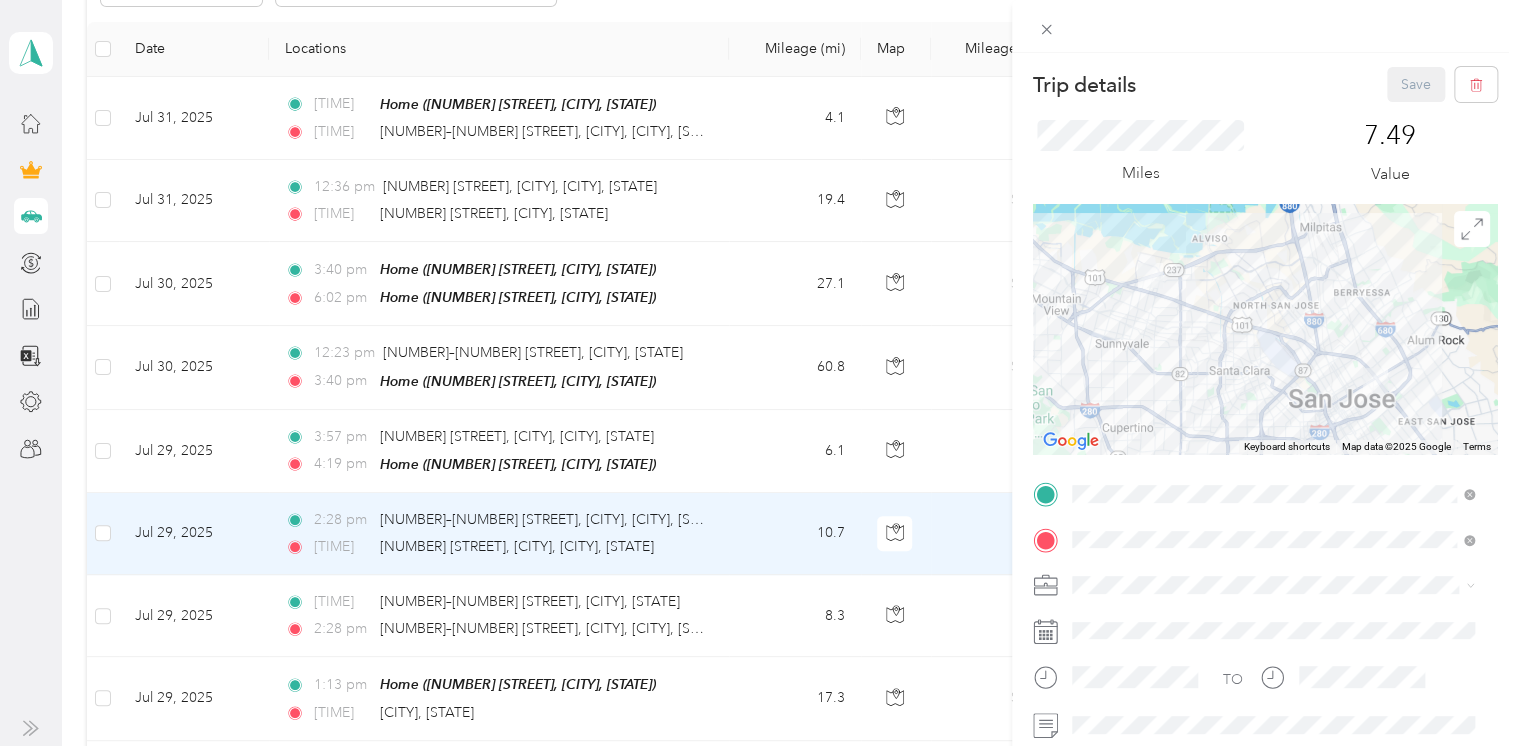 click on "Trip details Save This trip cannot be edited because it is either under review, approved, or paid. Contact your Team Manager to edit it. Miles [NUMBER] Value  To navigate the map with touch gestures double-tap and hold your finger on the map, then drag the map. ← Move left → Move right ↑ Move up ↓ Move down + Zoom in - Zoom out Home Jump left by 75% End Jump right by 75% Page Up Jump up by 75% Page Down Jump down by 75% Keyboard shortcuts Map Data Map data ©2025 Google Map data ©2025 Google [NUMBER] km  Click to toggle between metric and imperial units Terms Report a map error TO Add photo" at bounding box center (759, 373) 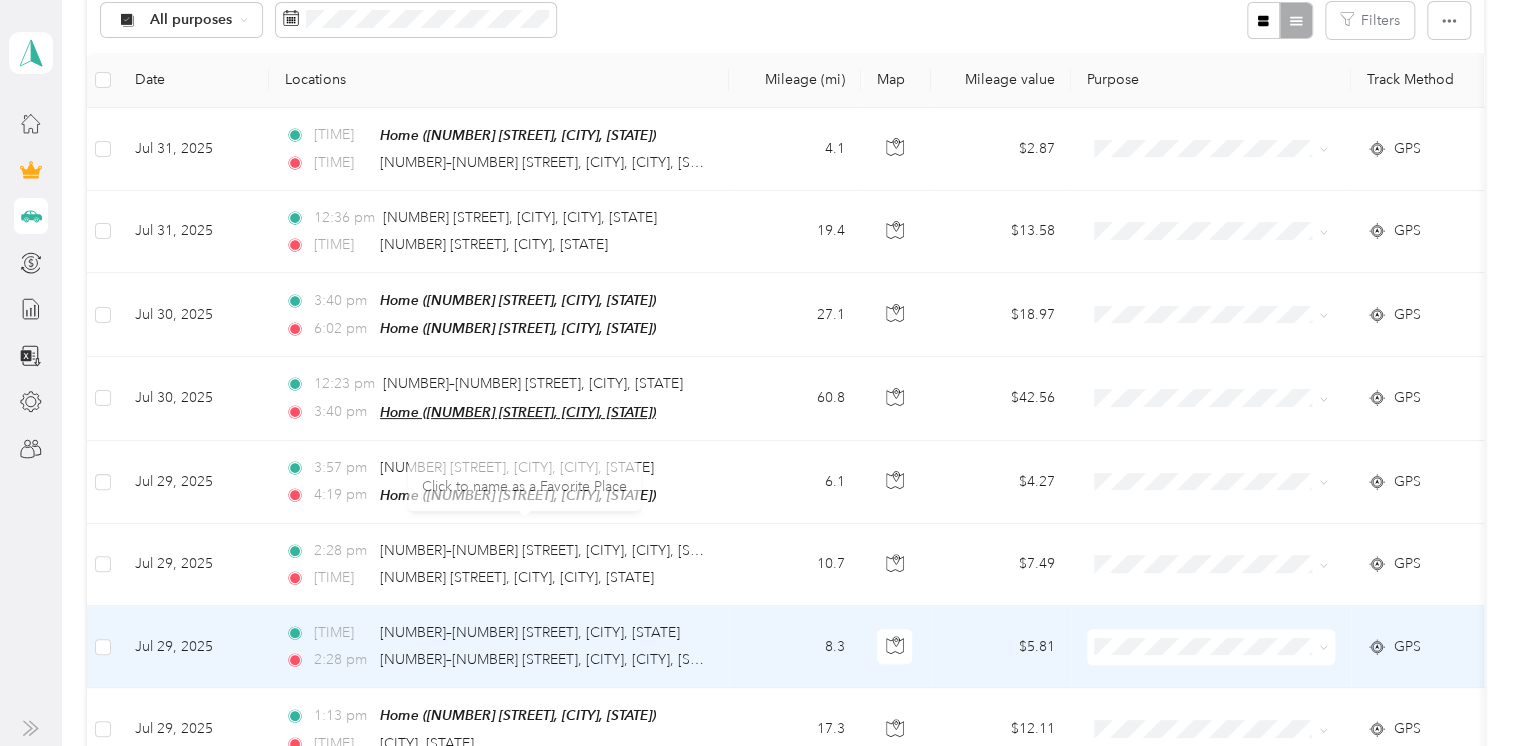 scroll, scrollTop: 246, scrollLeft: 0, axis: vertical 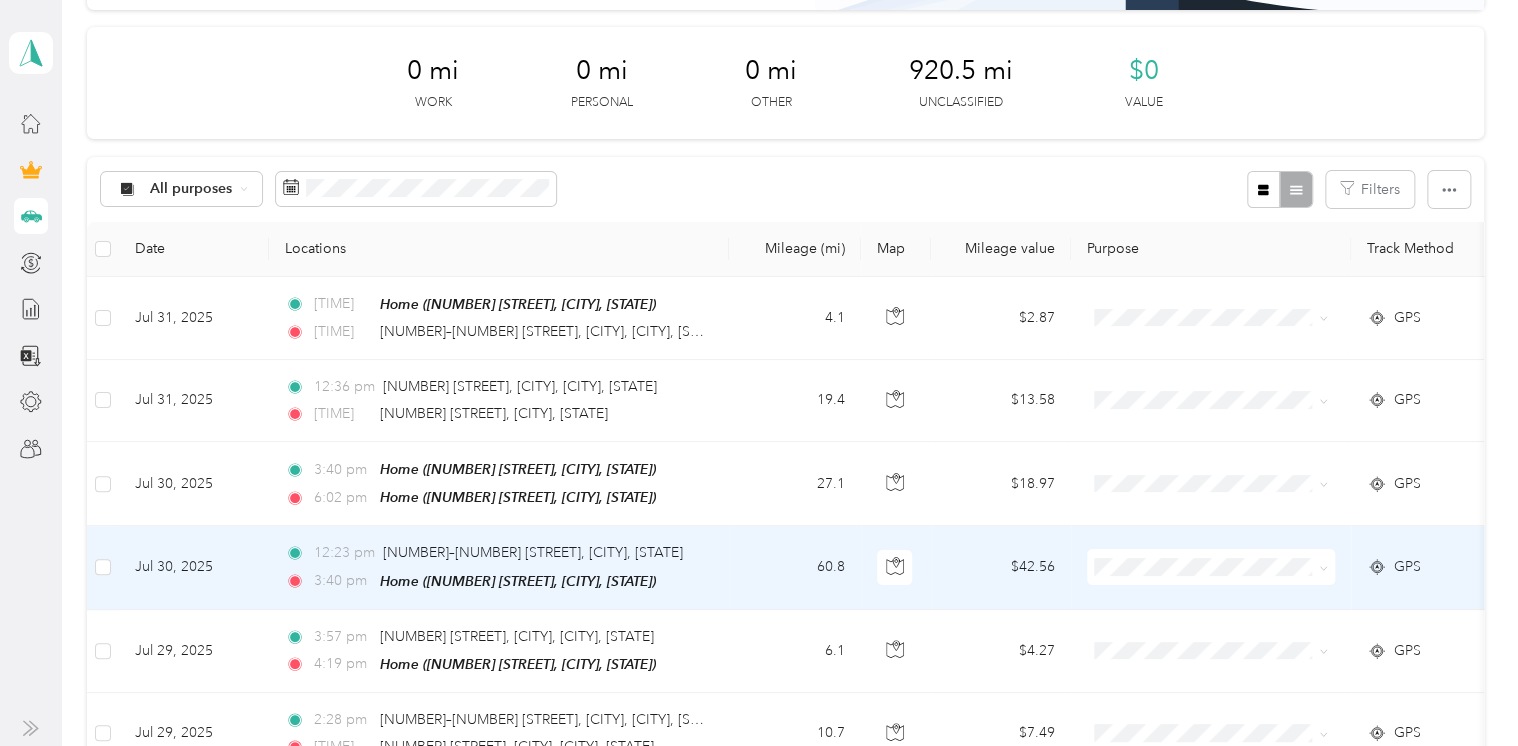click on "60.8" at bounding box center [795, 567] 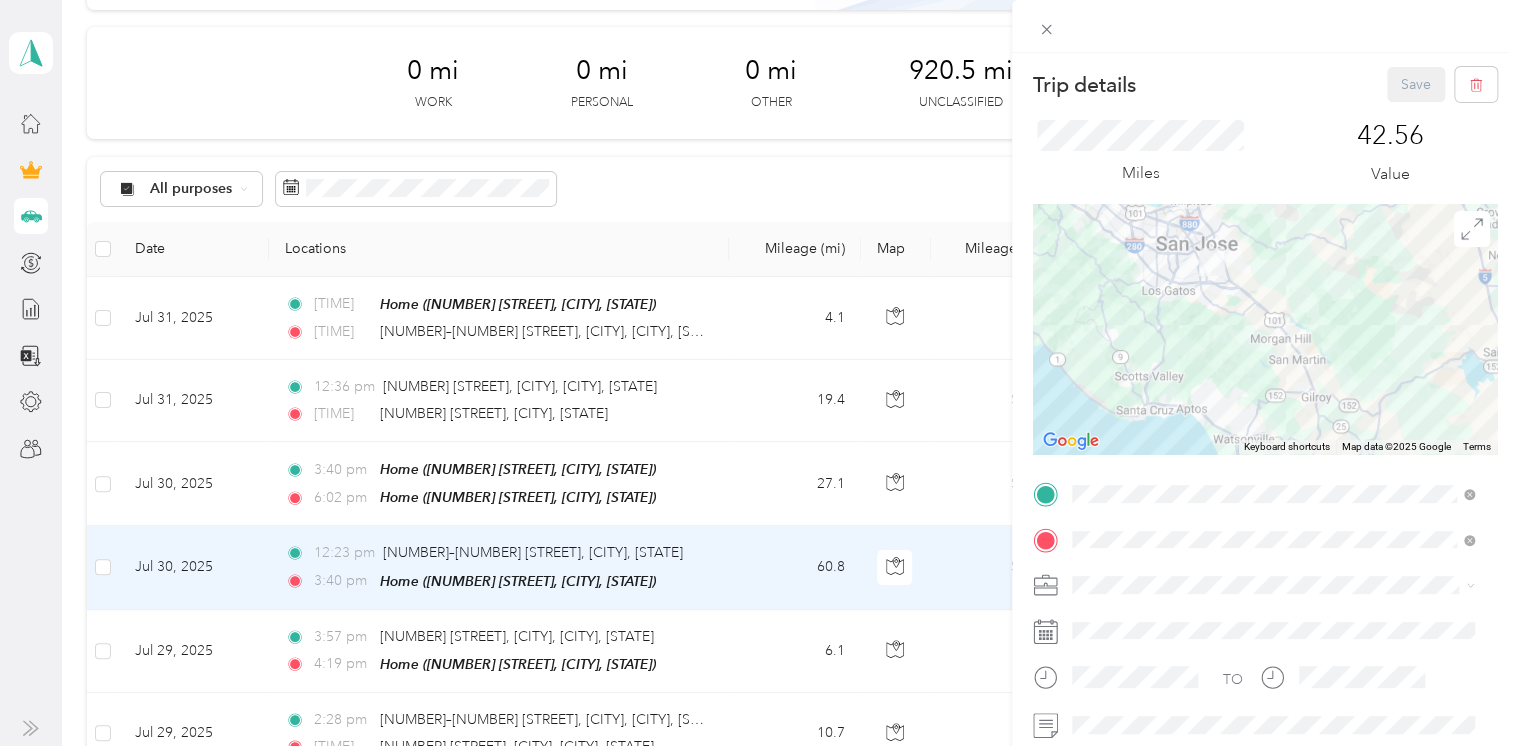 click on "Trip details Save This trip cannot be edited because it is either under review, approved, or paid. Contact your Team Manager to edit it. Miles 42.56 Value  To navigate the map with touch gestures double-tap and hold your finger on the map, then drag the map. ← Move left → Move right ↑ Move up ↓ Move down + Zoom in - Zoom out Home Jump left by 75% End Jump right by 75% Page Up Jump up by 75% Page Down Jump down by 75% Keyboard shortcuts Map Data Map data ©2025 Google Map data ©2025 Google 10 km  Click to toggle between metric and imperial units Terms Report a map error TO Add photo" at bounding box center (759, 373) 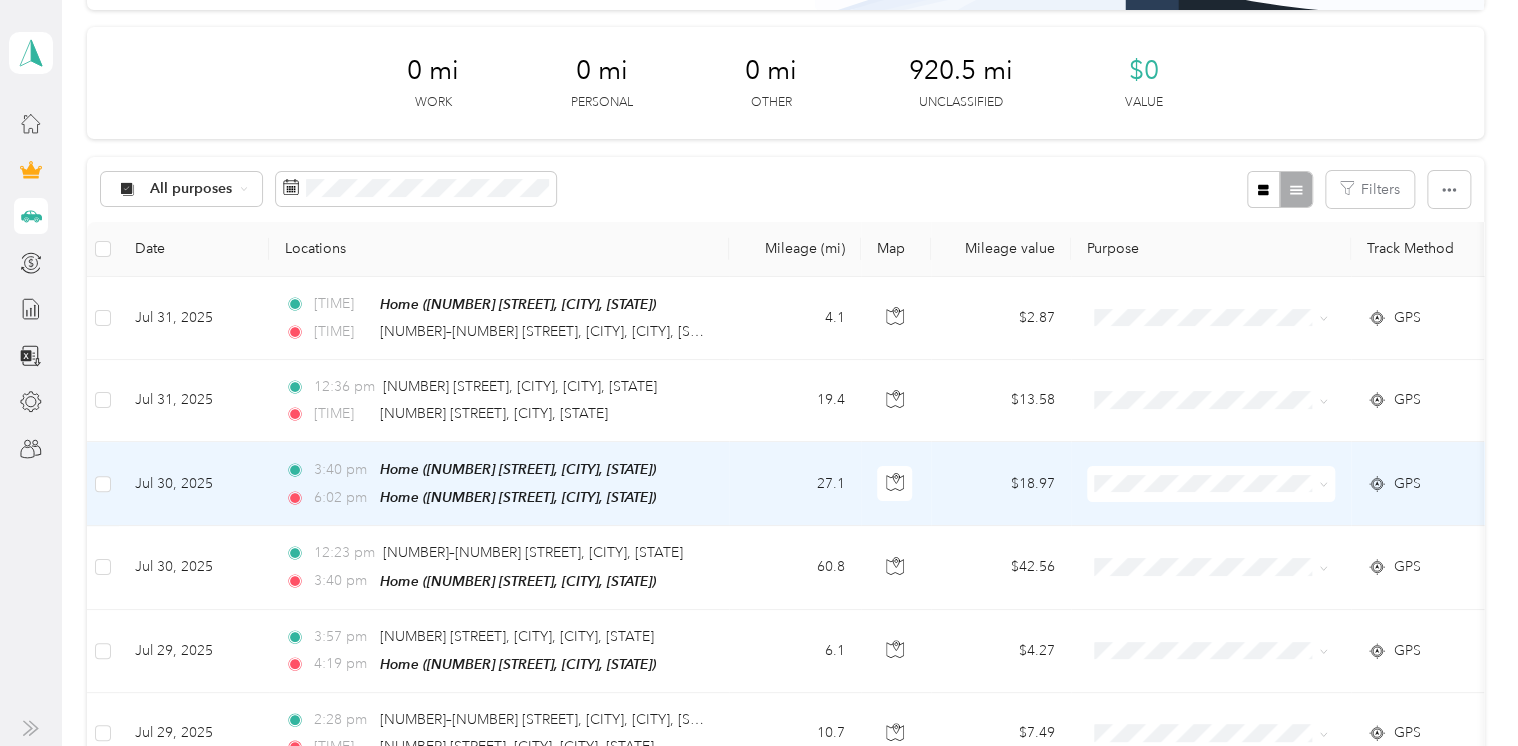 click on "[TIME] Home ([NUMBER] [STREET], [CITY], [STATE])" at bounding box center [495, 497] 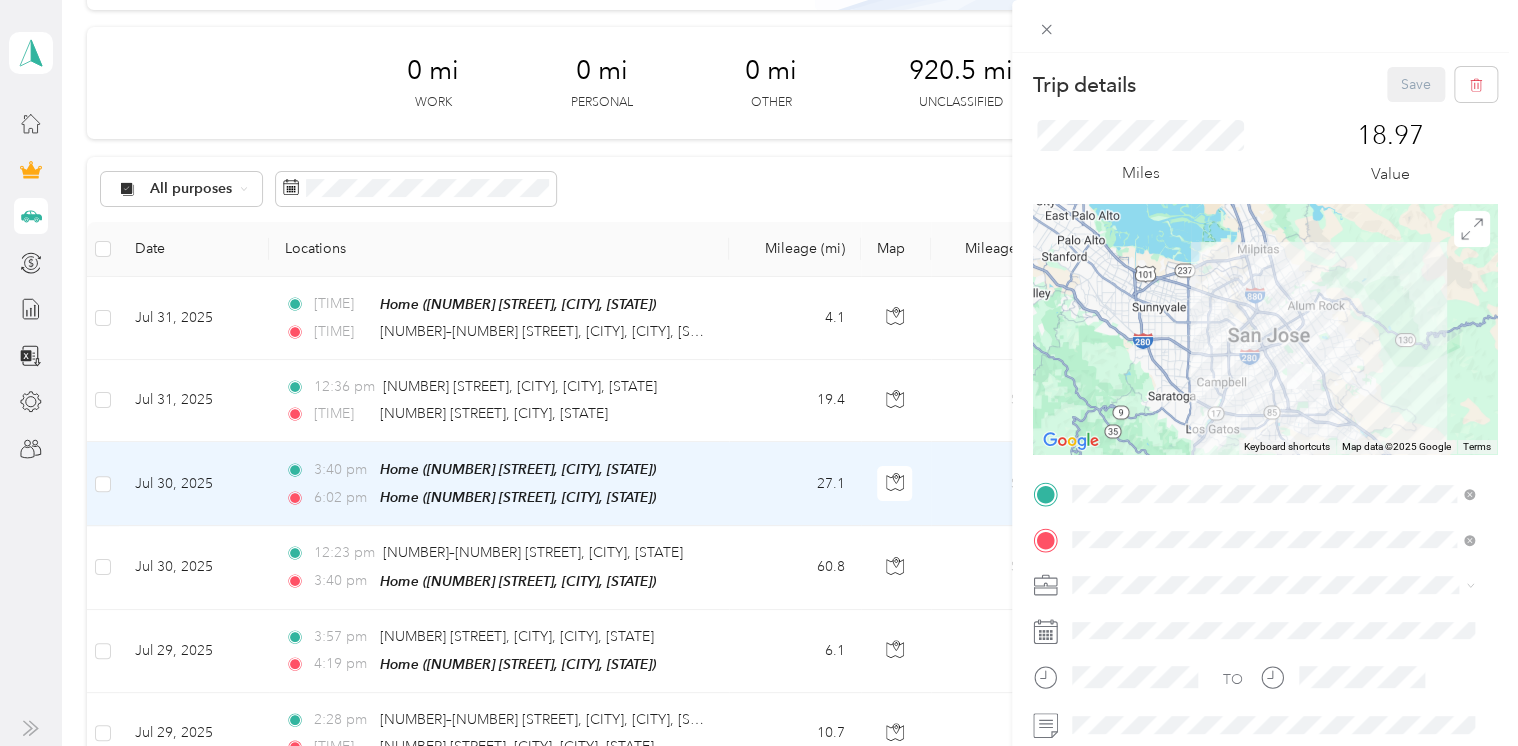 click on "Trip details Save This trip cannot be edited because it is either under review, approved, or paid. Contact your Team Manager to edit it. Miles 18.97 Value  To navigate the map with touch gestures double-tap and hold your finger on the map, then drag the map. ← Move left → Move right ↑ Move up ↓ Move down + Zoom in - Zoom out Home Jump left by 75% End Jump right by 75% Page Up Jump up by 75% Page Down Jump down by 75% Keyboard shortcuts Map Data Map data ©2025 Google Map data ©2025 Google 5 km  Click to toggle between metric and imperial units Terms Report a map error TO Add photo" at bounding box center [759, 373] 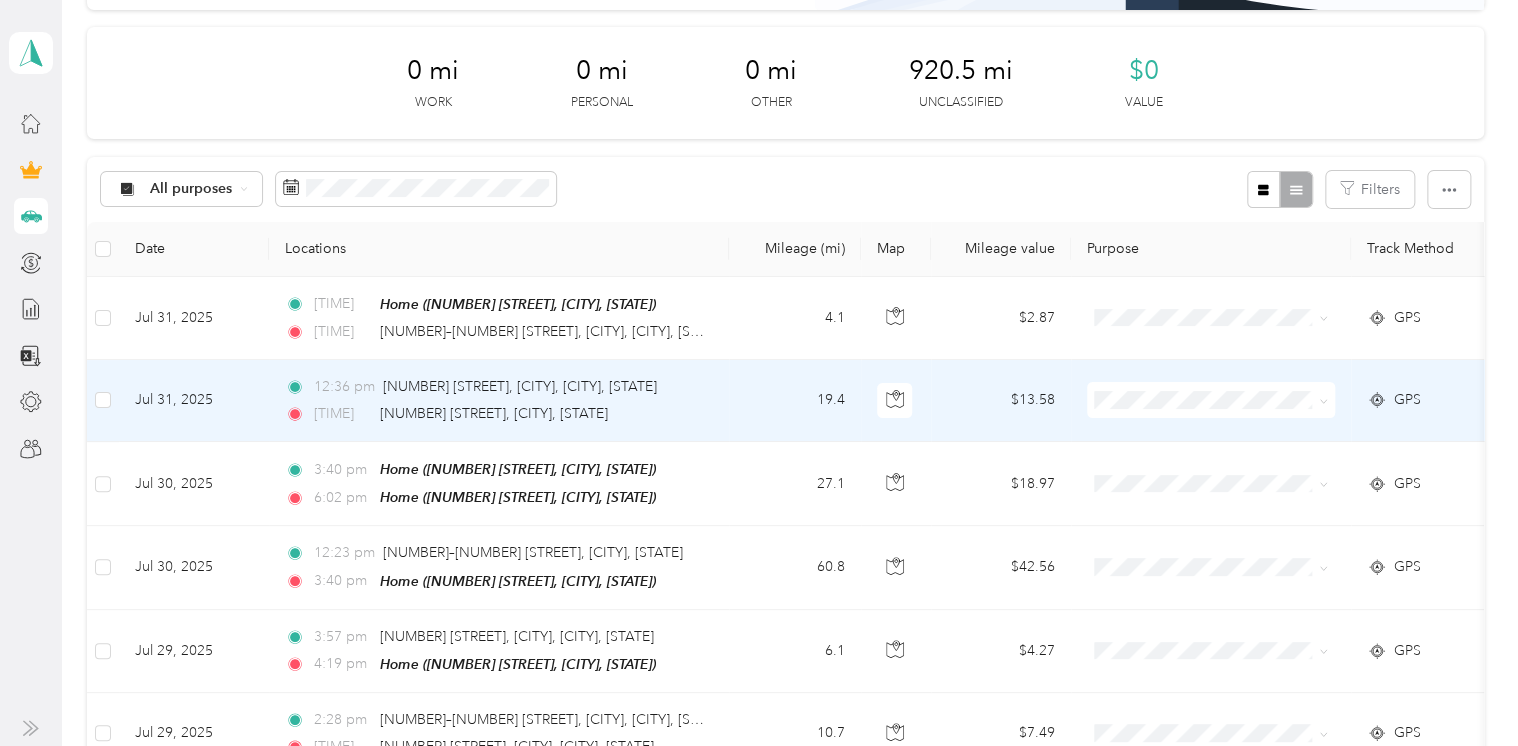 click on "19.4" at bounding box center (795, 401) 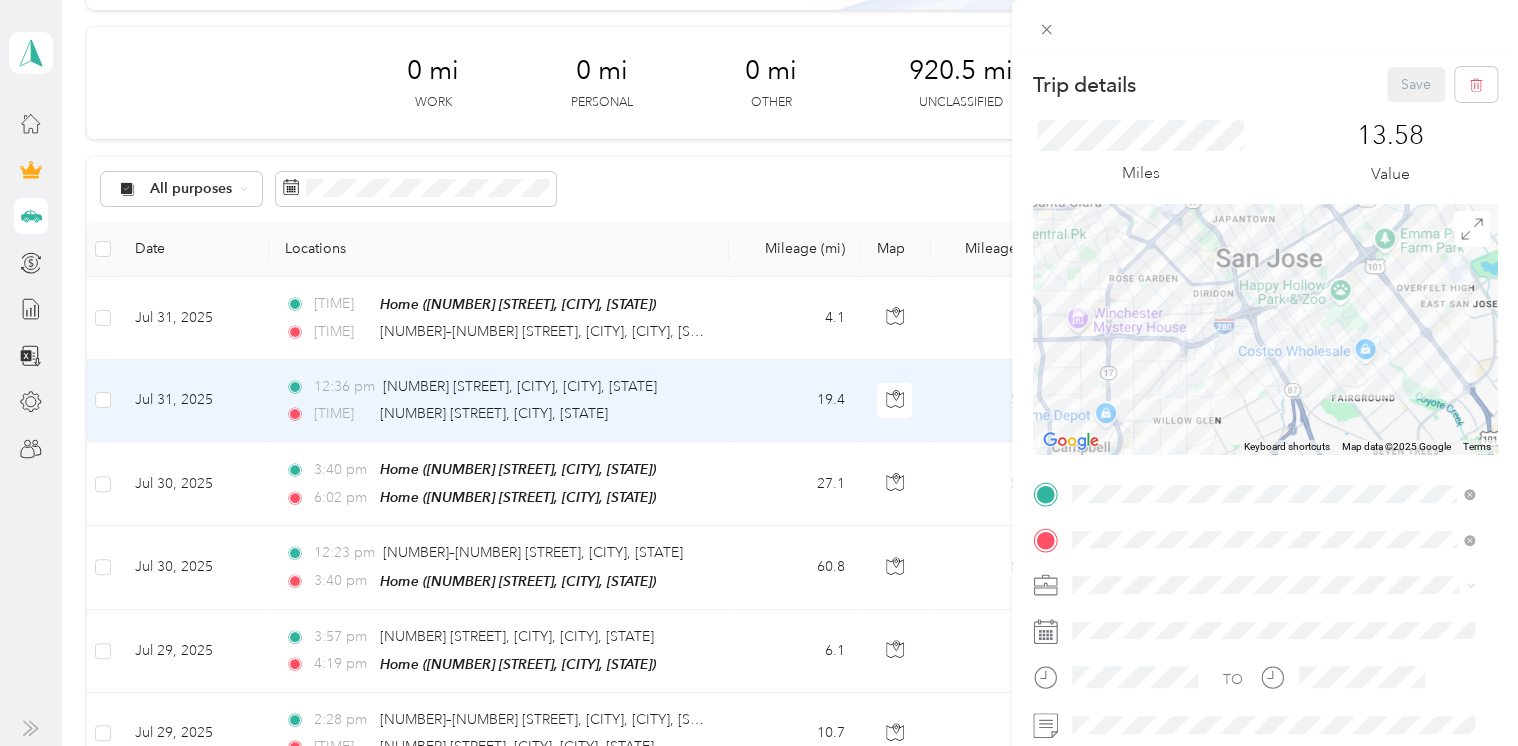 click on "Trip details Save This trip cannot be edited because it is either under review, approved, or paid. Contact your Team Manager to edit it. Miles [NUMBER] Value  To navigate the map with touch gestures double-tap and hold your finger on the map, then drag the map. ← Move left → Move right ↑ Move up ↓ Move down + Zoom in - Zoom out Home Jump left by 75% End Jump right by 75% Page Up Jump up by 75% Page Down Jump down by 75% Keyboard shortcuts Map Data Map data ©2025 Google Map data ©2025 Google [NUMBER] km  Click to toggle between metric and imperial units Terms Report a map error TO Add photo" at bounding box center (759, 373) 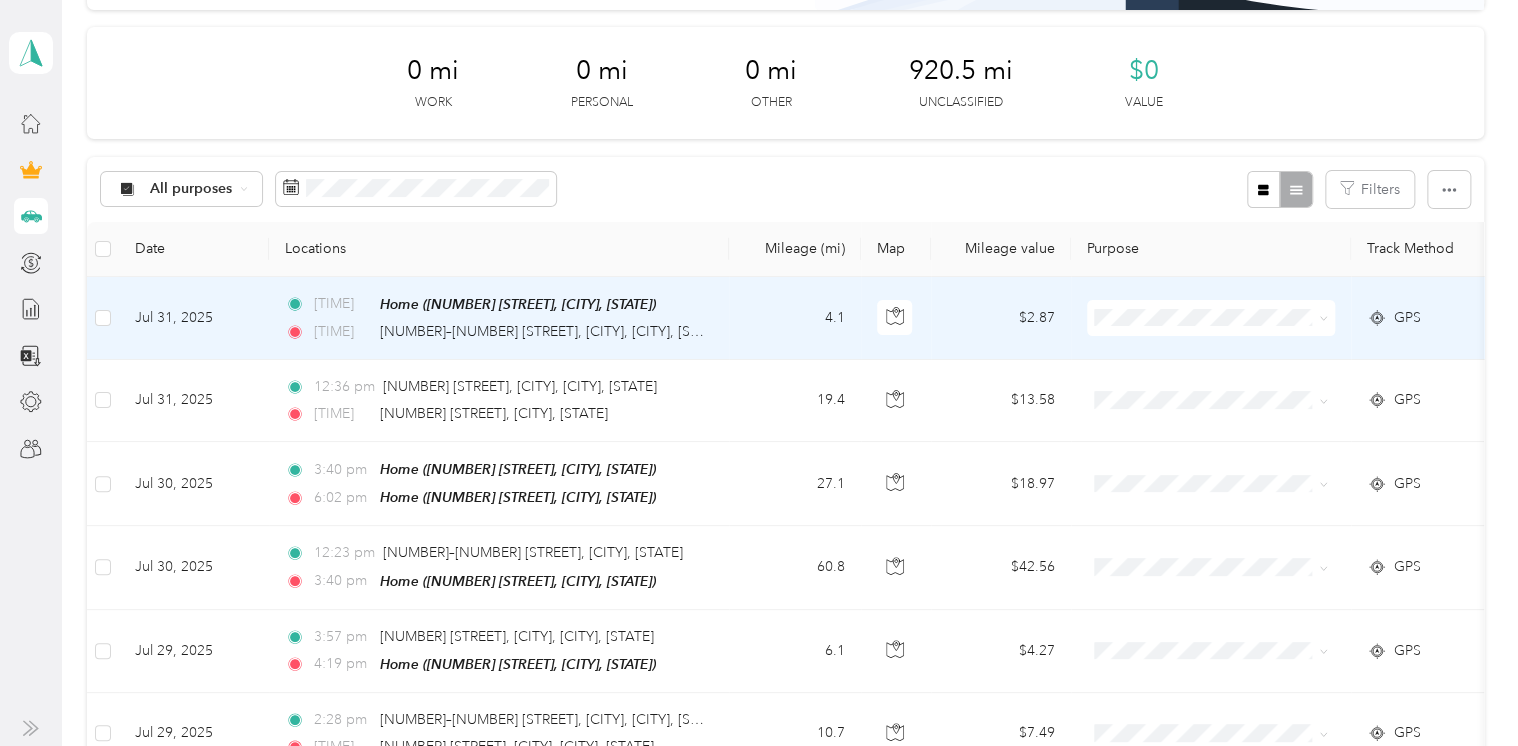 click on "4.1" at bounding box center (795, 318) 